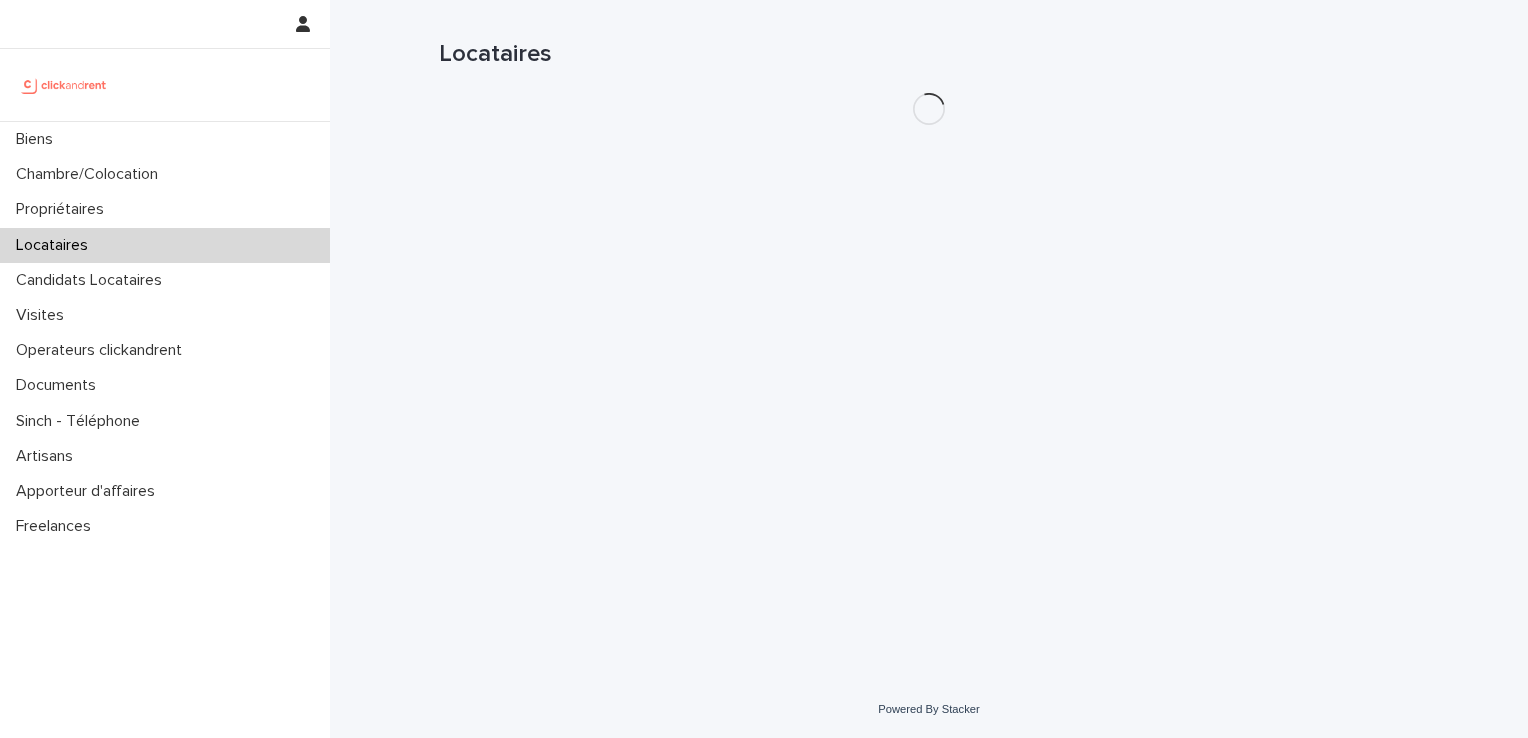 scroll, scrollTop: 0, scrollLeft: 0, axis: both 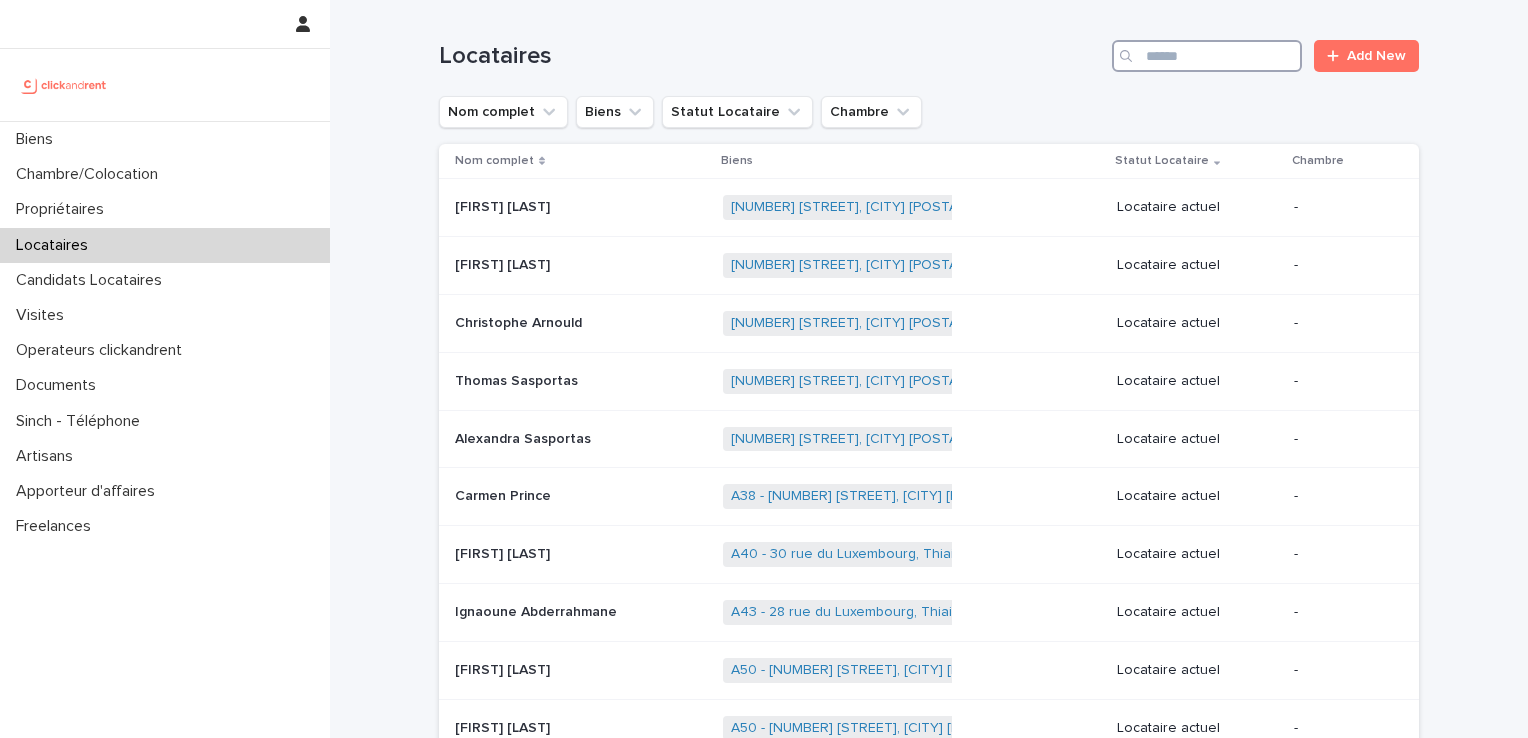click at bounding box center [1207, 56] 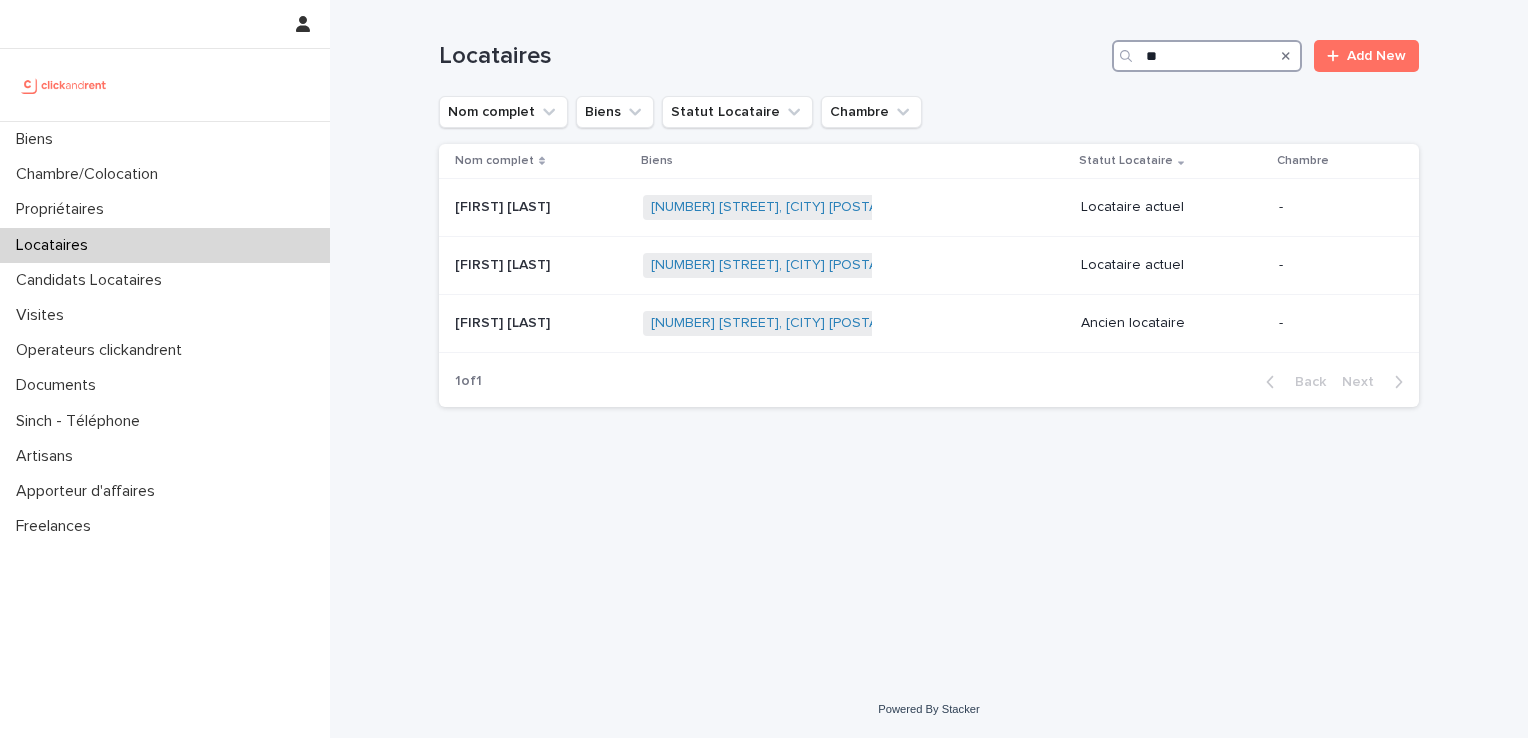 type on "*" 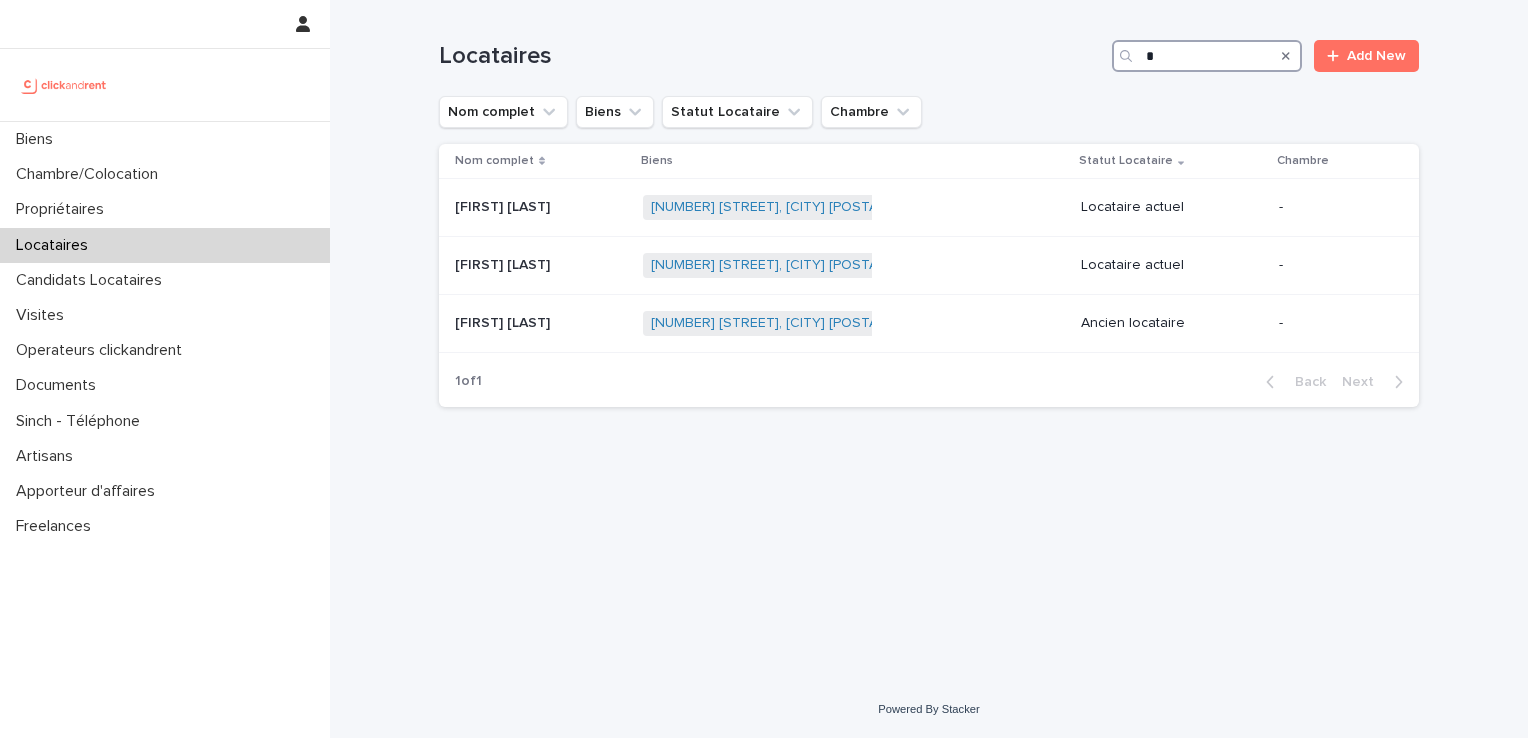 type 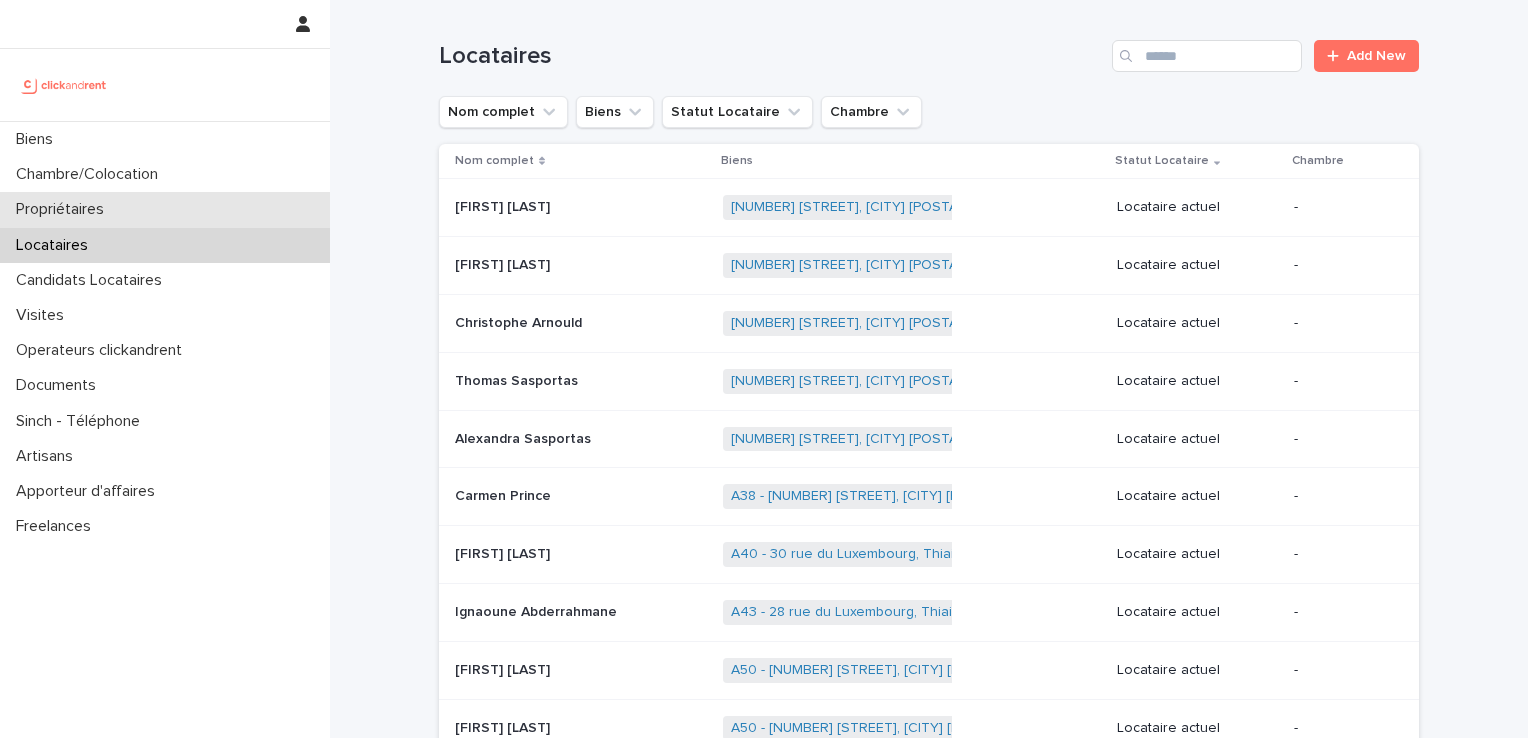 click on "Propriétaires" at bounding box center (64, 209) 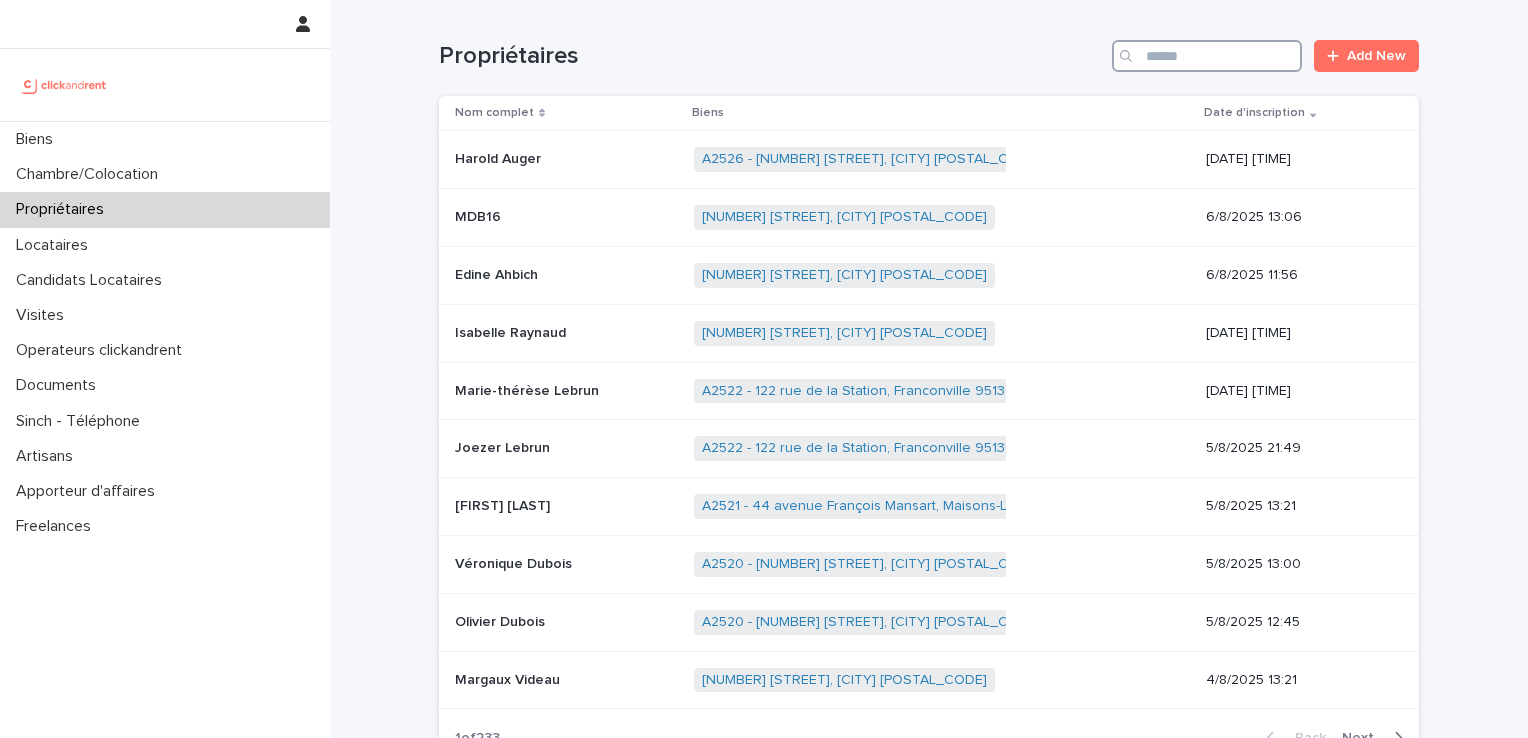 click at bounding box center [1207, 56] 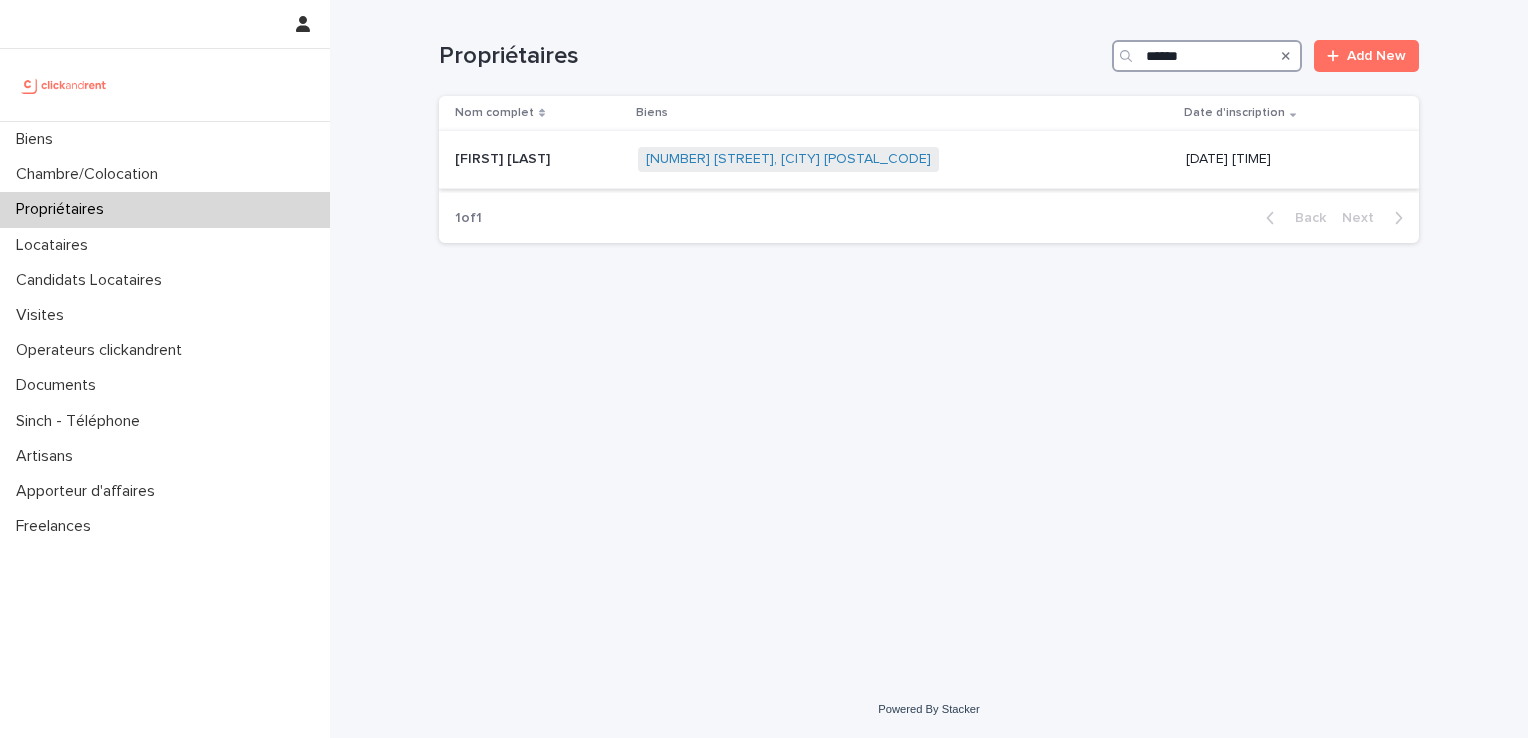 type on "******" 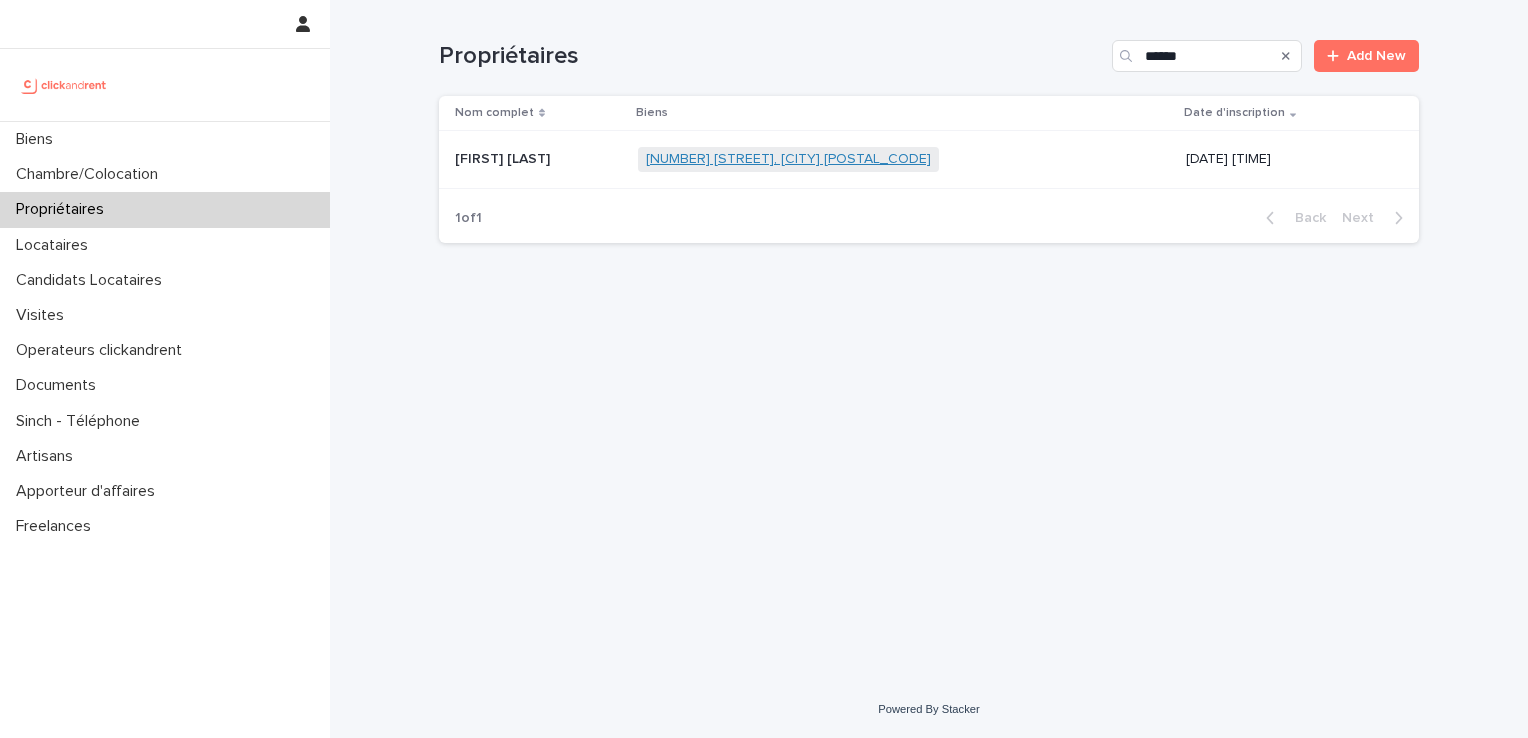 click on "[NUMBER] [STREET], [CITY] [POSTAL_CODE]" at bounding box center (788, 159) 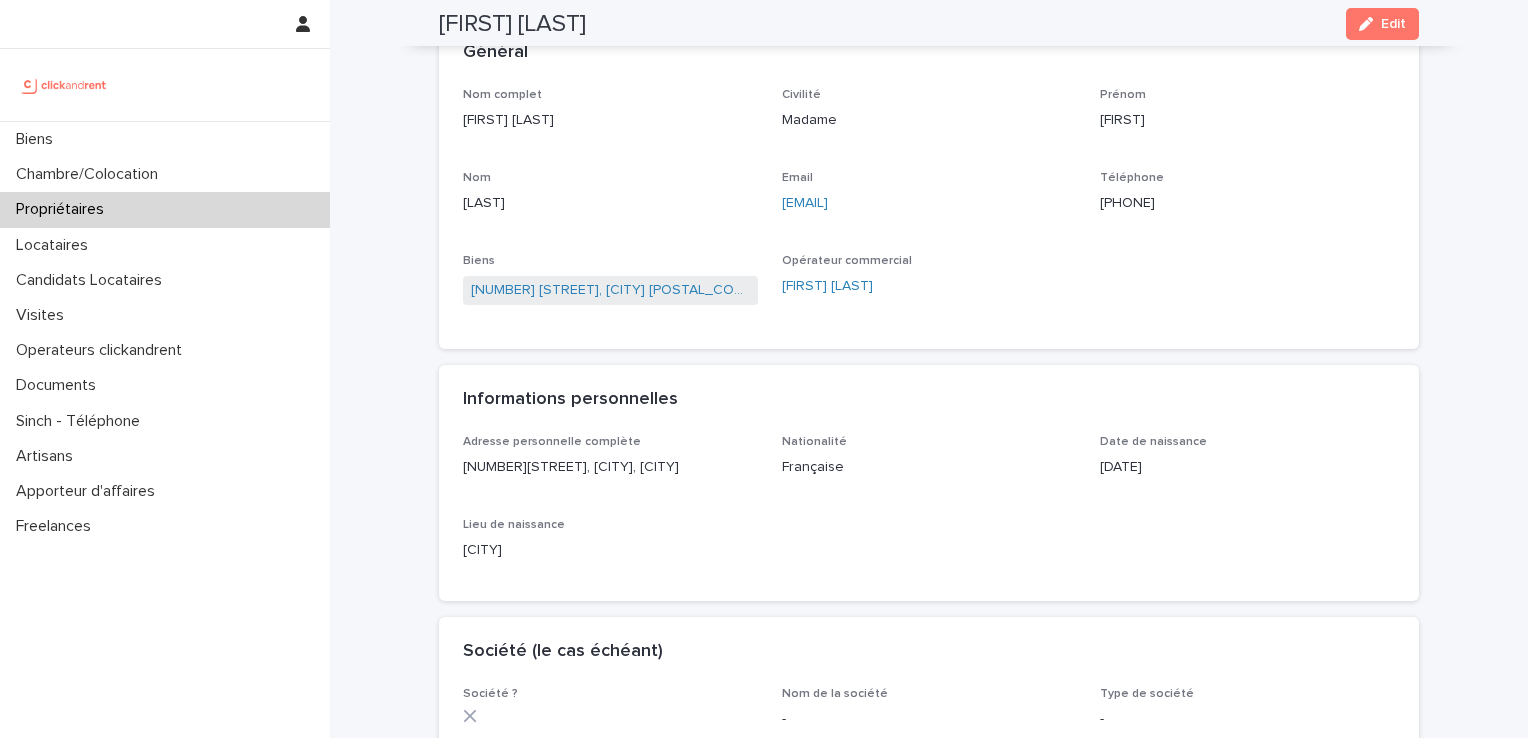 scroll, scrollTop: 106, scrollLeft: 0, axis: vertical 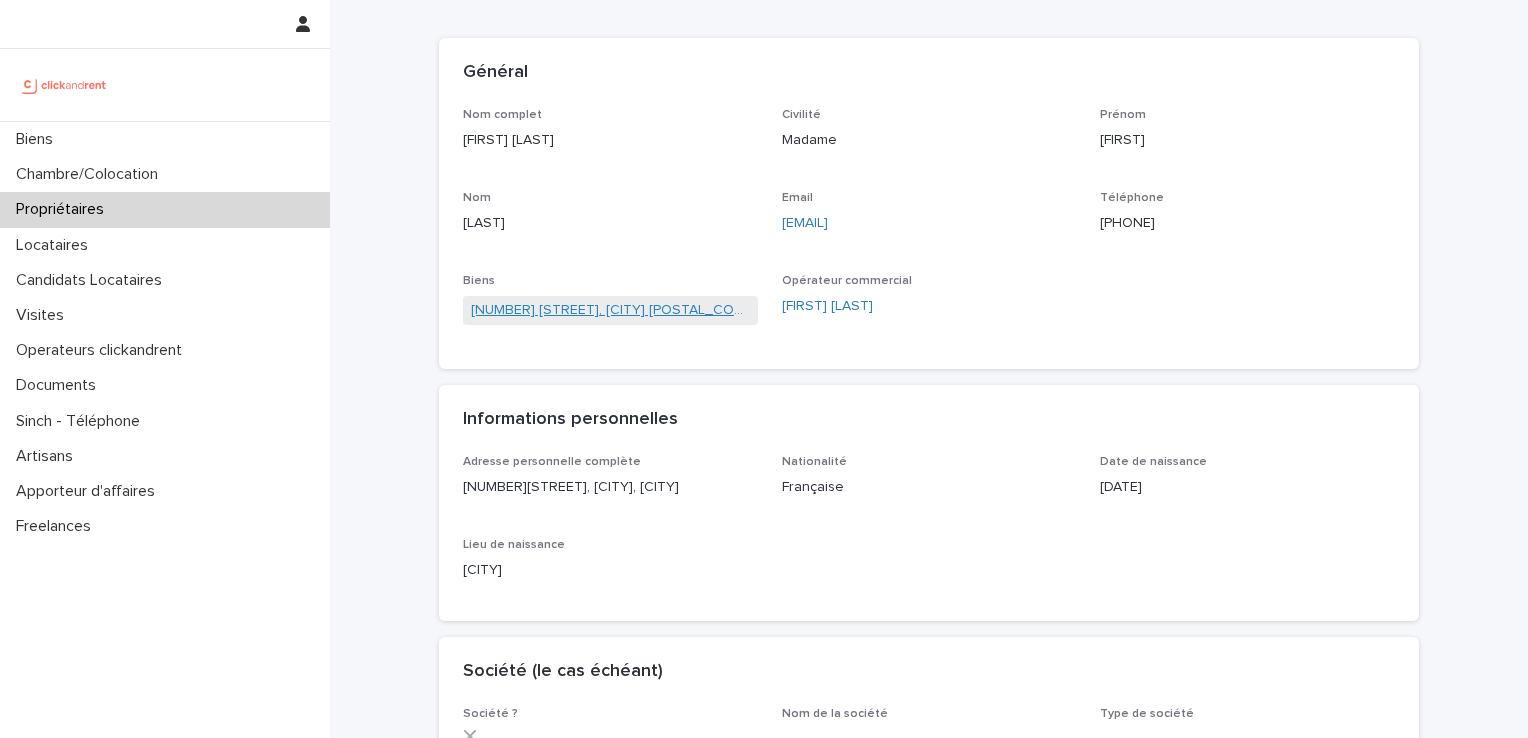 click on "[NUMBER] [STREET], [CITY] [POSTAL_CODE]" at bounding box center [610, 310] 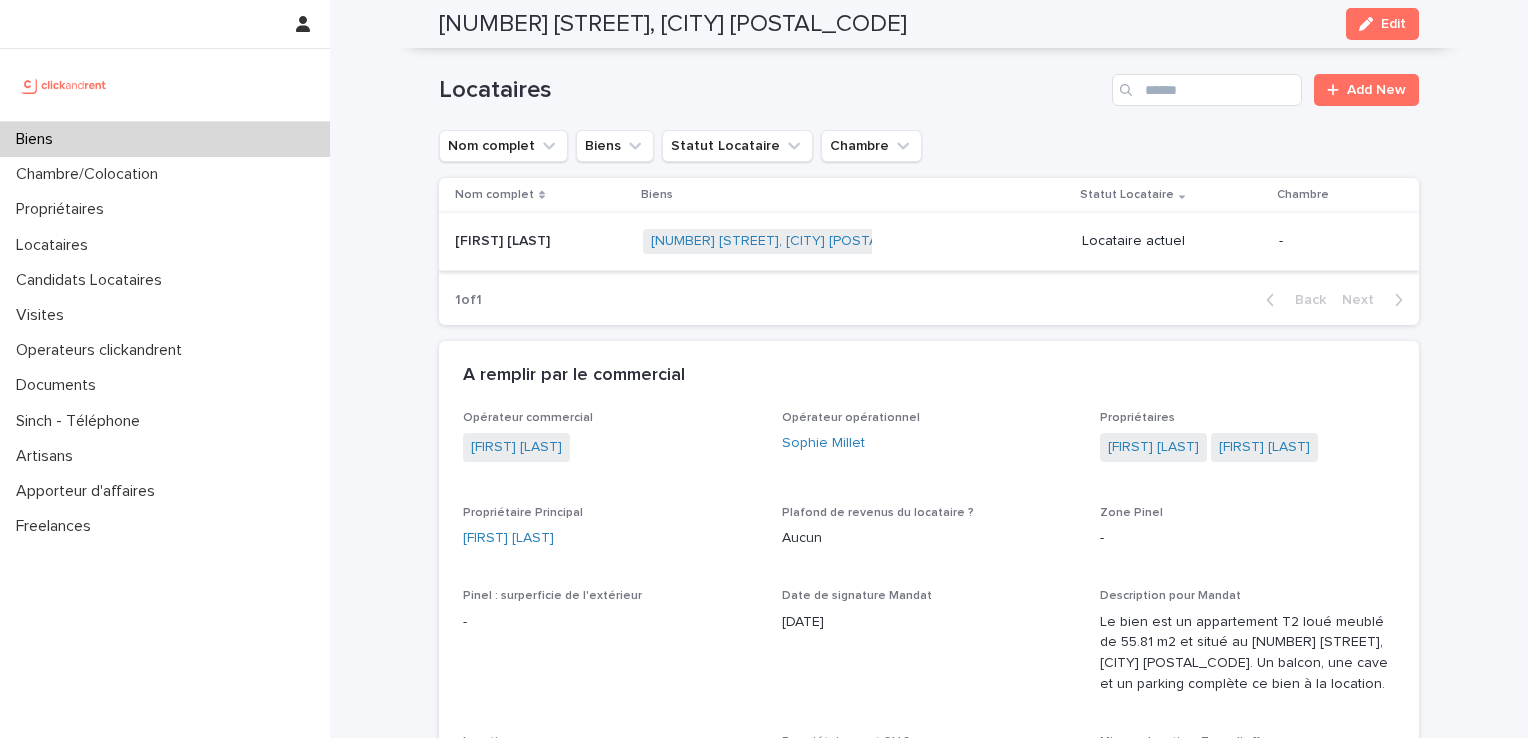 scroll, scrollTop: 866, scrollLeft: 0, axis: vertical 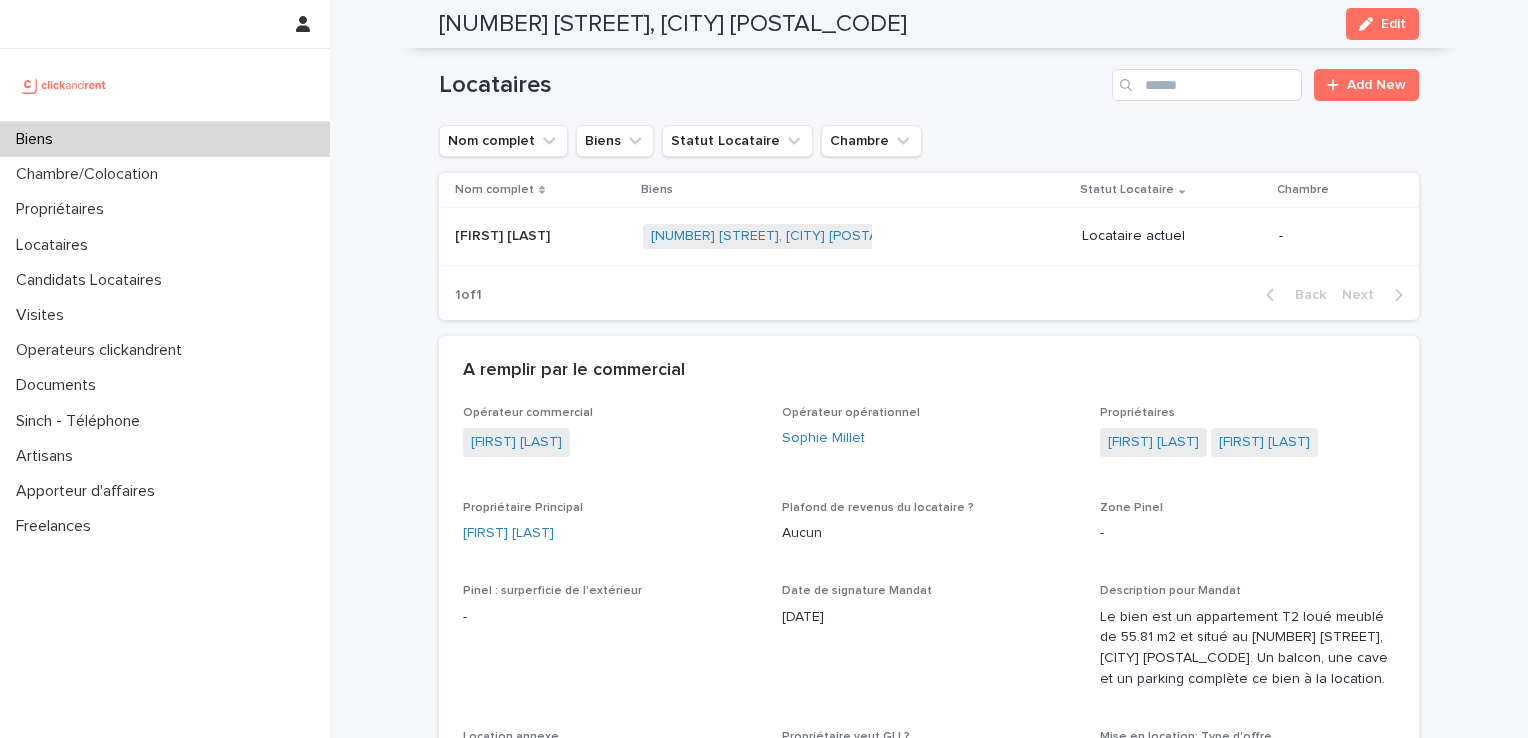 click on "[FIRST] [LAST]" at bounding box center [504, 234] 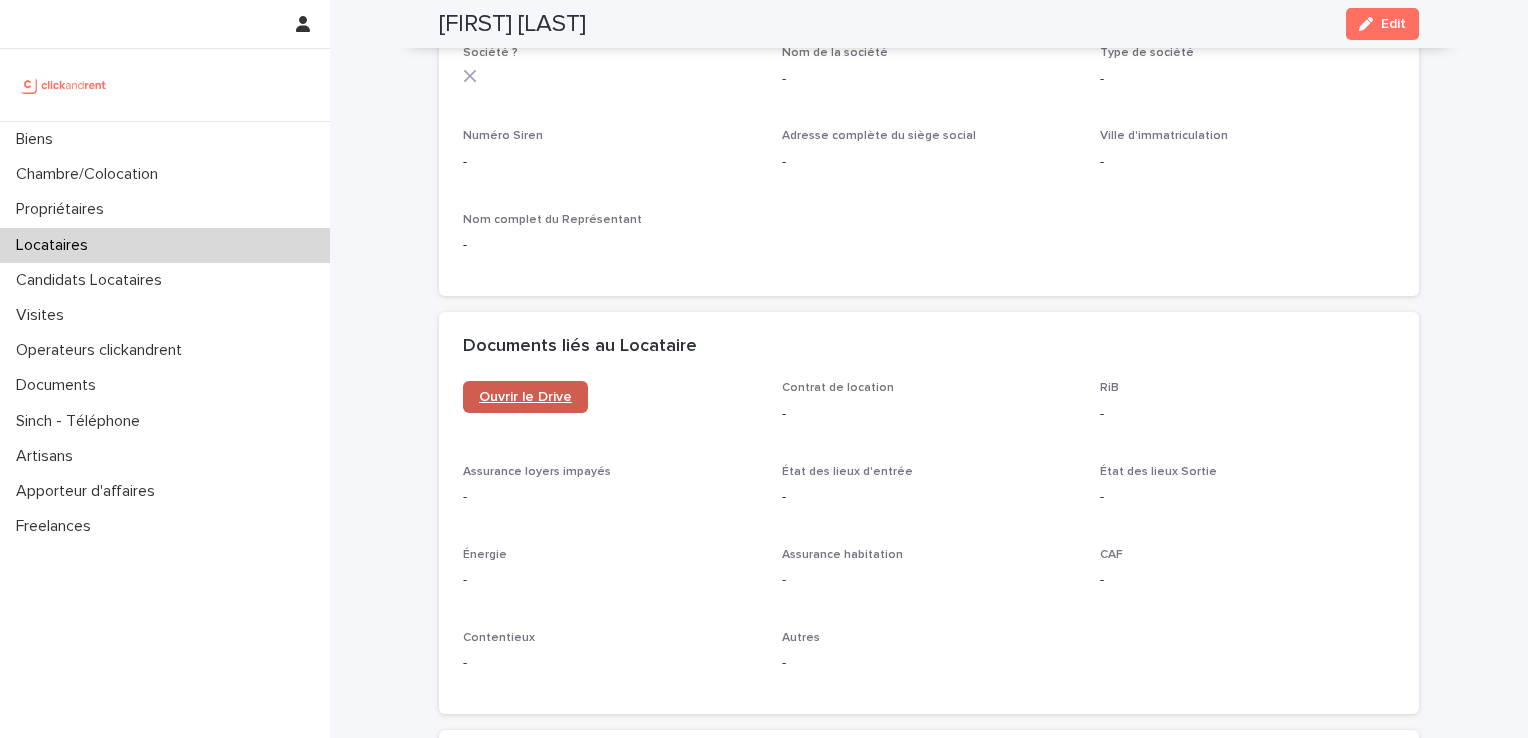 scroll, scrollTop: 1900, scrollLeft: 0, axis: vertical 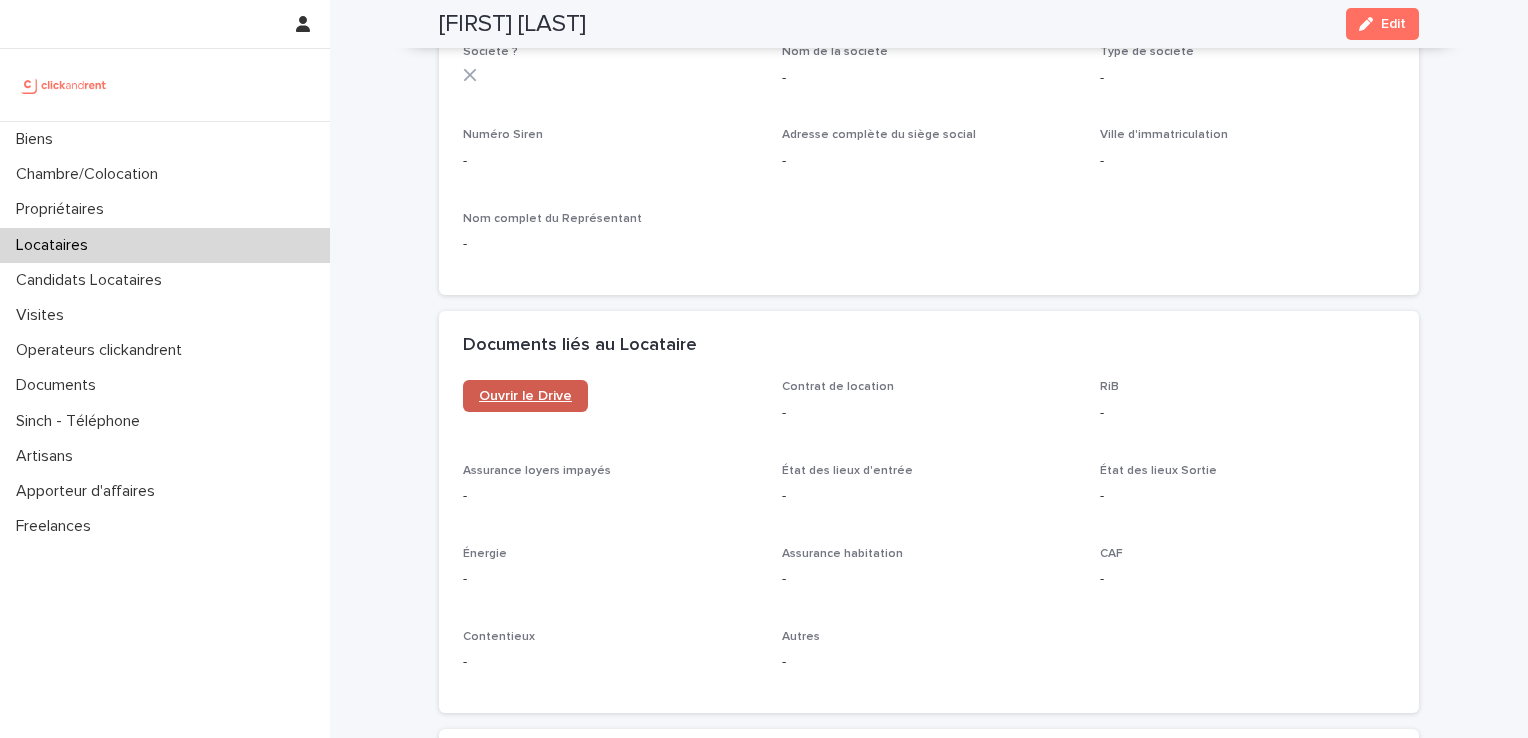 click on "Ouvrir le Drive" at bounding box center [525, 396] 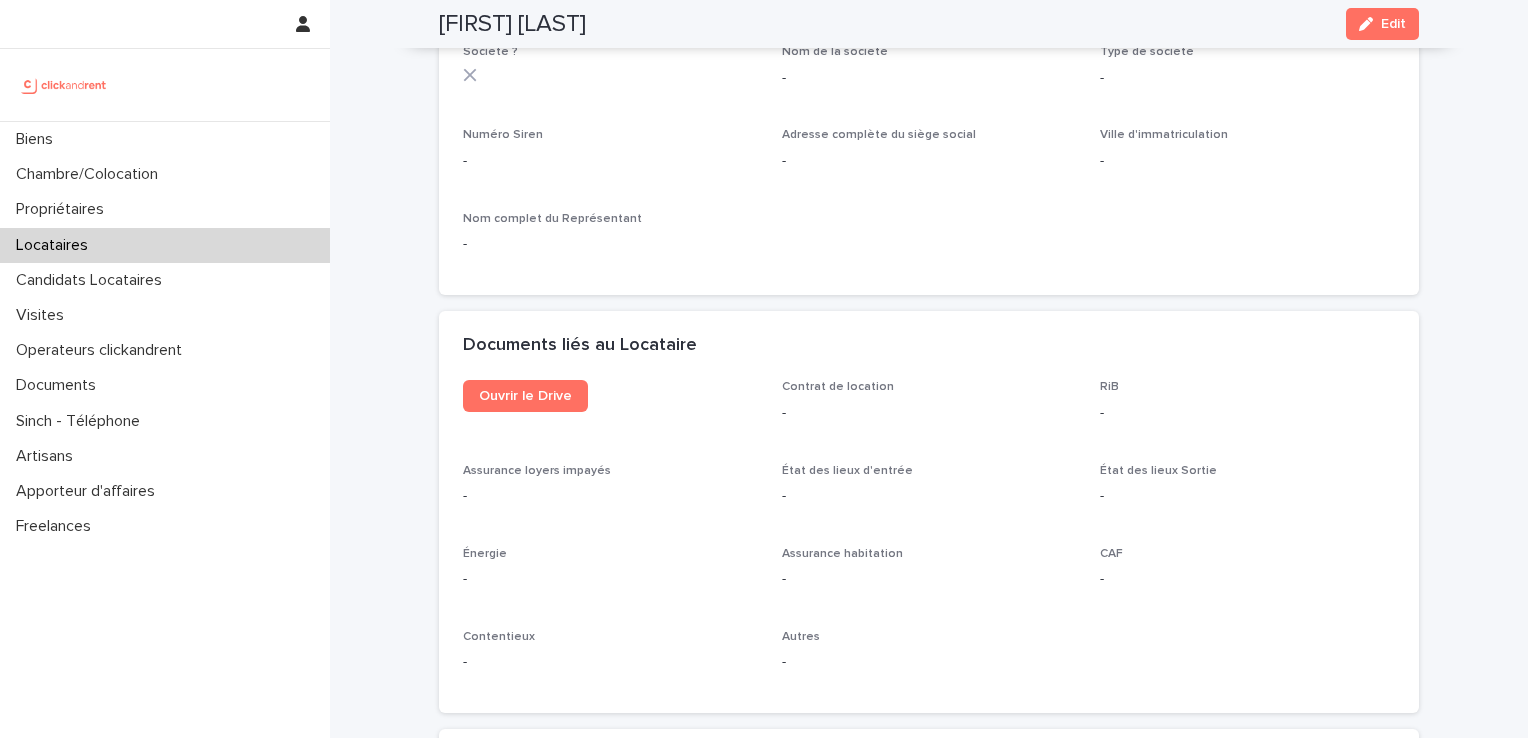 click on "Locataires" at bounding box center (56, 245) 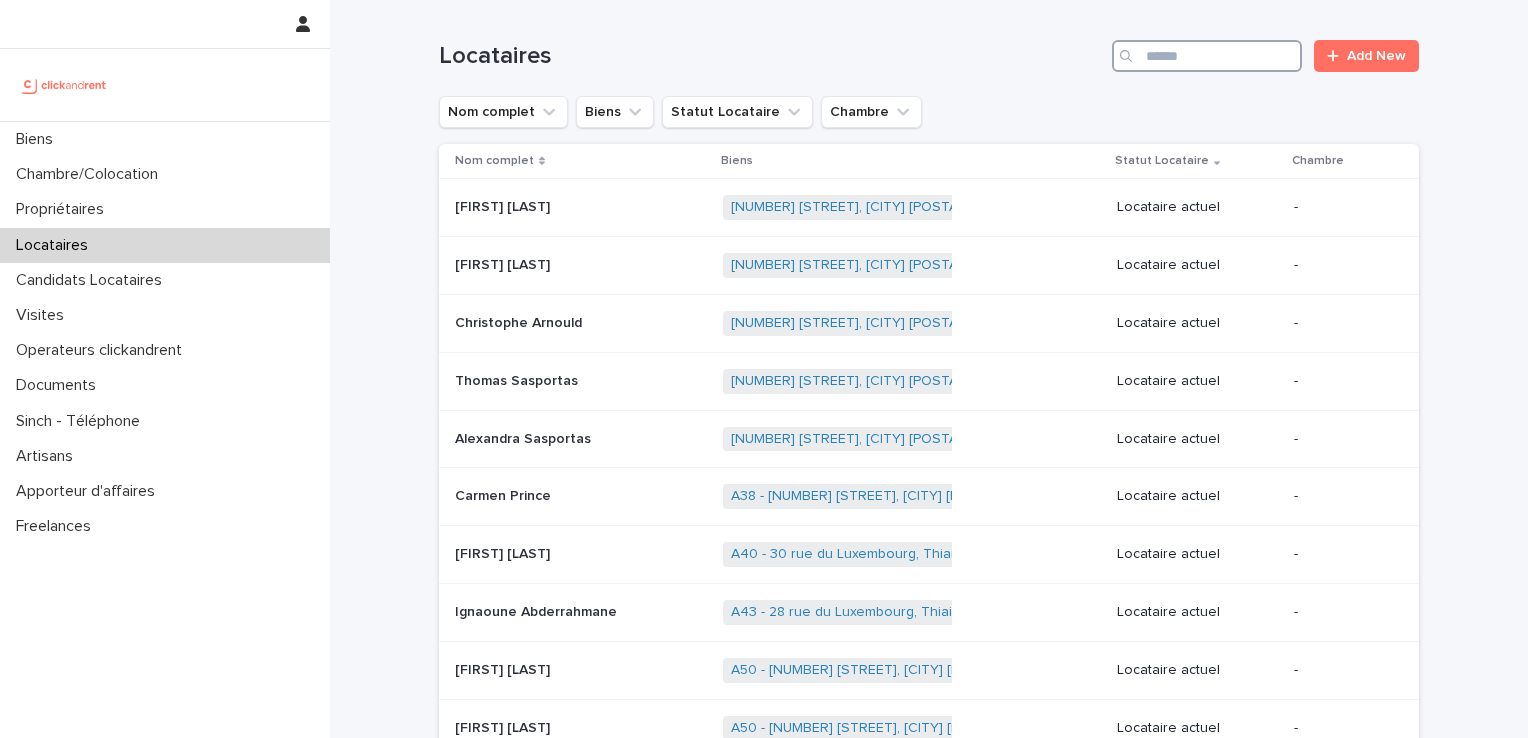 click at bounding box center [1207, 56] 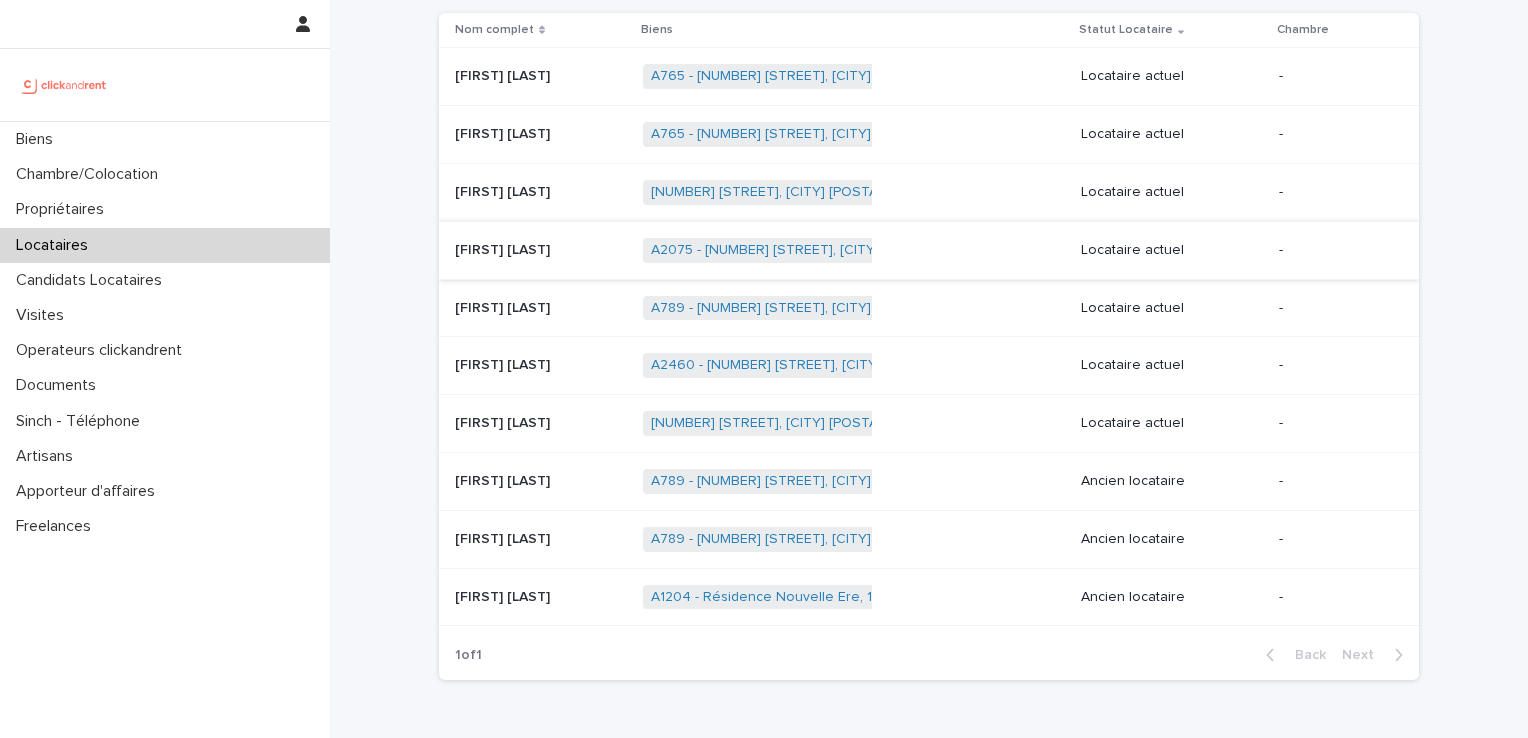 scroll, scrollTop: 133, scrollLeft: 0, axis: vertical 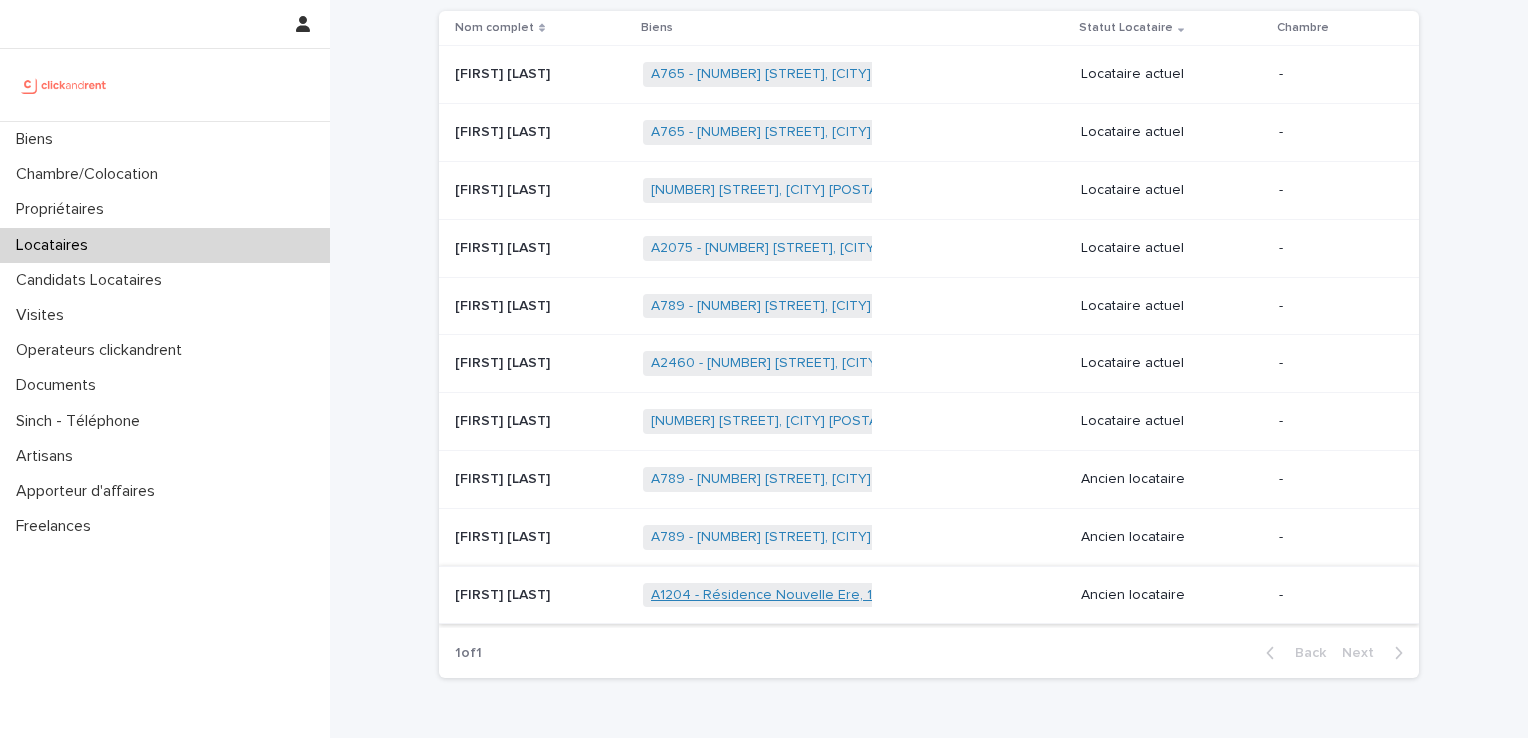 type on "****" 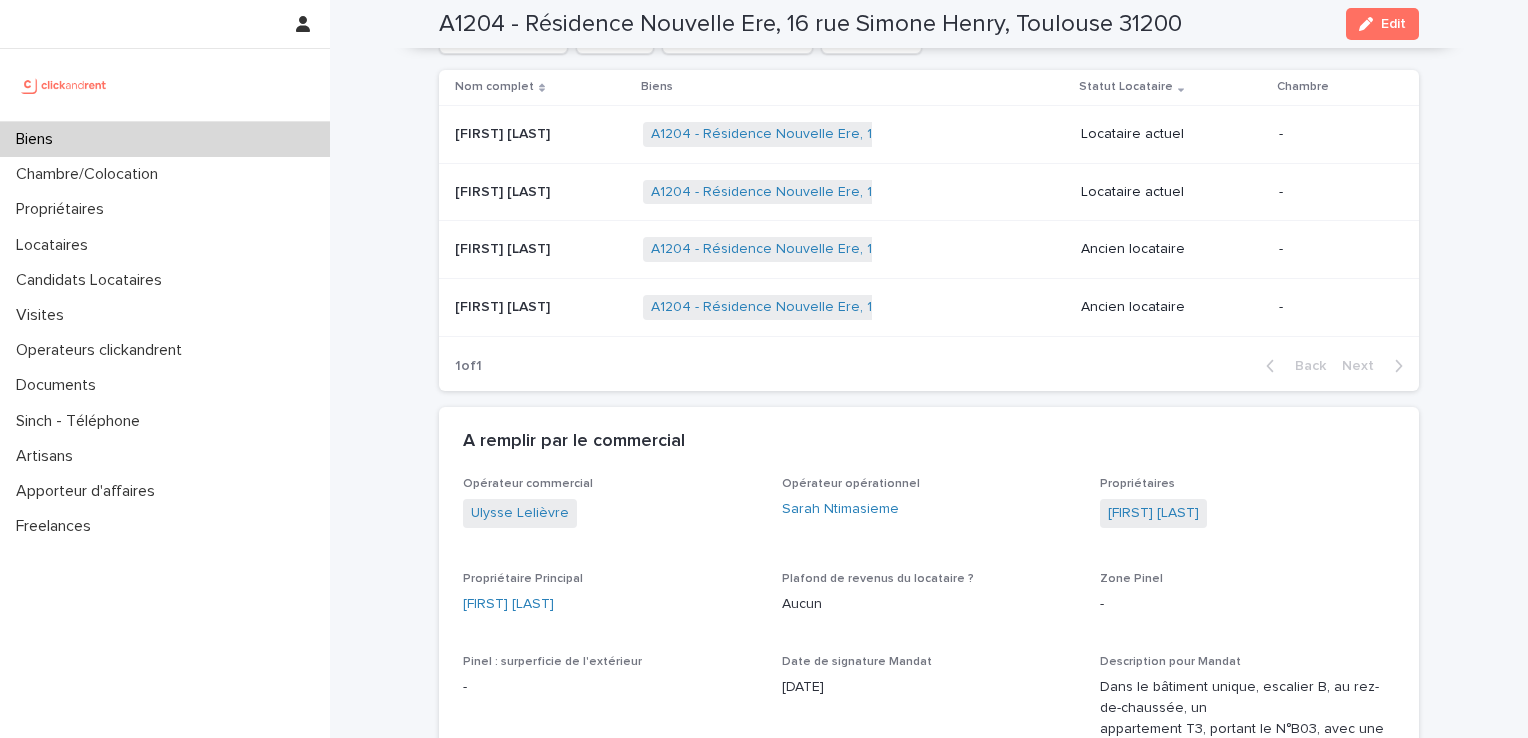 scroll, scrollTop: 1466, scrollLeft: 0, axis: vertical 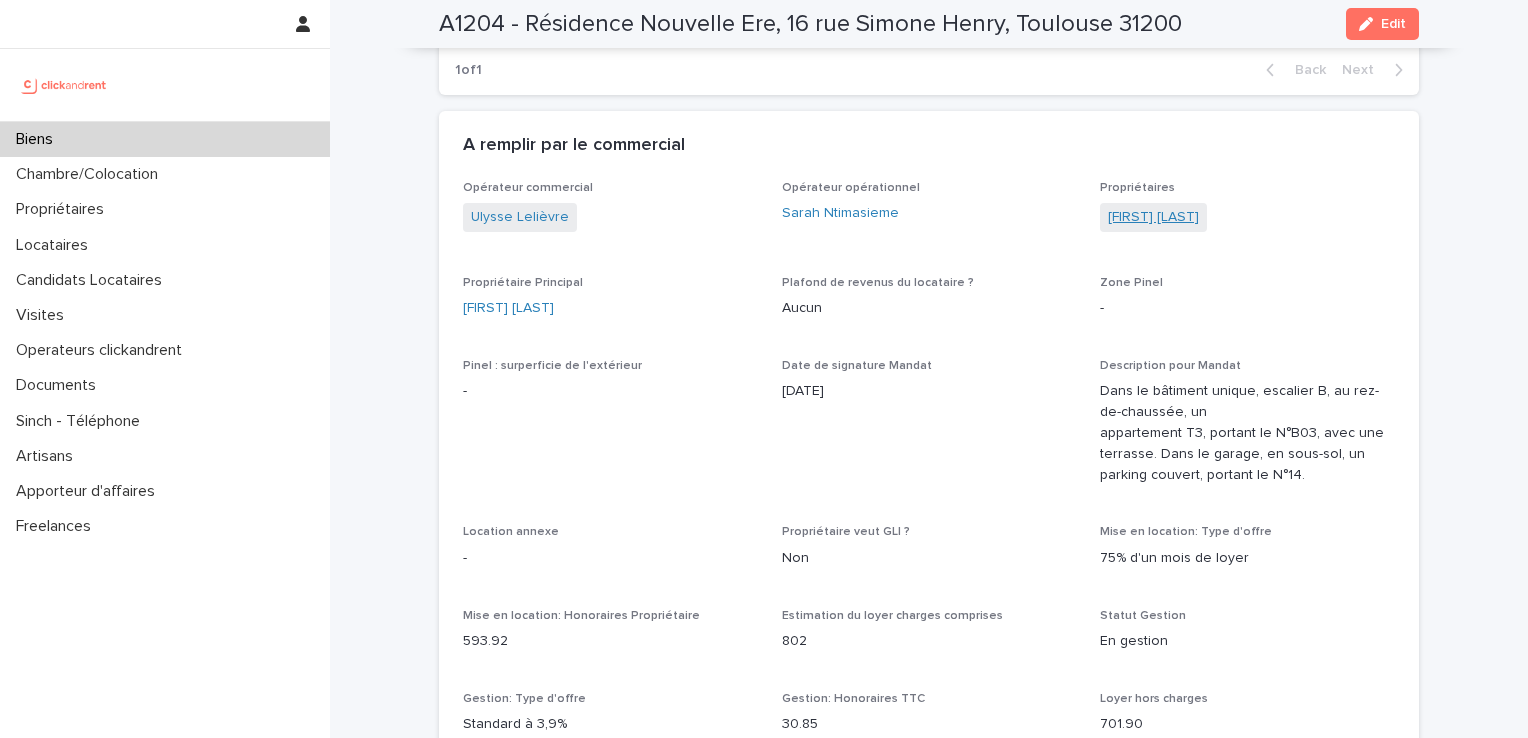 click on "[FIRST] [LAST]" at bounding box center [1153, 217] 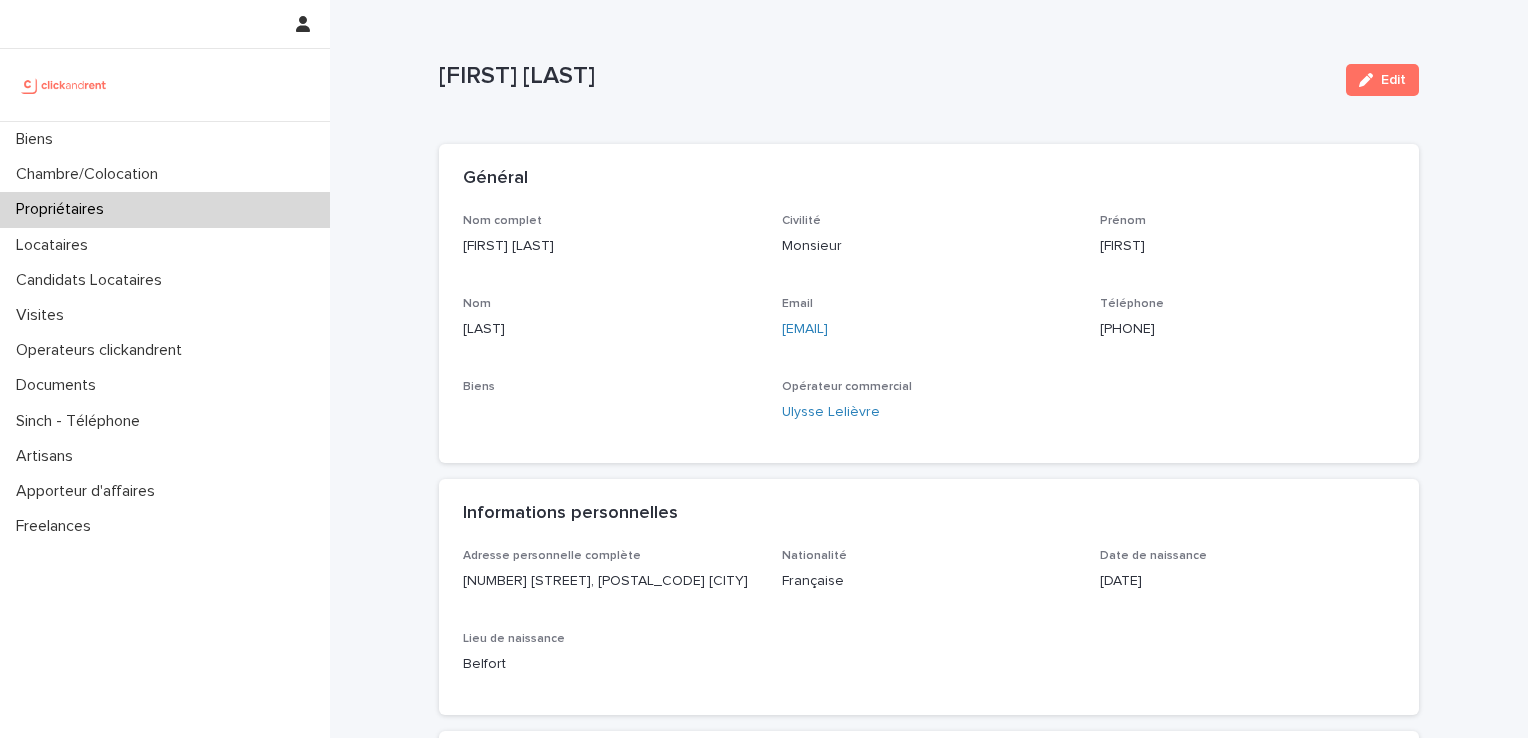 drag, startPoint x: 949, startPoint y: 322, endPoint x: 822, endPoint y: 326, distance: 127.06297 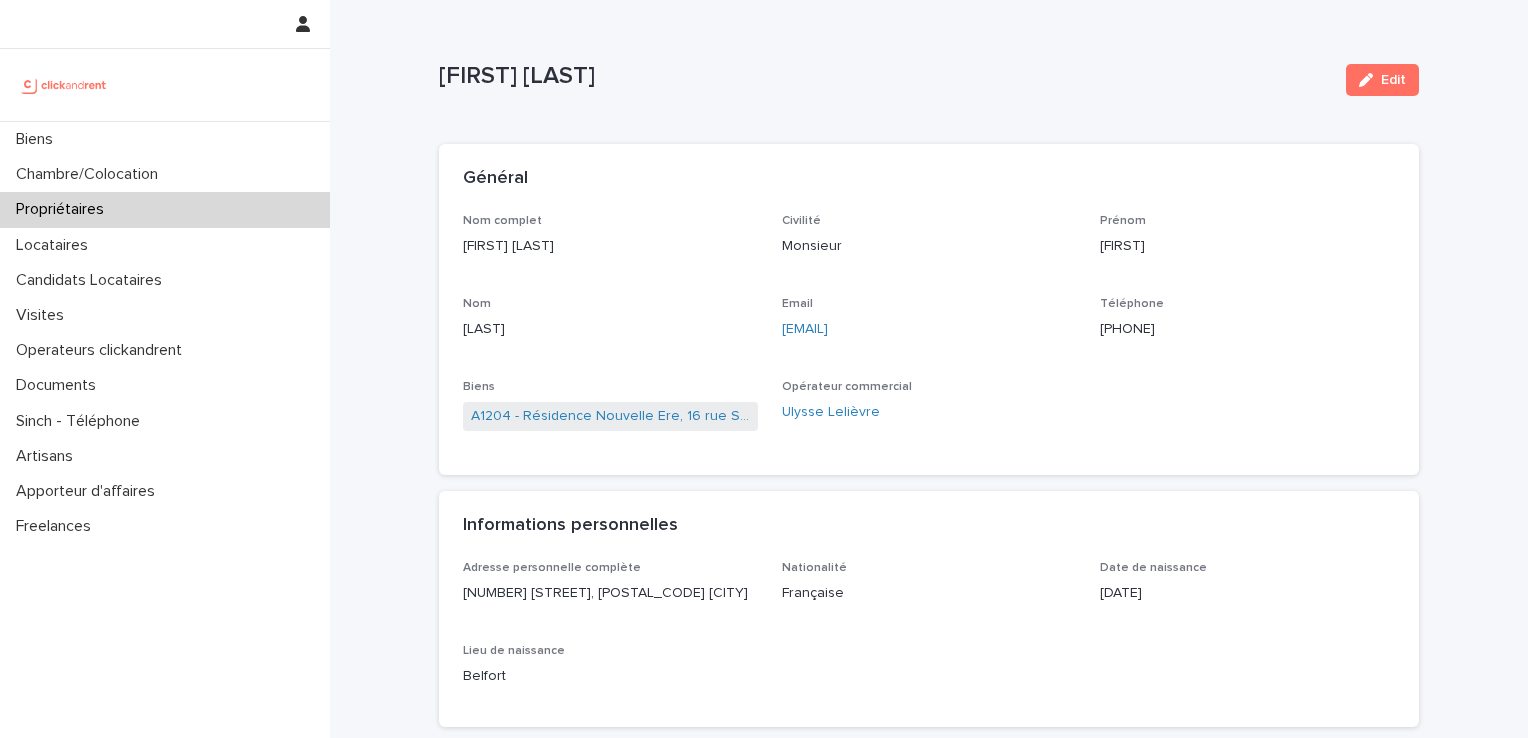 click on "[FIRST] [LAST]" at bounding box center (884, 76) 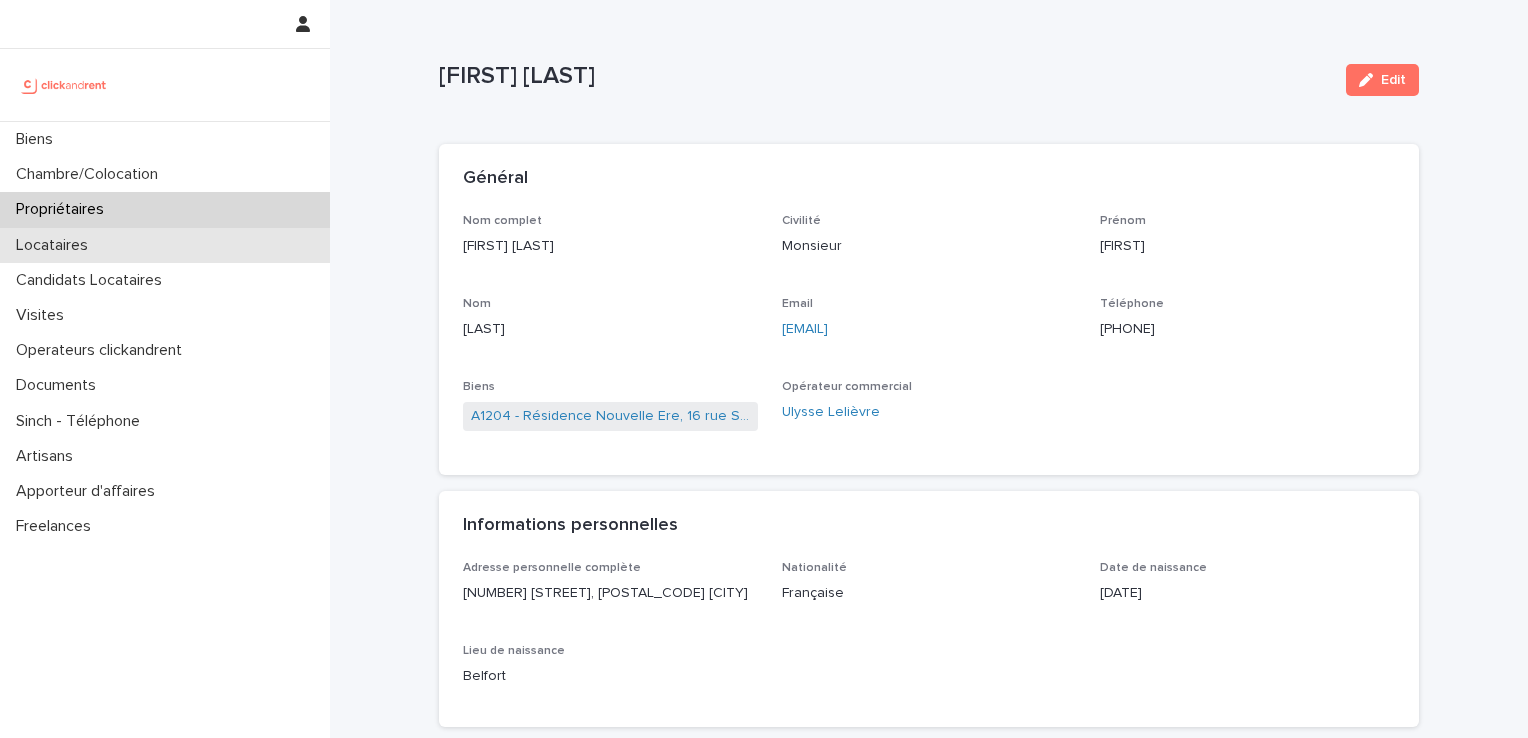 click on "Locataires" at bounding box center (56, 245) 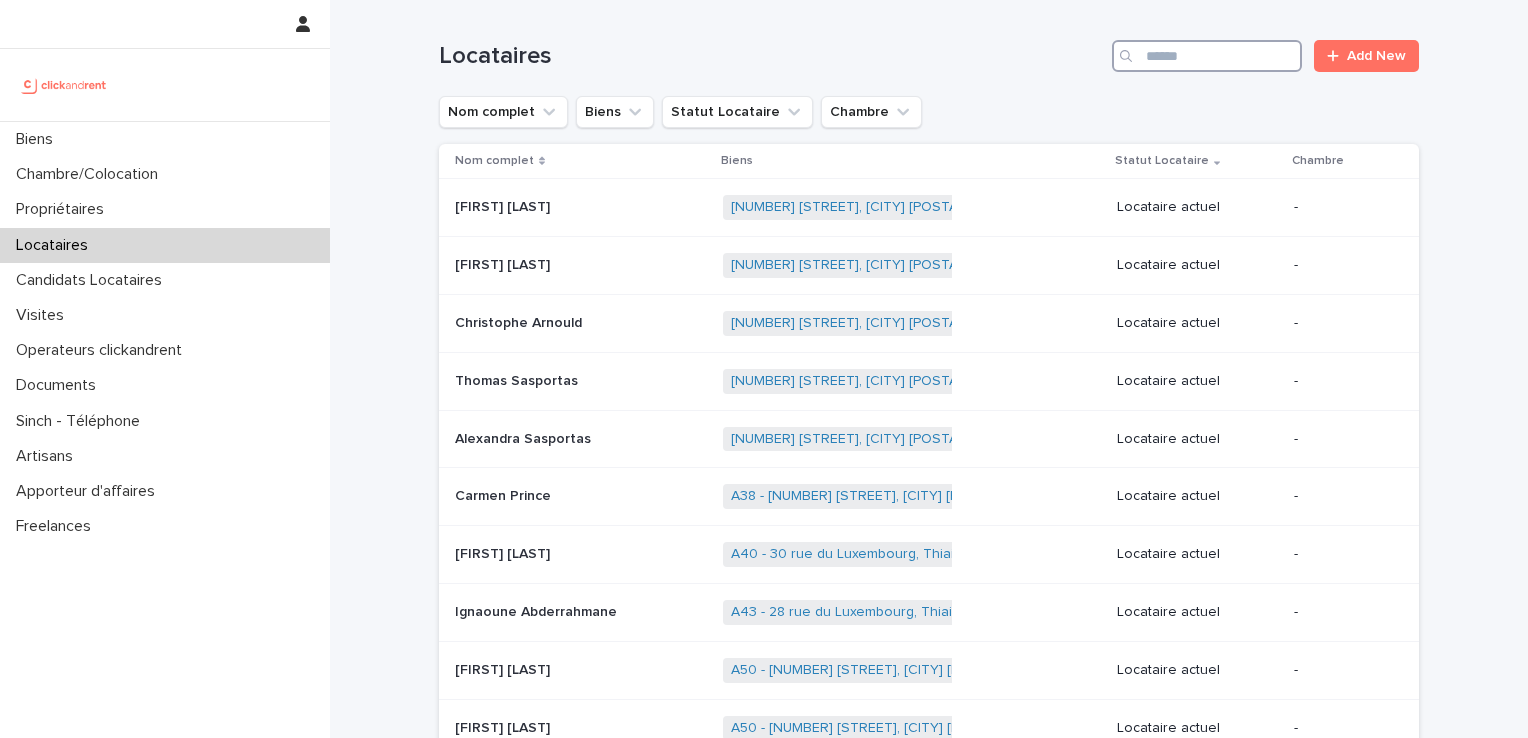 click at bounding box center [1207, 56] 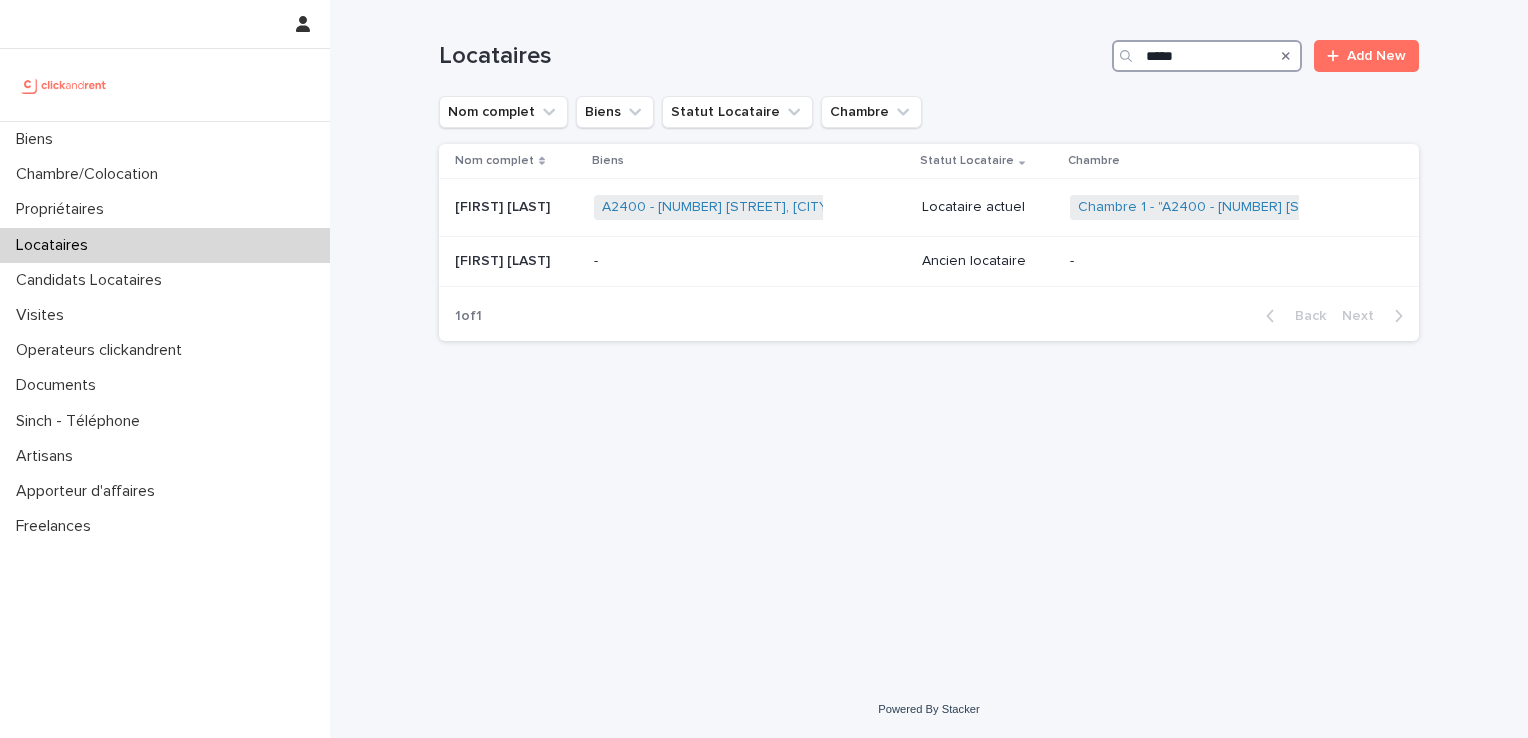 type on "*****" 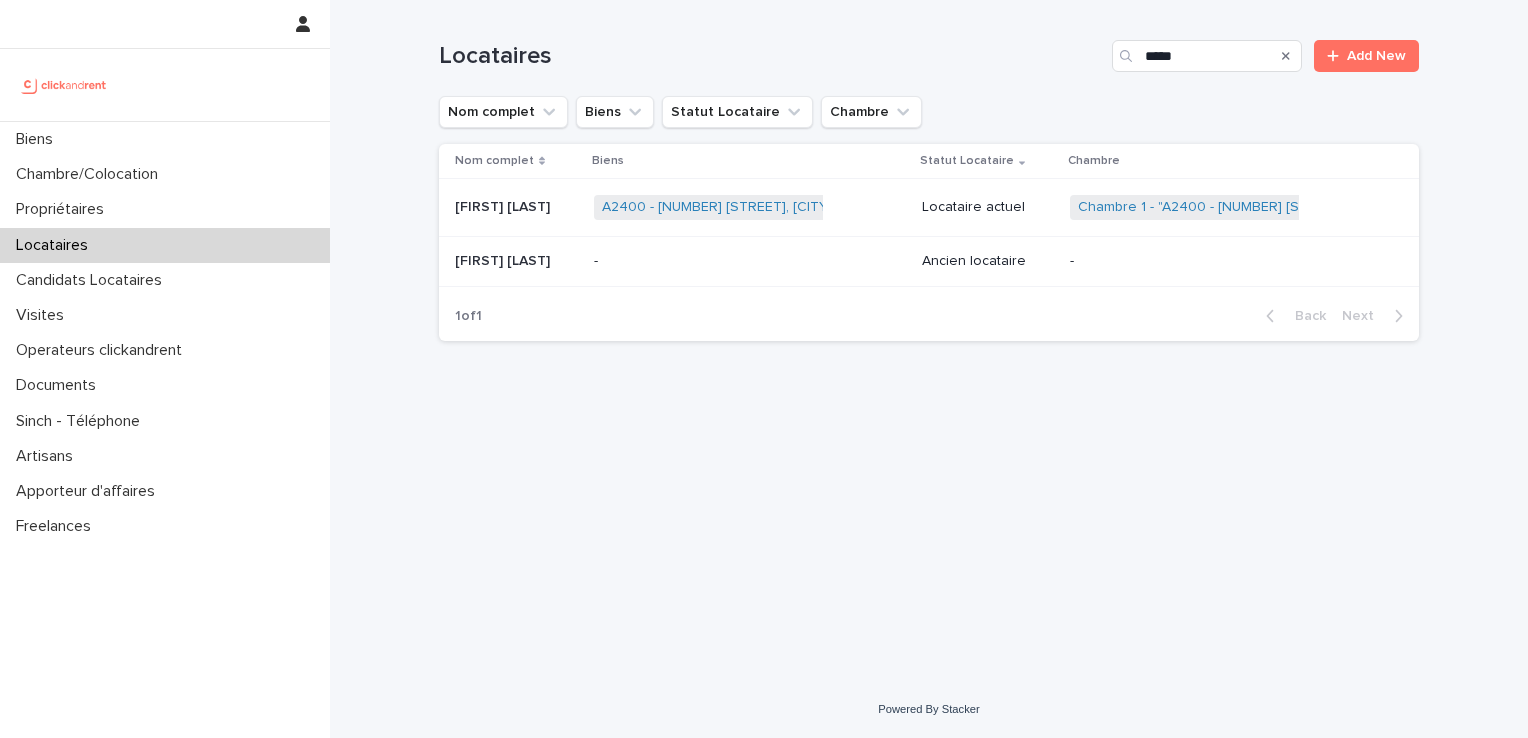 click on "[FIRST] [LAST]" at bounding box center (504, 205) 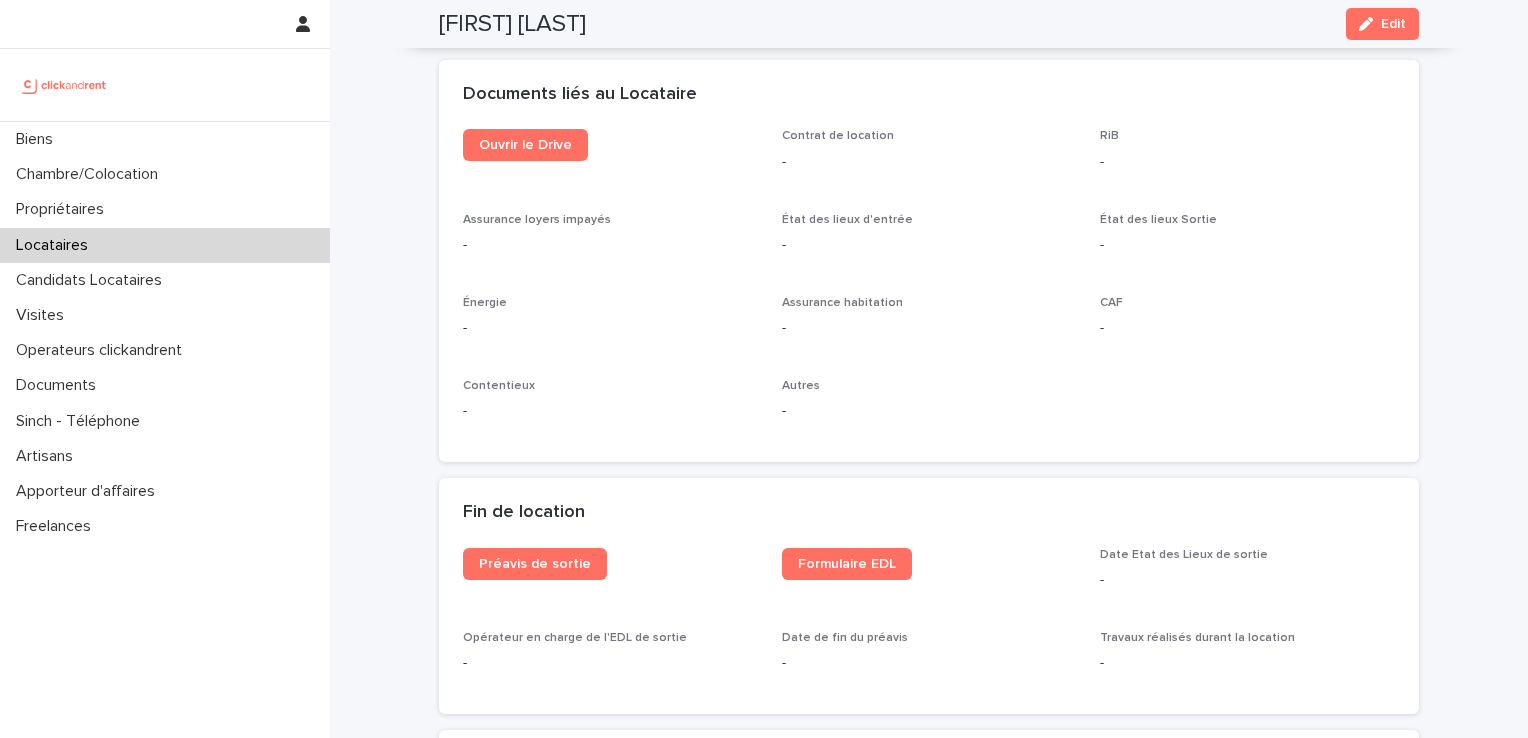 scroll, scrollTop: 2100, scrollLeft: 0, axis: vertical 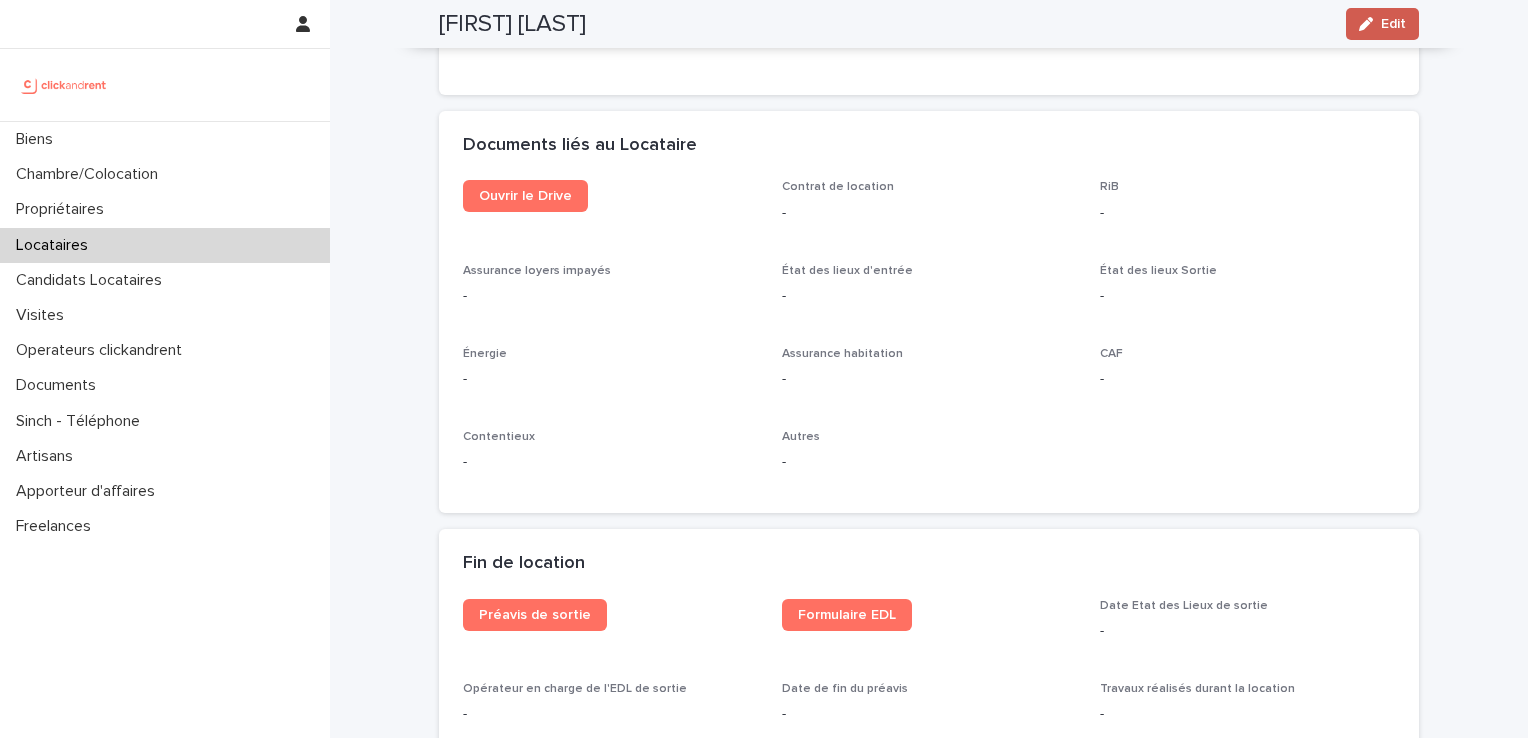 click on "Edit" at bounding box center (1393, 24) 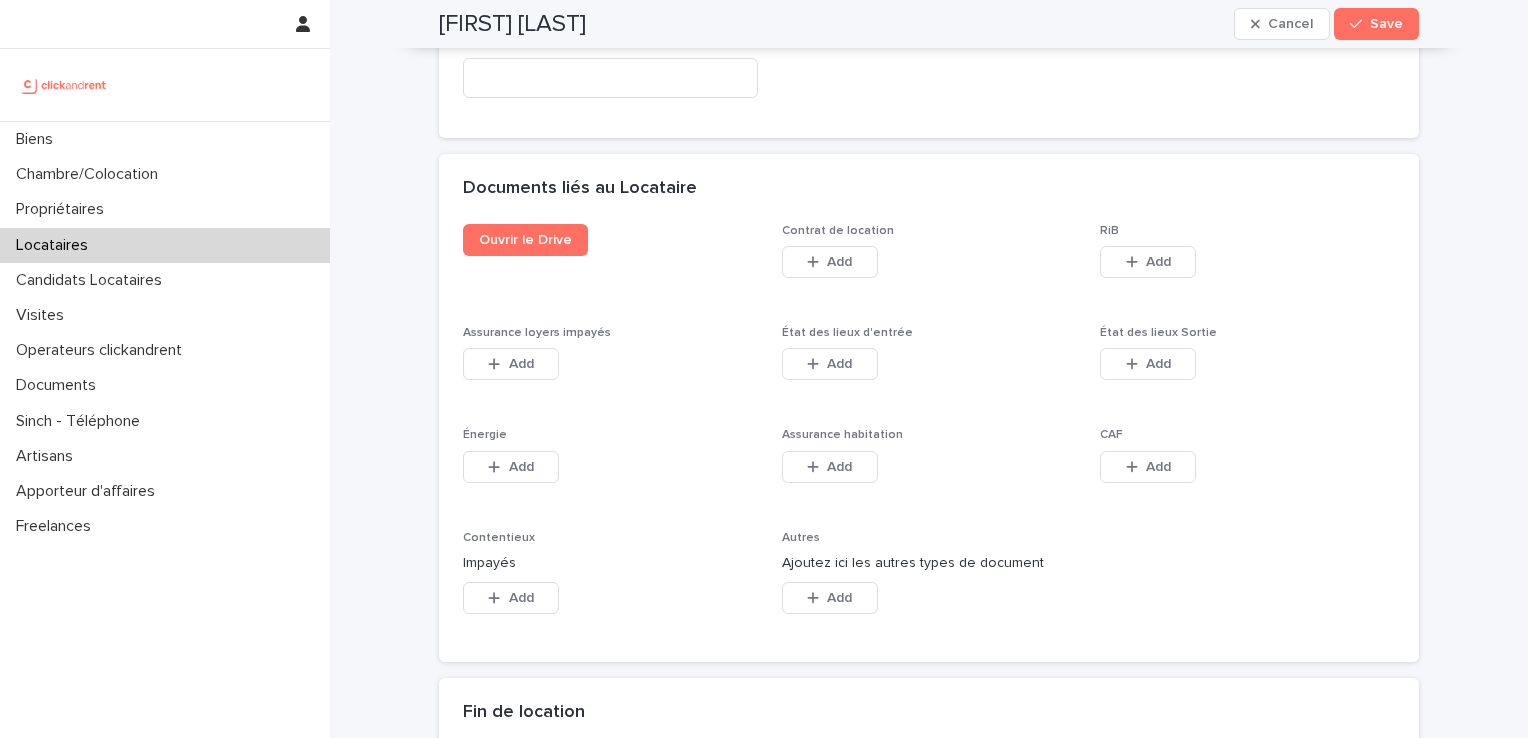 scroll, scrollTop: 3279, scrollLeft: 0, axis: vertical 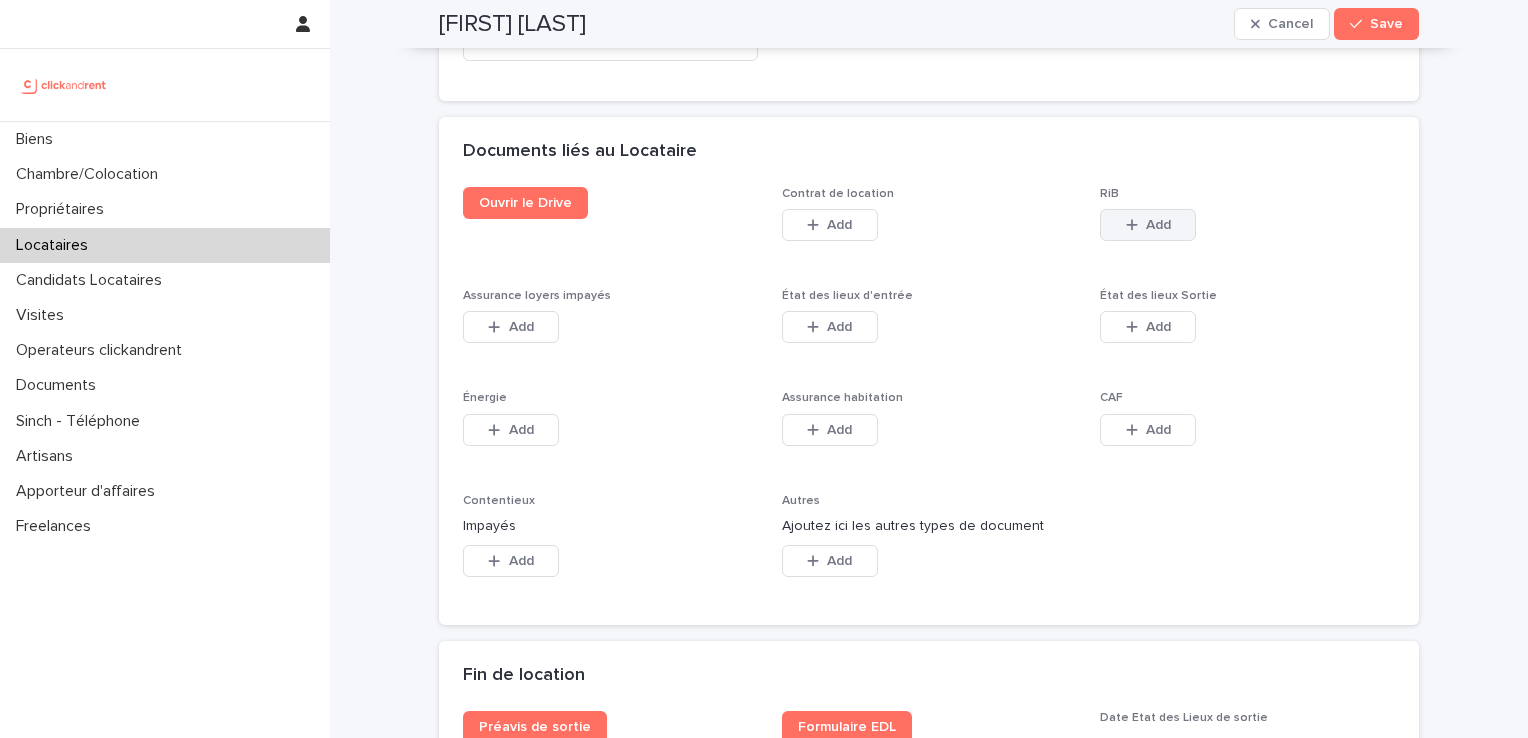 click on "Add" at bounding box center [1148, 225] 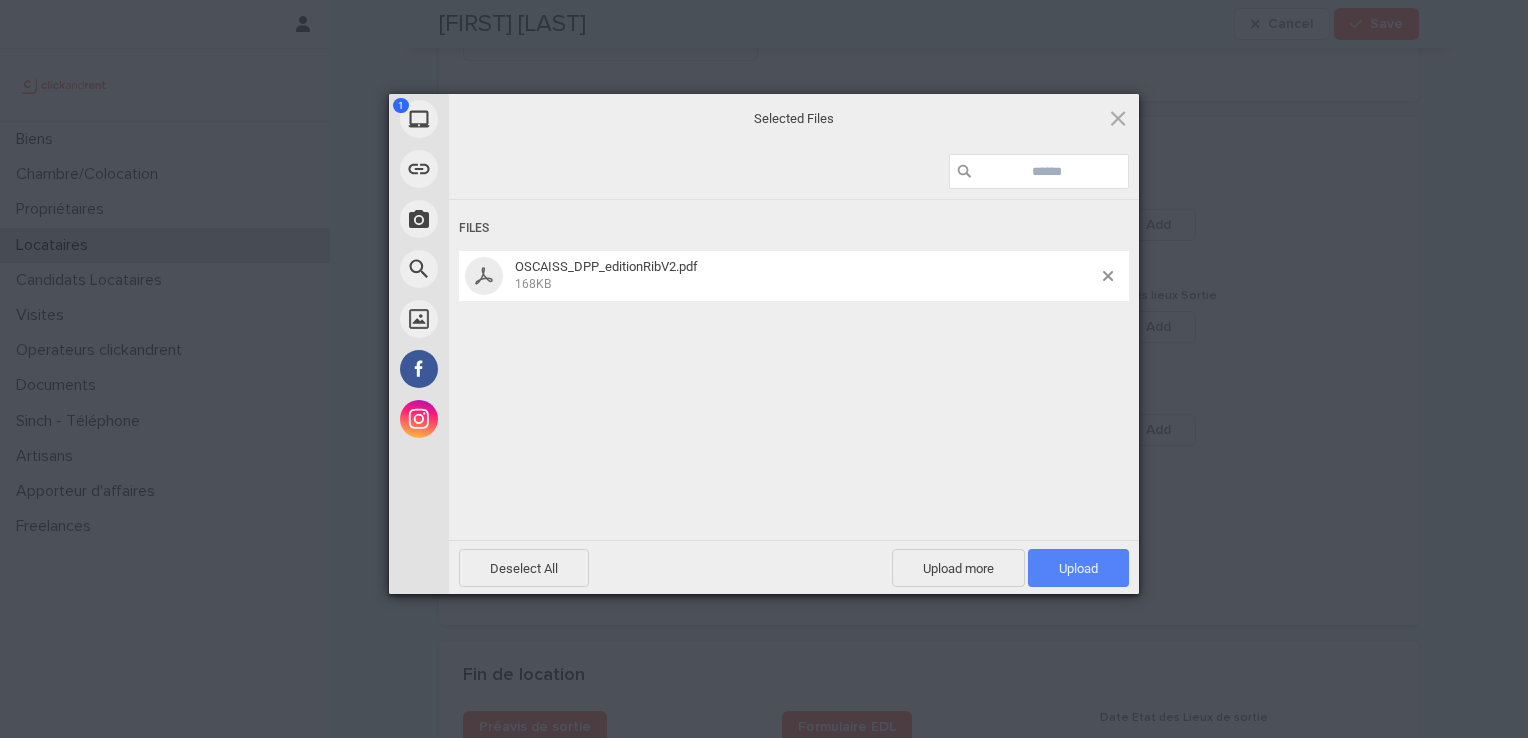 click on "Upload
1" at bounding box center [1078, 568] 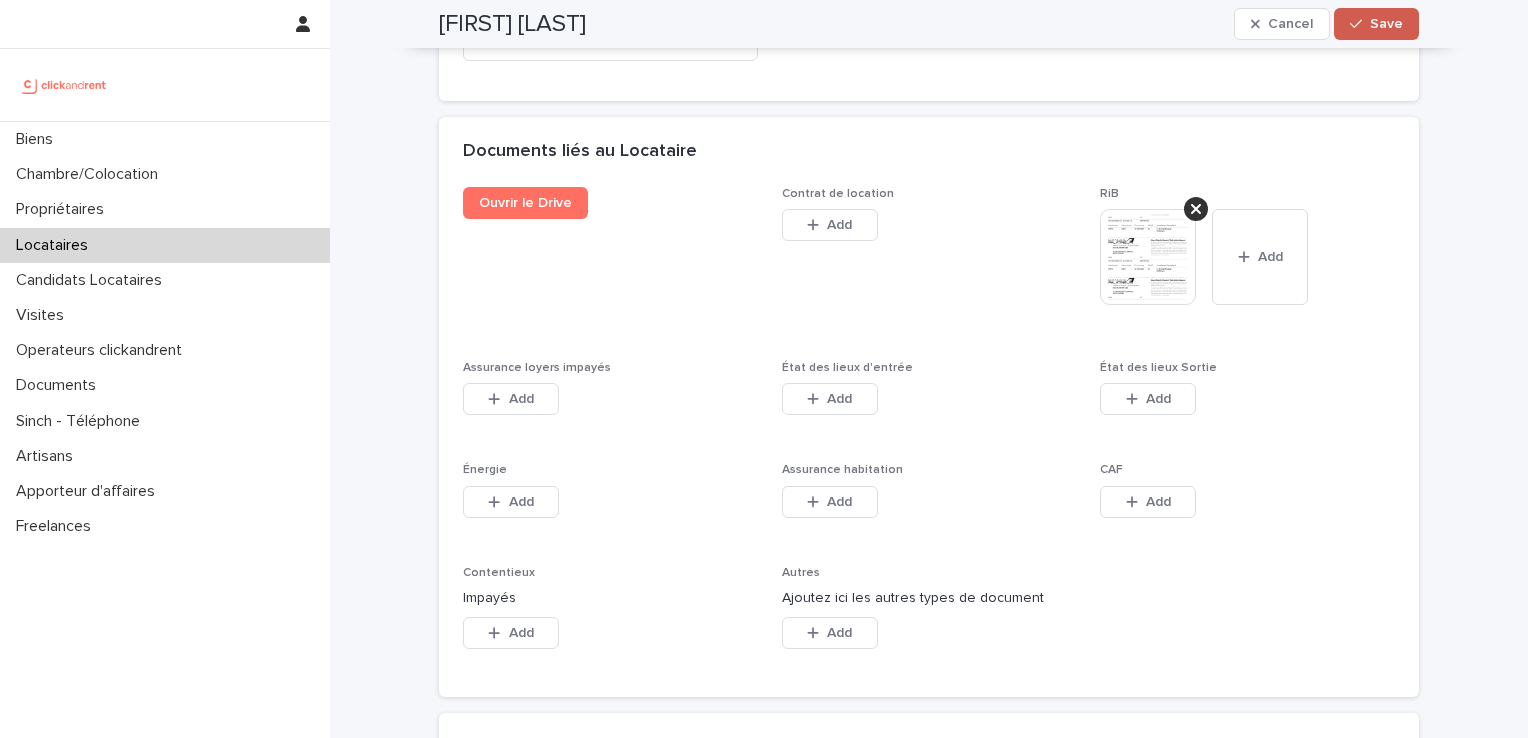 click on "Save" at bounding box center [1386, 24] 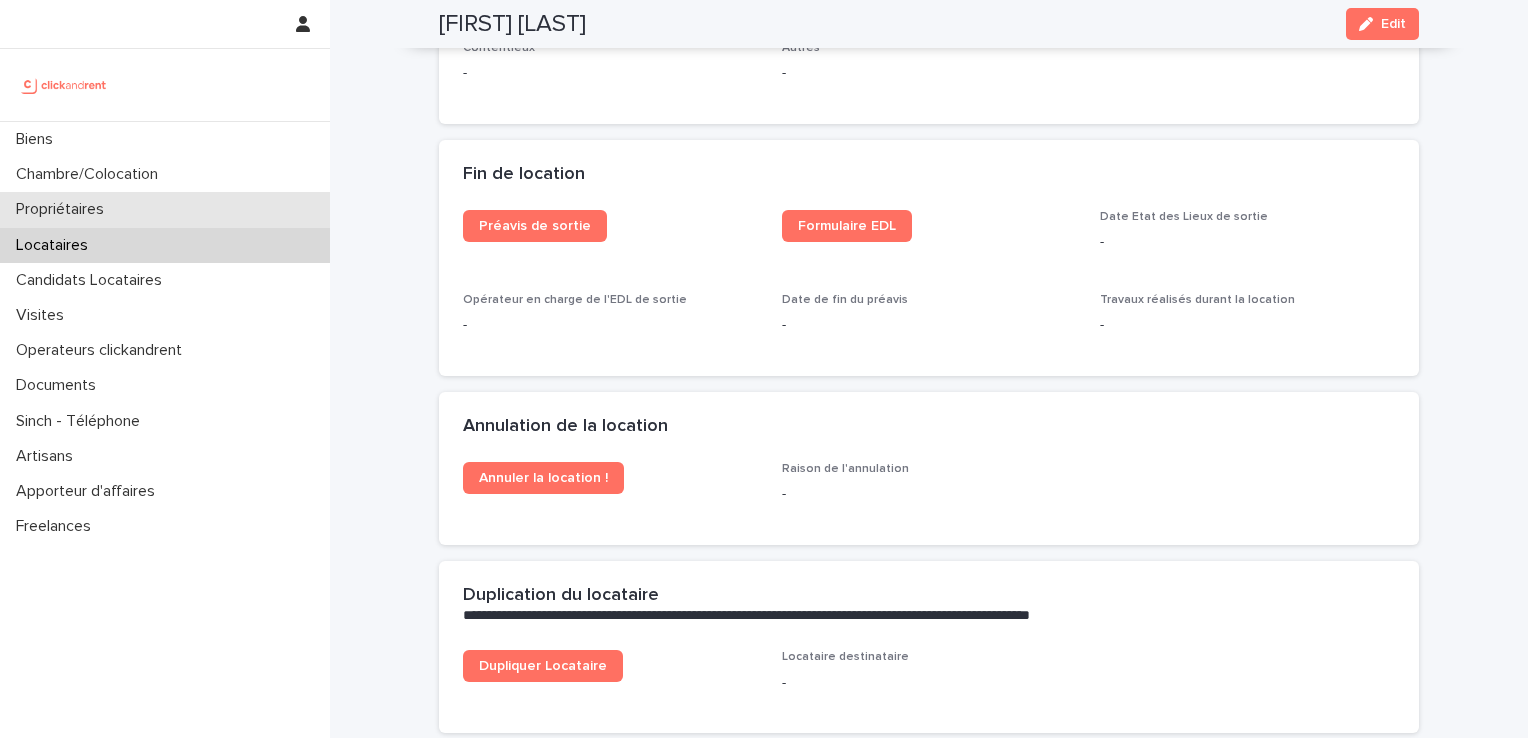 scroll, scrollTop: 2424, scrollLeft: 0, axis: vertical 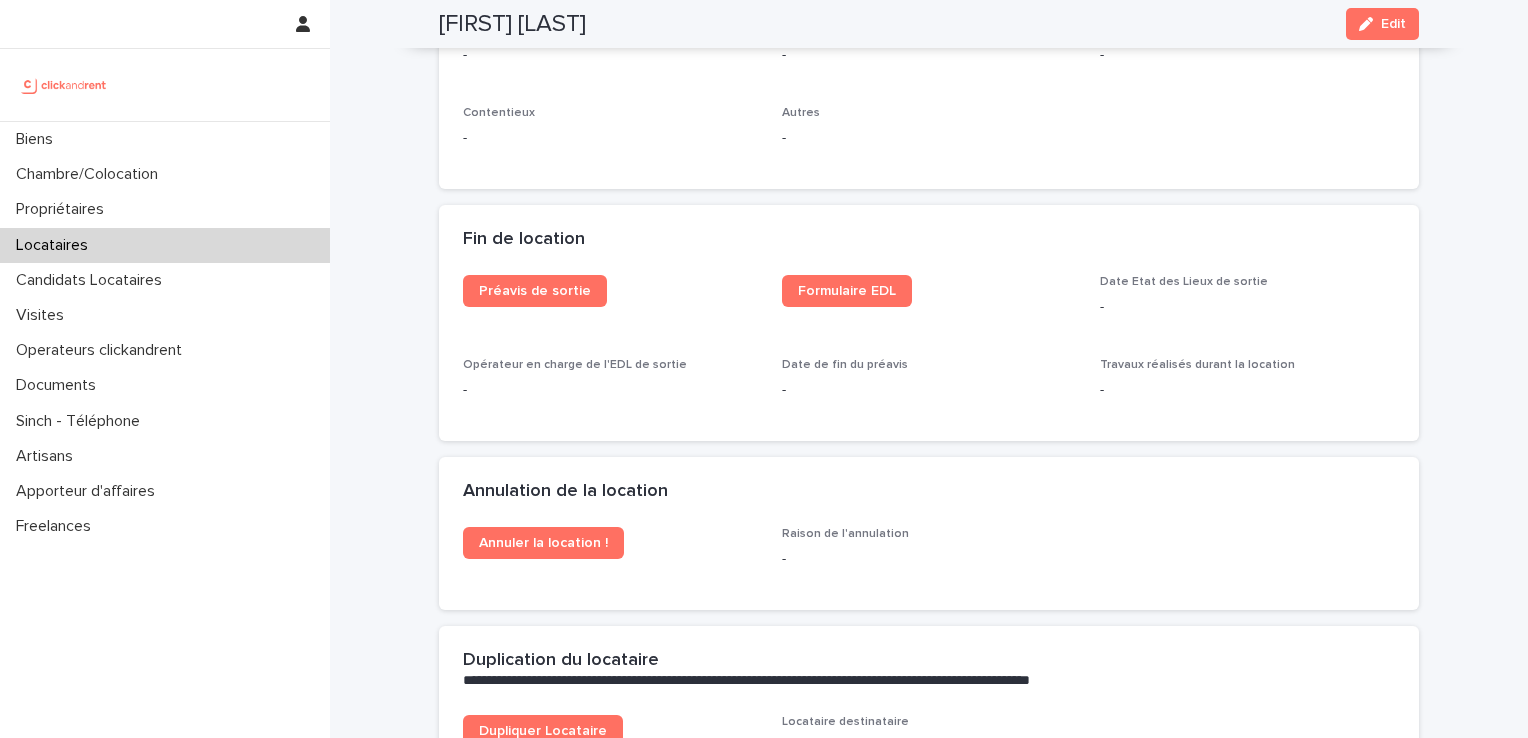 click on "Locataires" at bounding box center [56, 245] 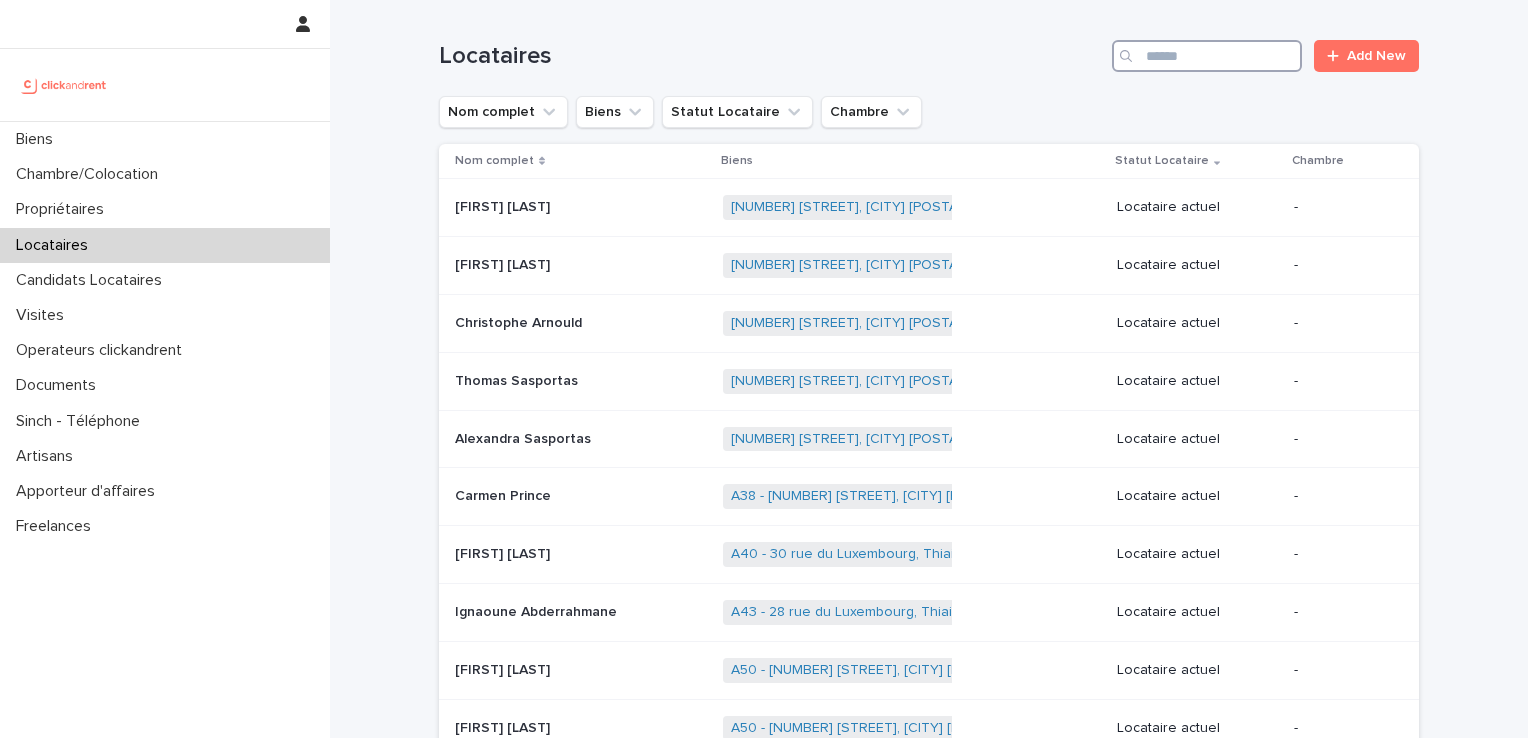 click at bounding box center [1207, 56] 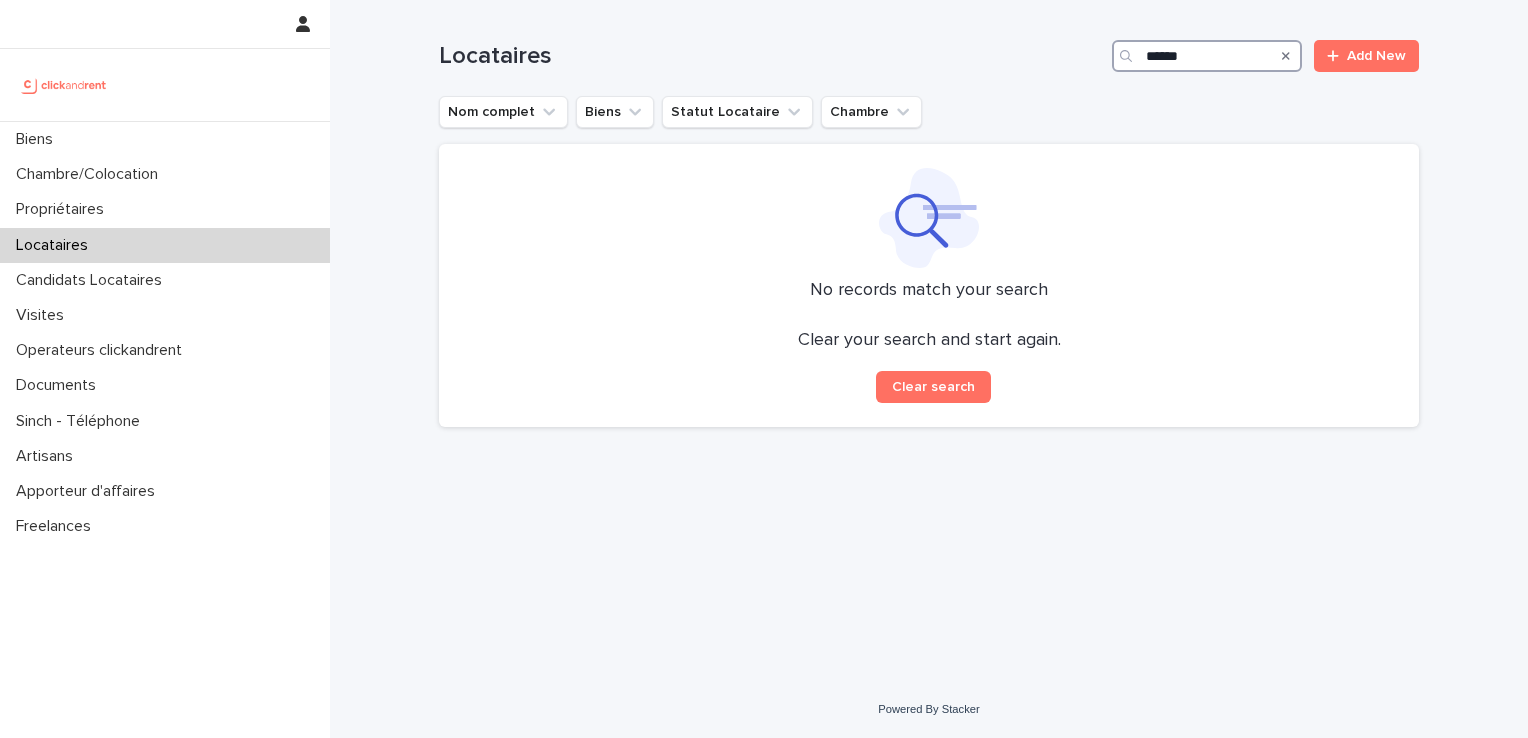 drag, startPoint x: 1204, startPoint y: 51, endPoint x: 1092, endPoint y: 51, distance: 112 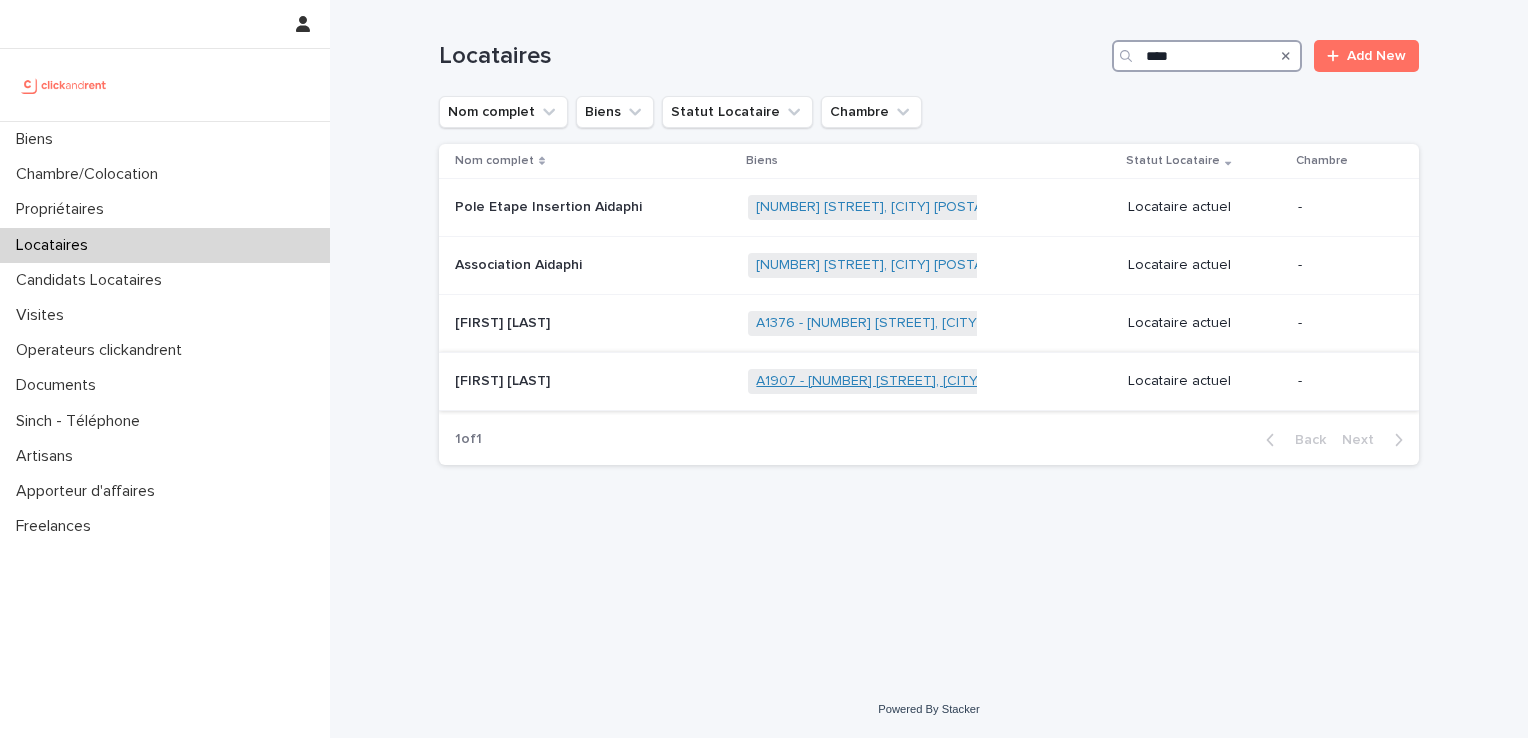 type on "****" 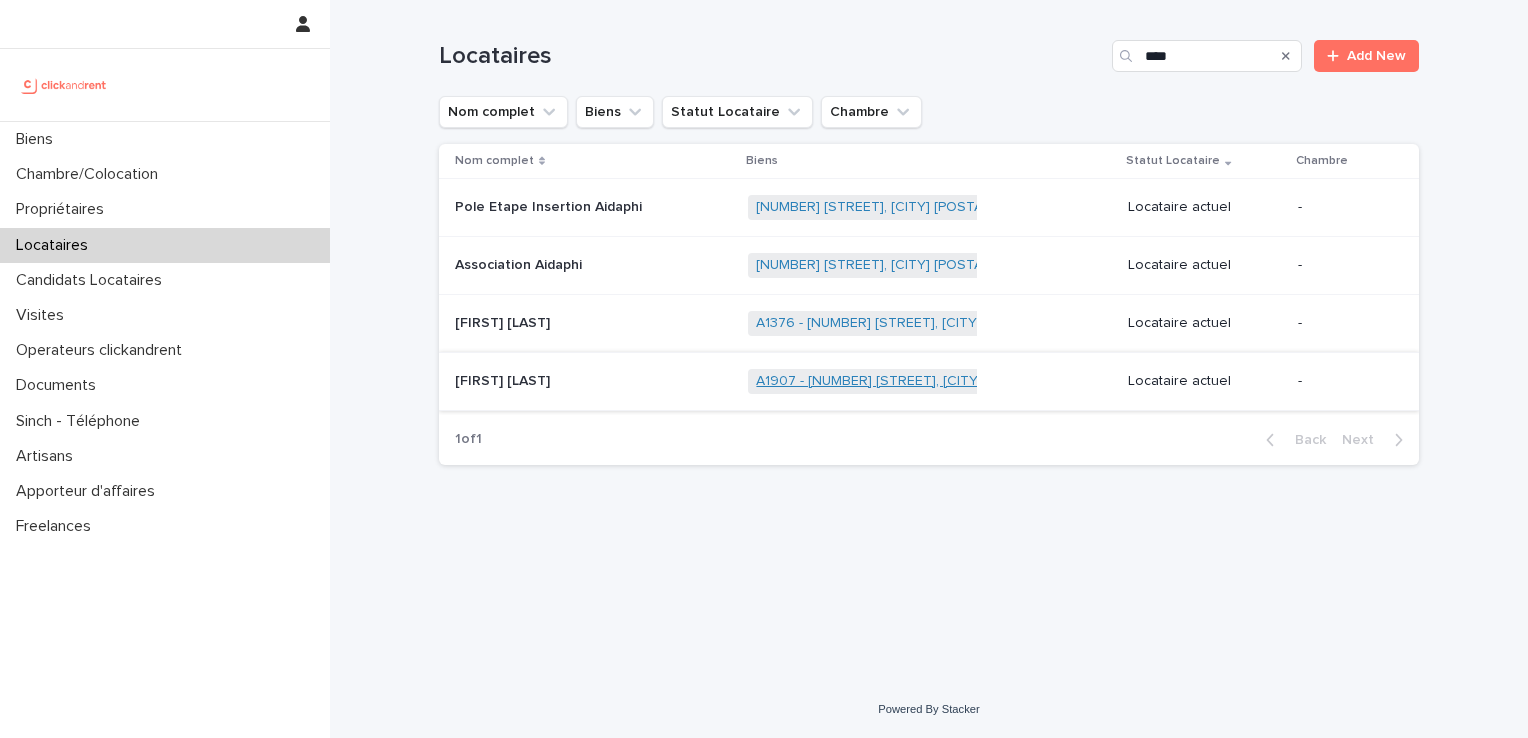 click on "A1907 - [NUMBER] [STREET], [CITY] [POSTAL_CODE]" at bounding box center (924, 381) 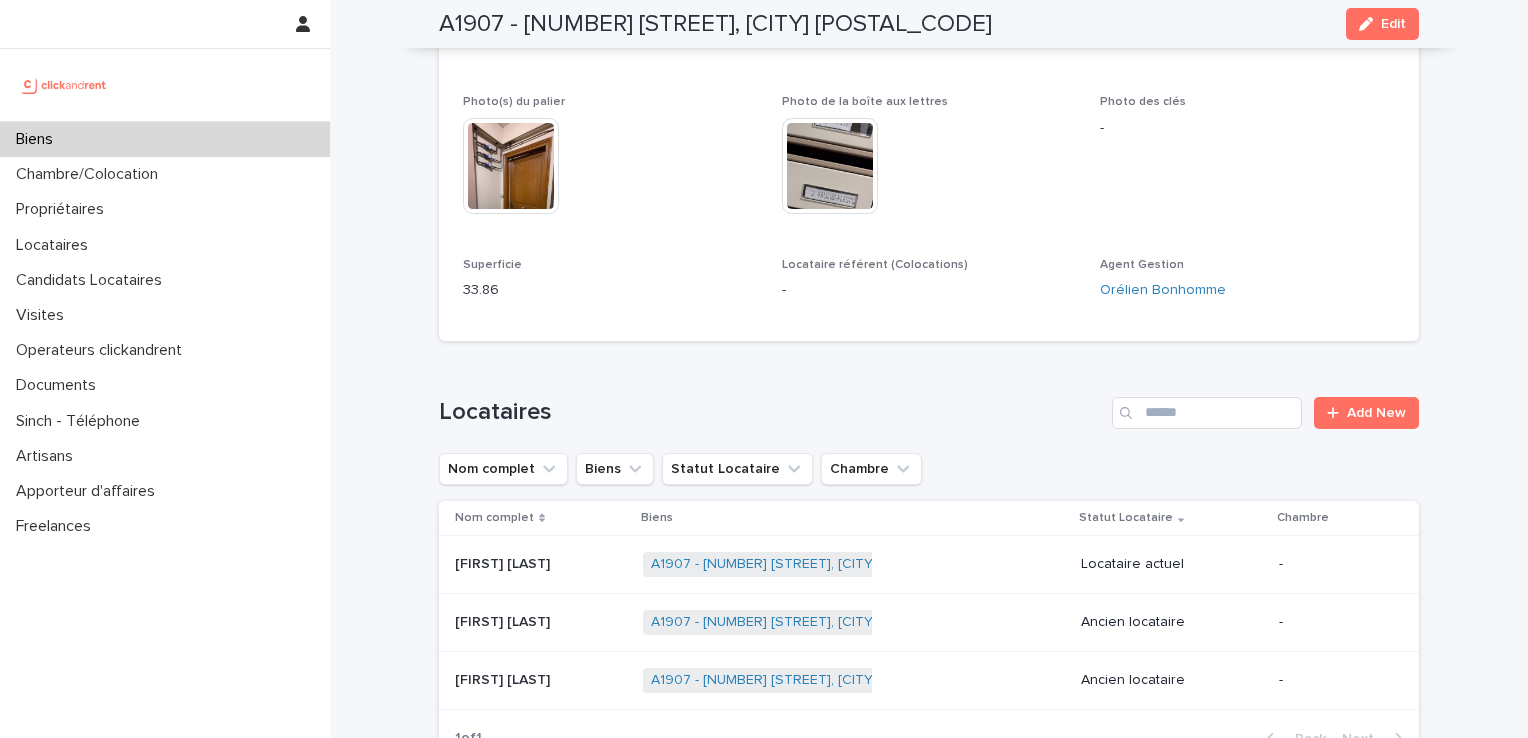 scroll, scrollTop: 466, scrollLeft: 0, axis: vertical 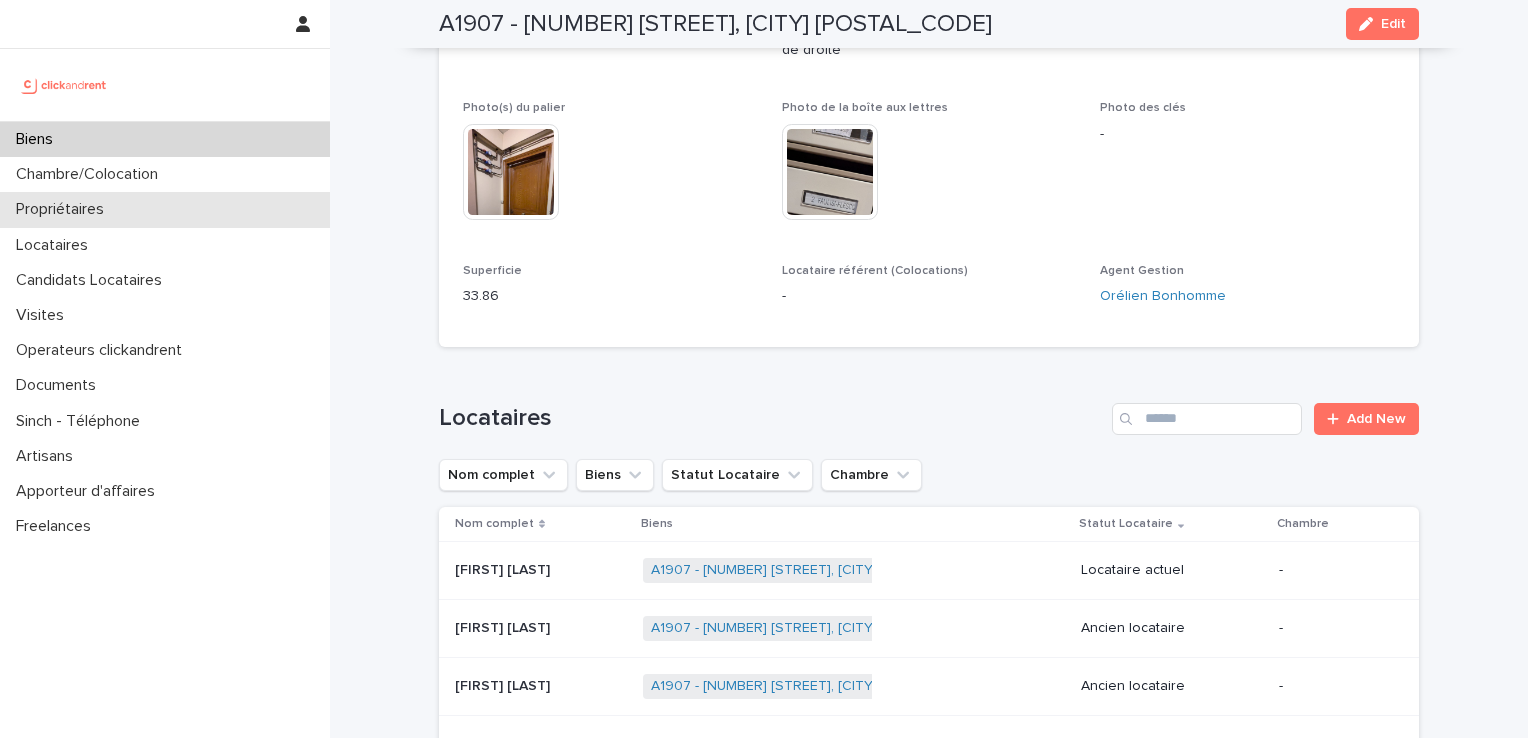 click on "Propriétaires" at bounding box center [64, 209] 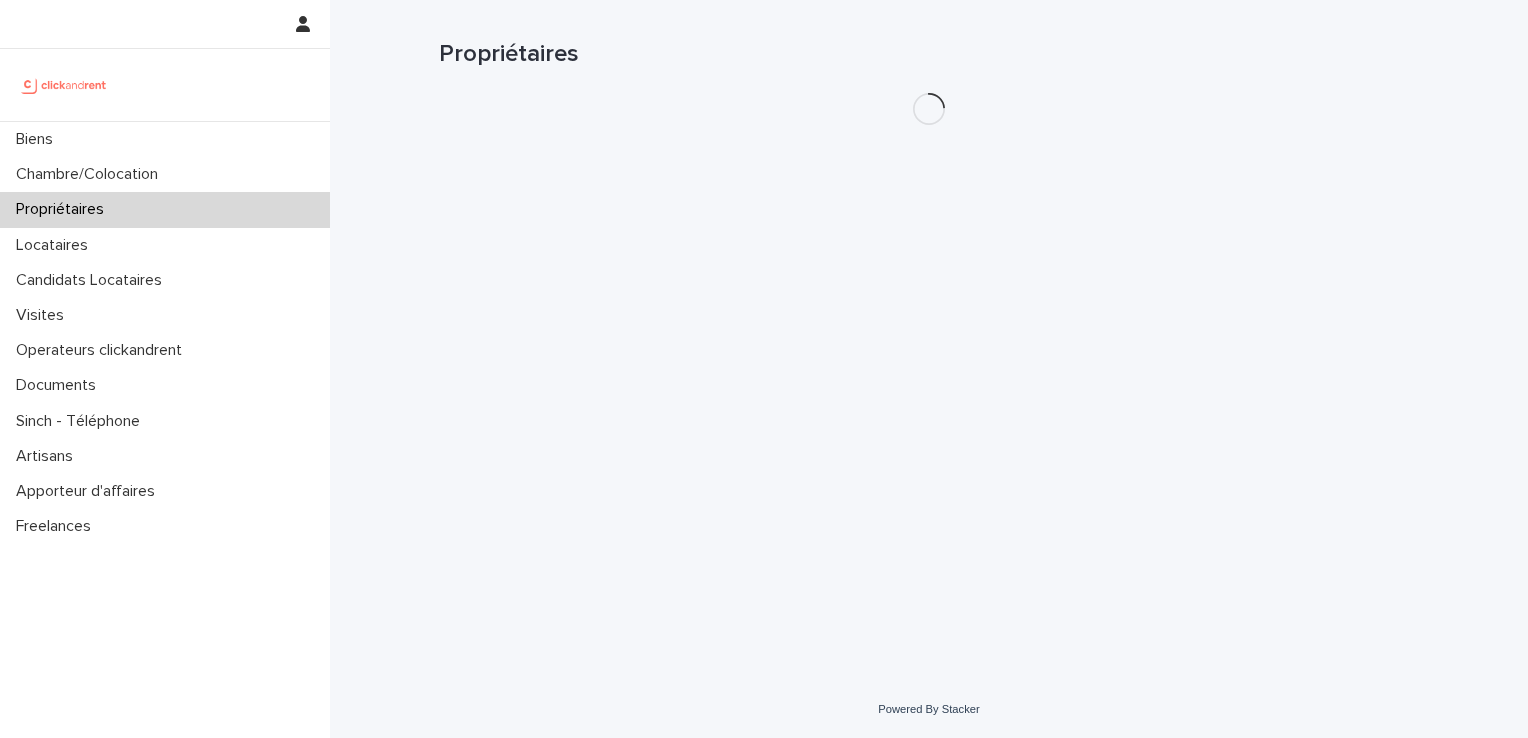 scroll, scrollTop: 0, scrollLeft: 0, axis: both 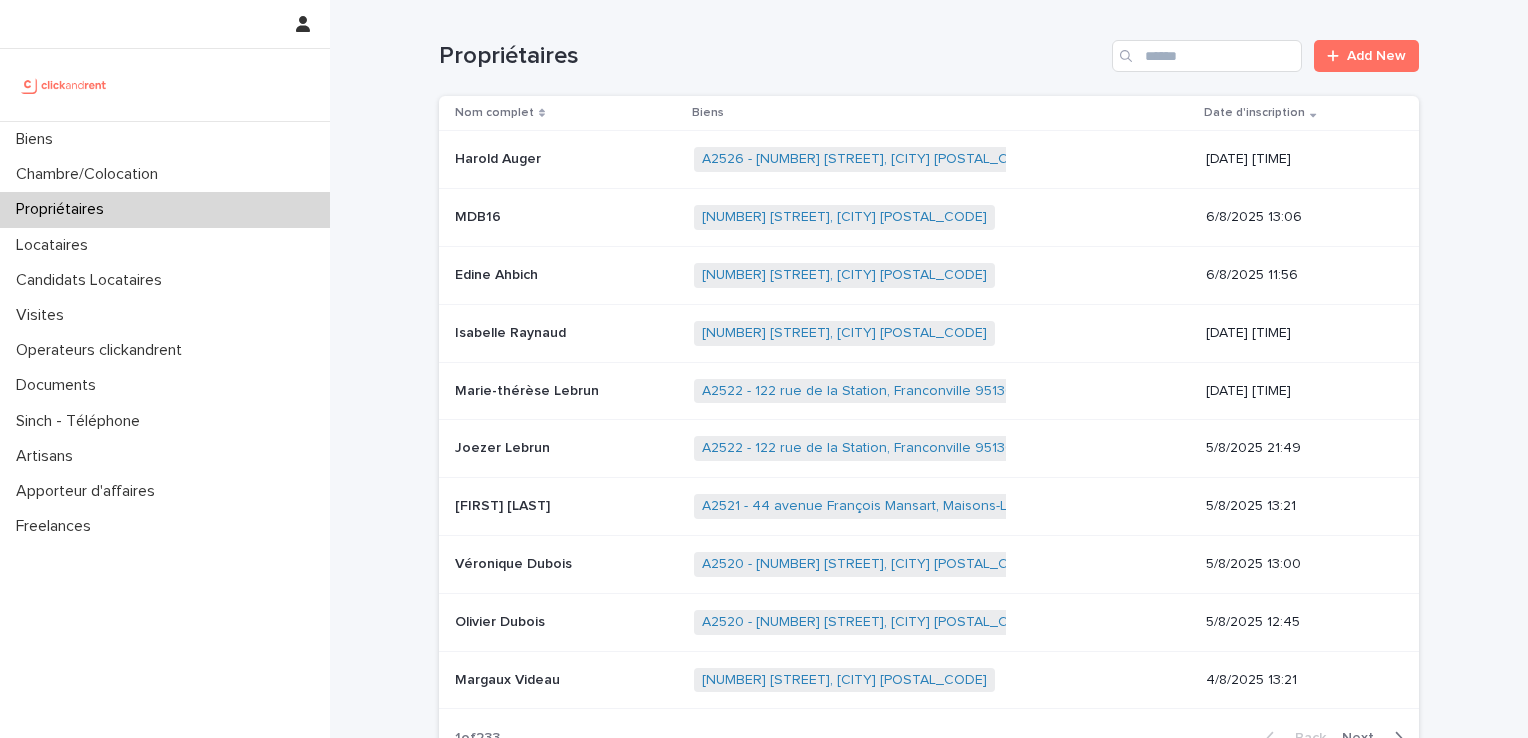 click at bounding box center [1128, 56] 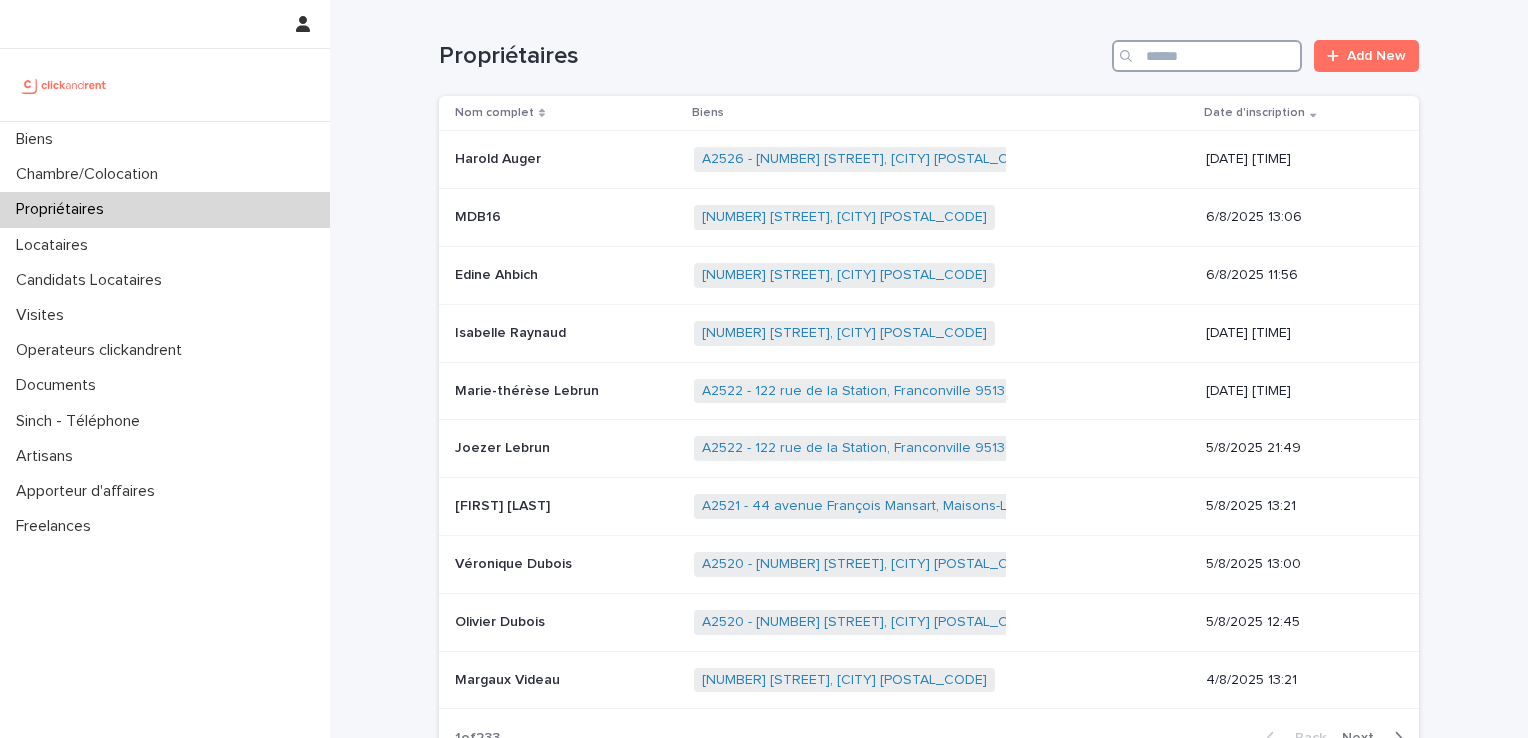 click at bounding box center (1207, 56) 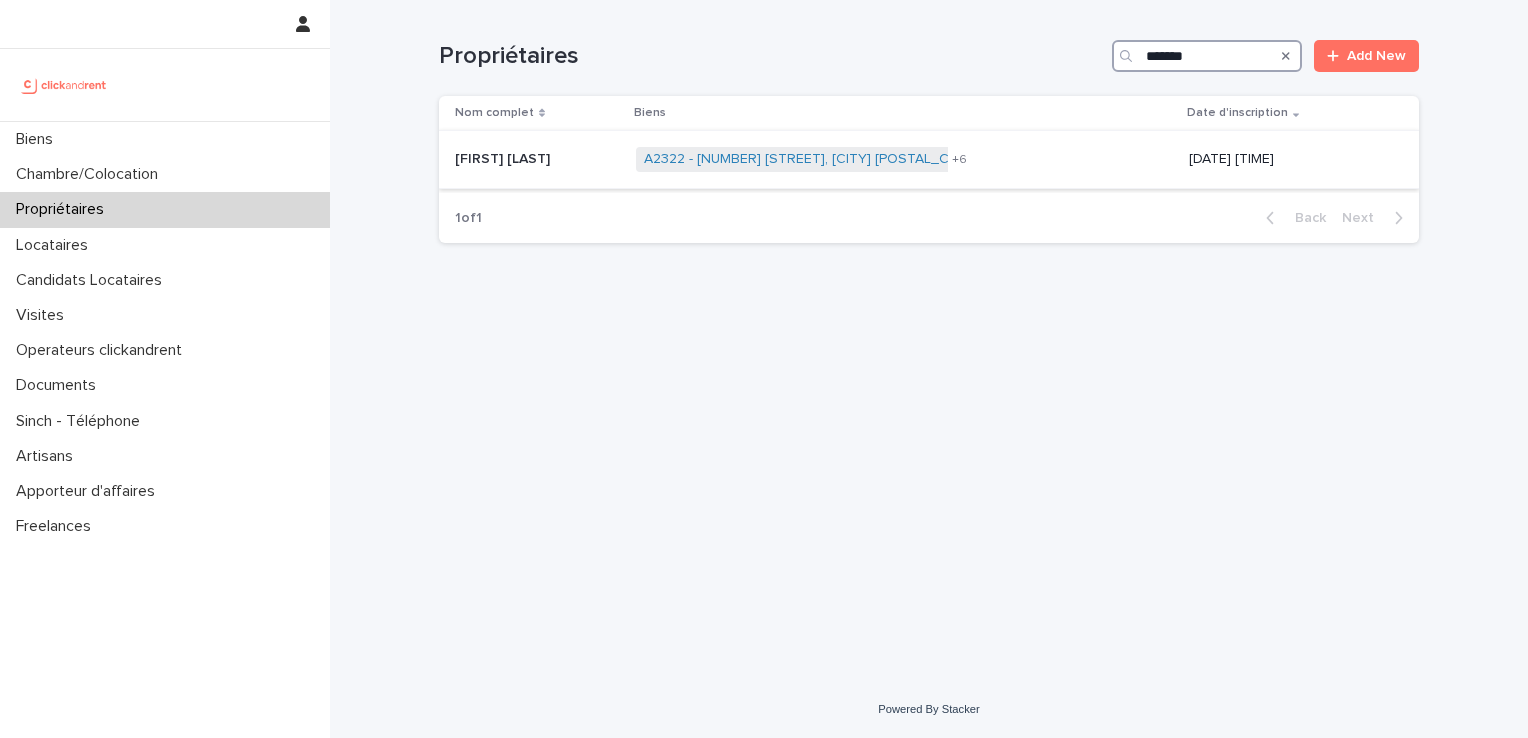 type on "*******" 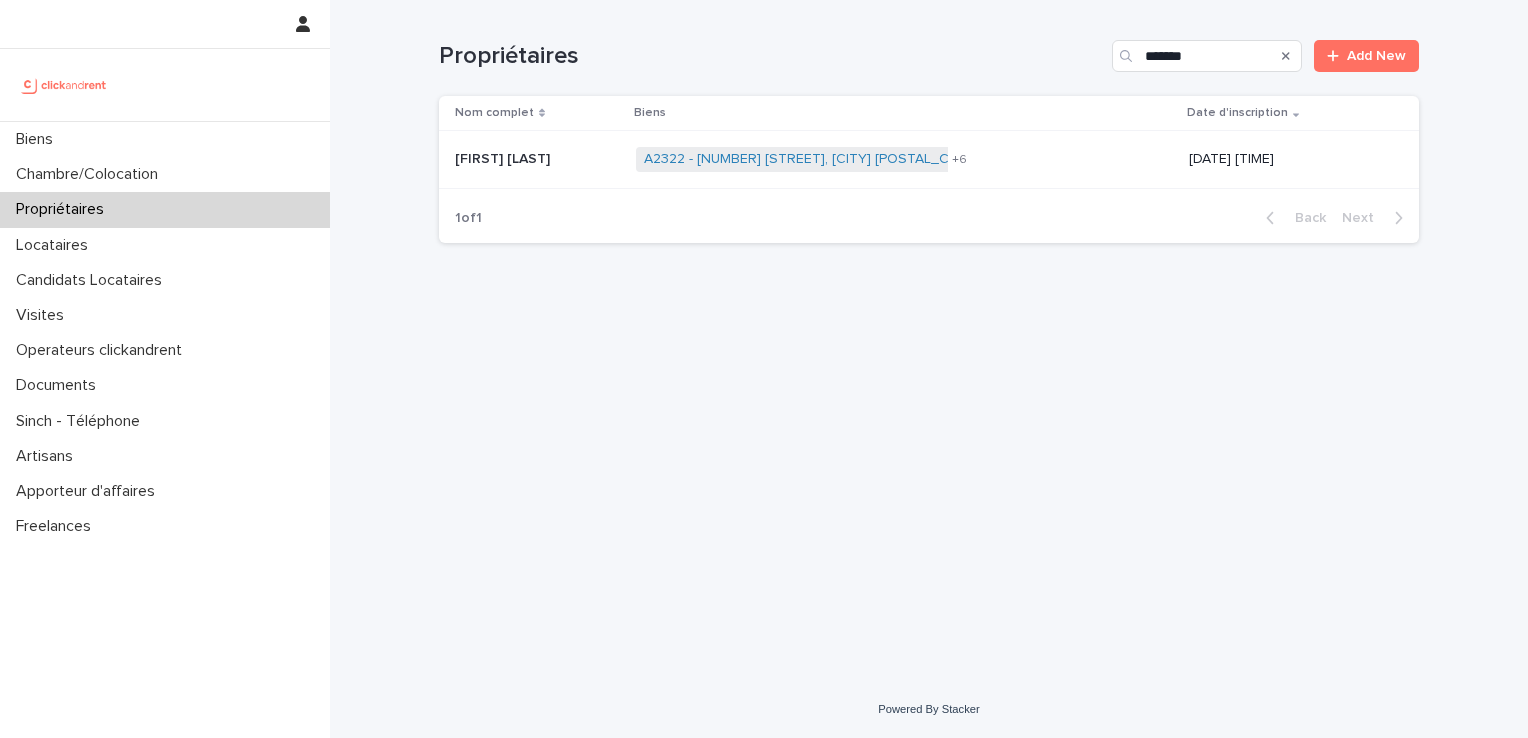 click on "[FIRST] [LAST]" at bounding box center (504, 157) 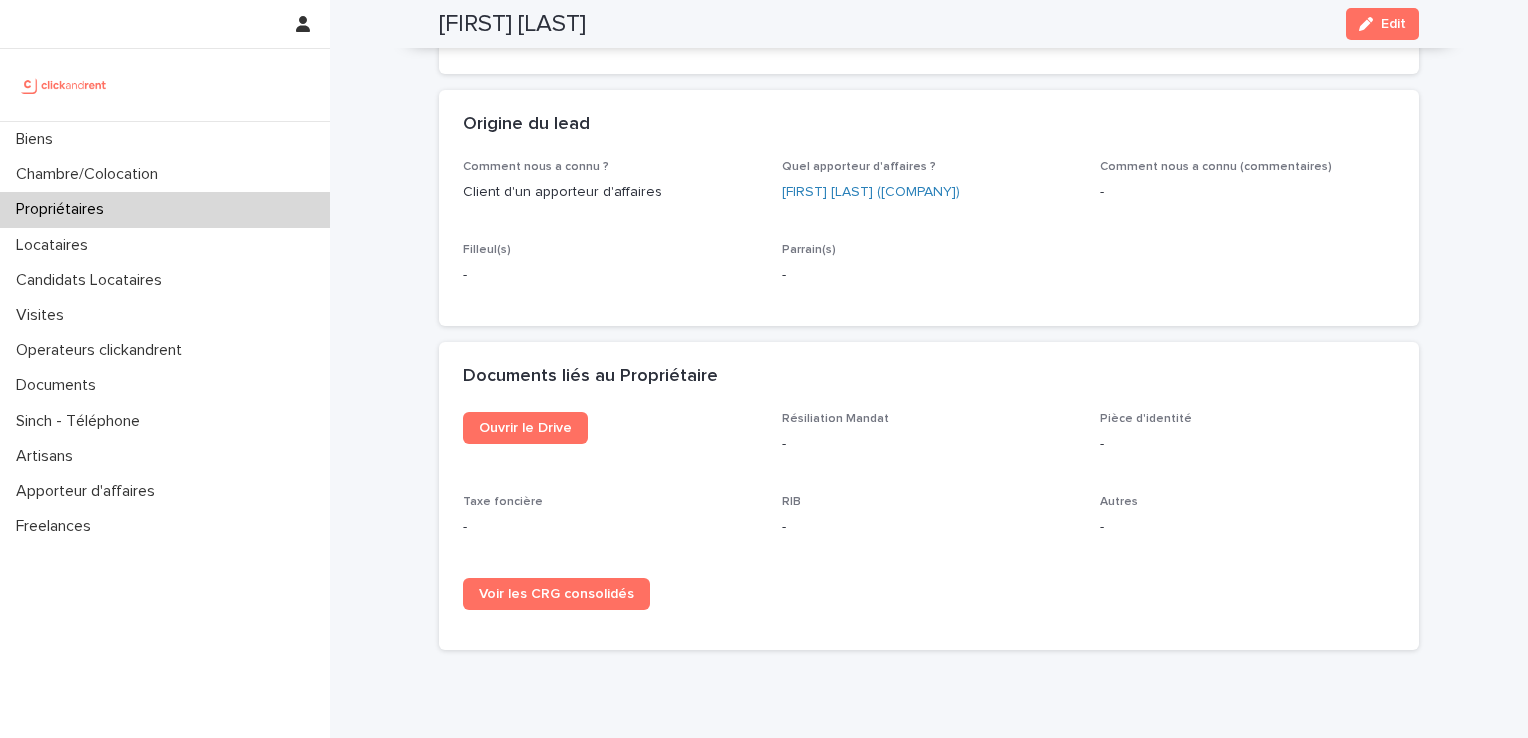 scroll, scrollTop: 1281, scrollLeft: 0, axis: vertical 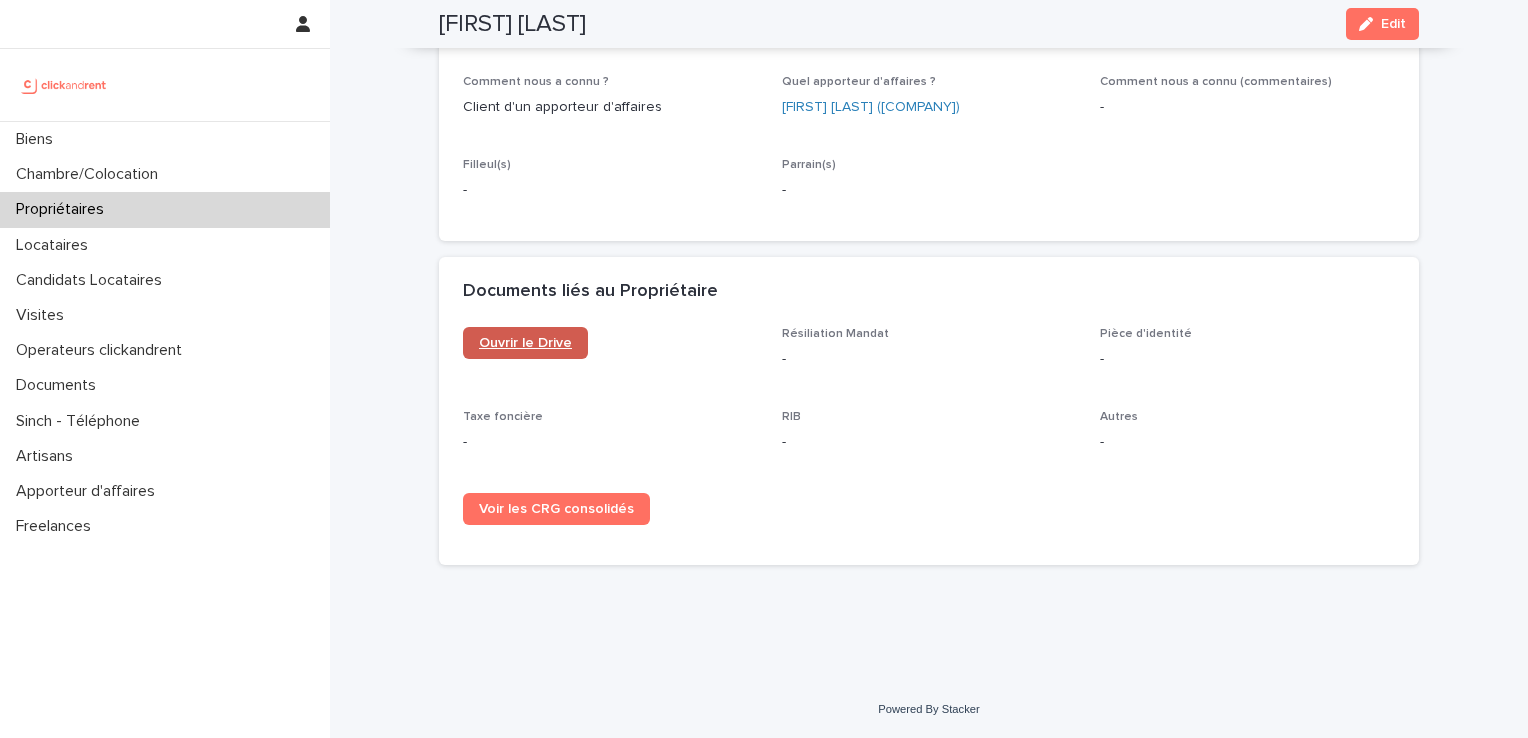 click on "Ouvrir le Drive" at bounding box center [525, 343] 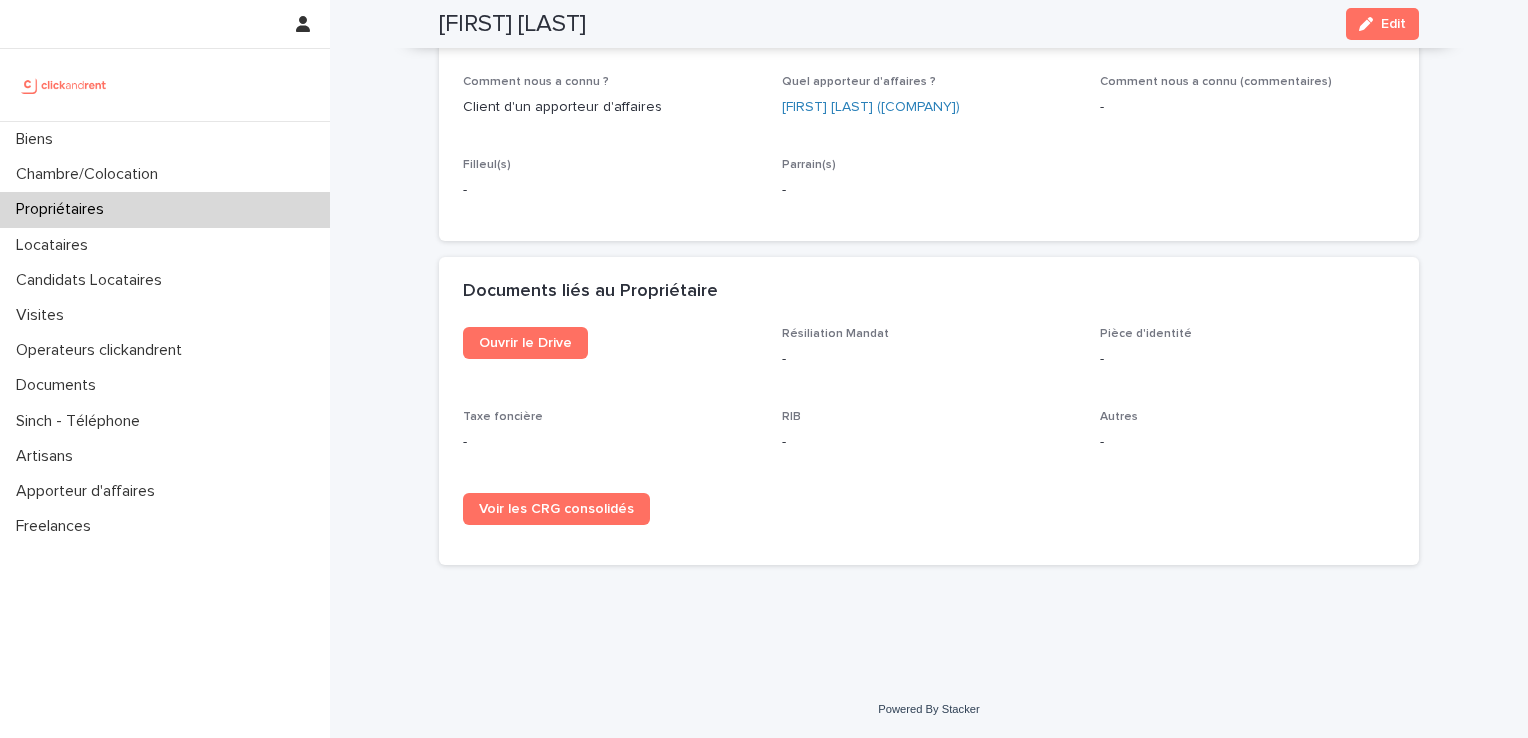 click on "Propriétaires" at bounding box center [64, 209] 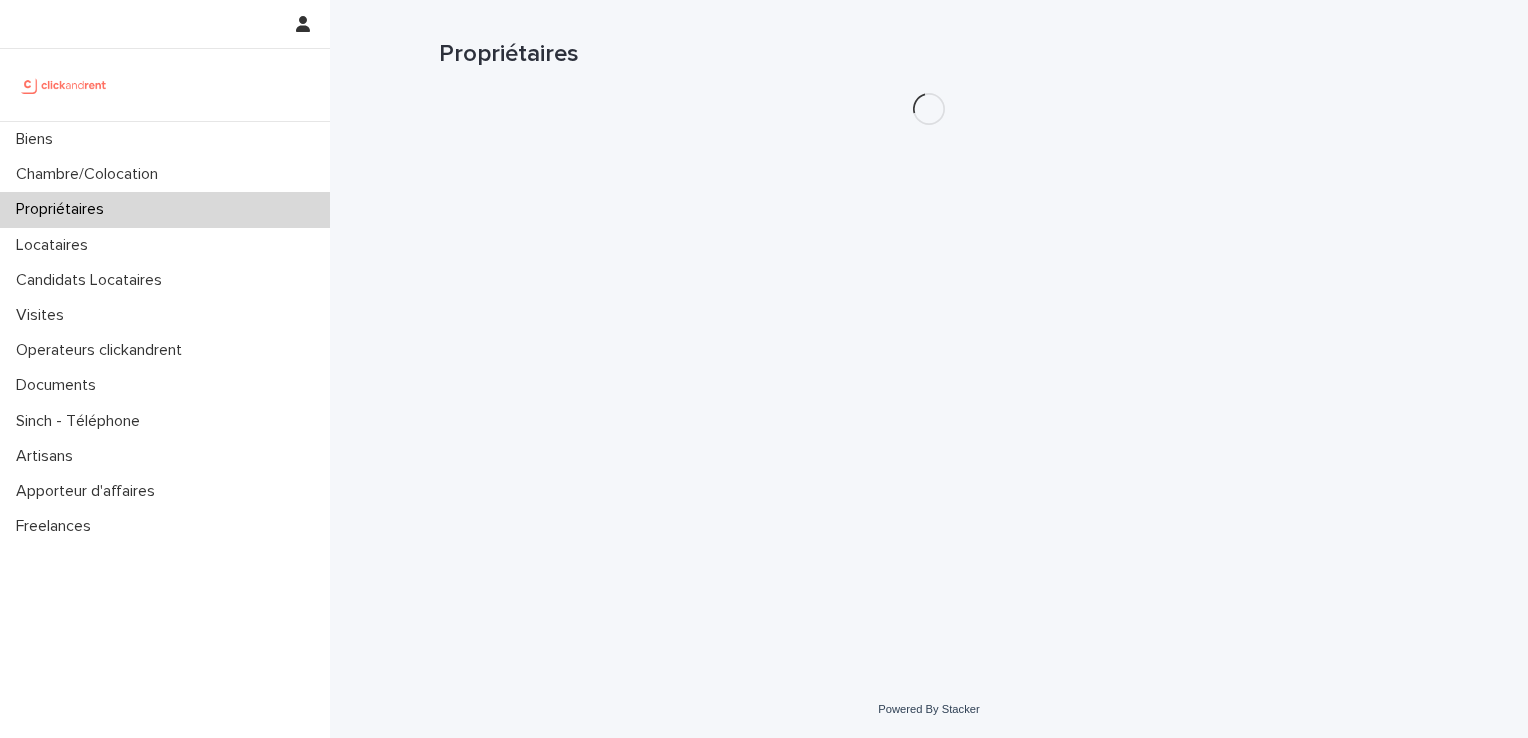 scroll, scrollTop: 0, scrollLeft: 0, axis: both 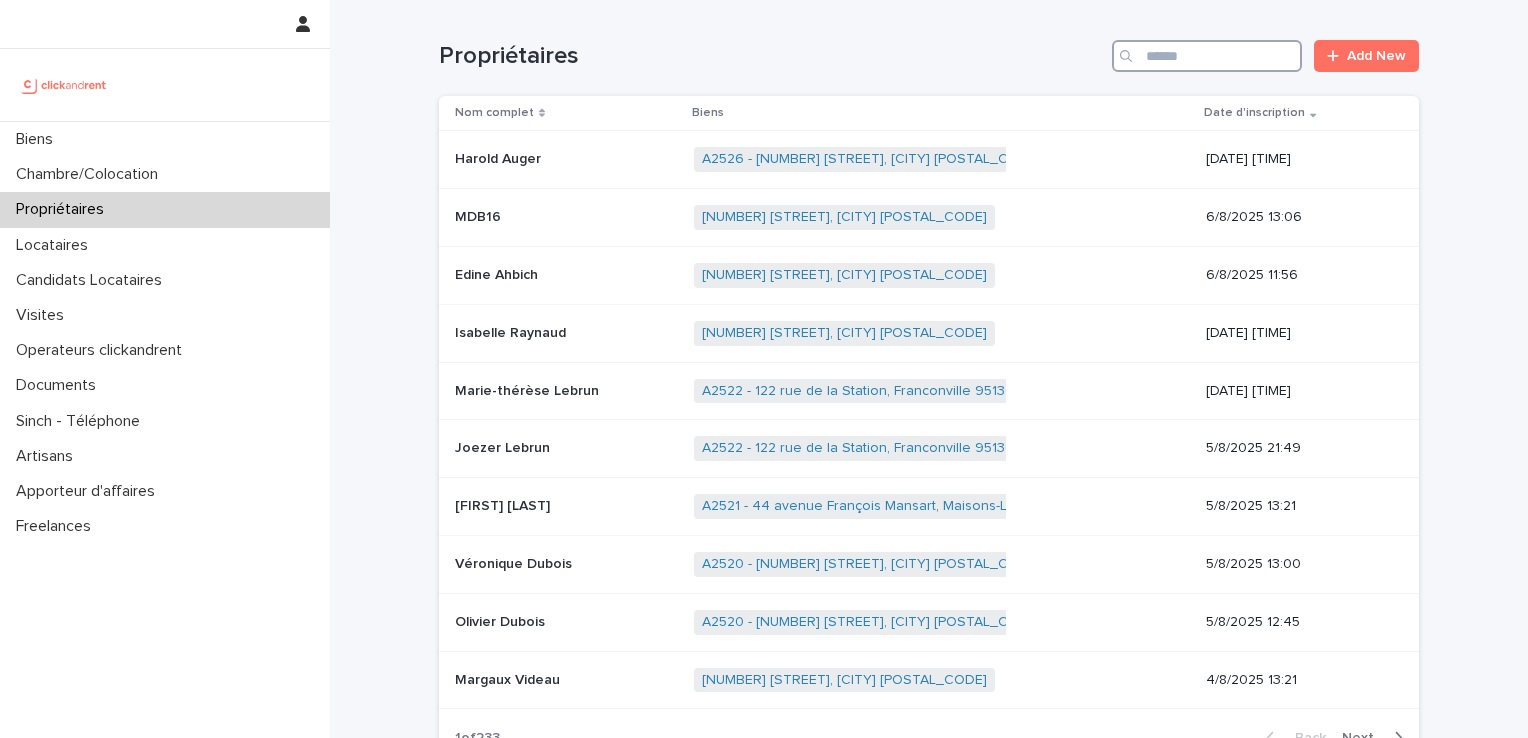 click at bounding box center (1207, 56) 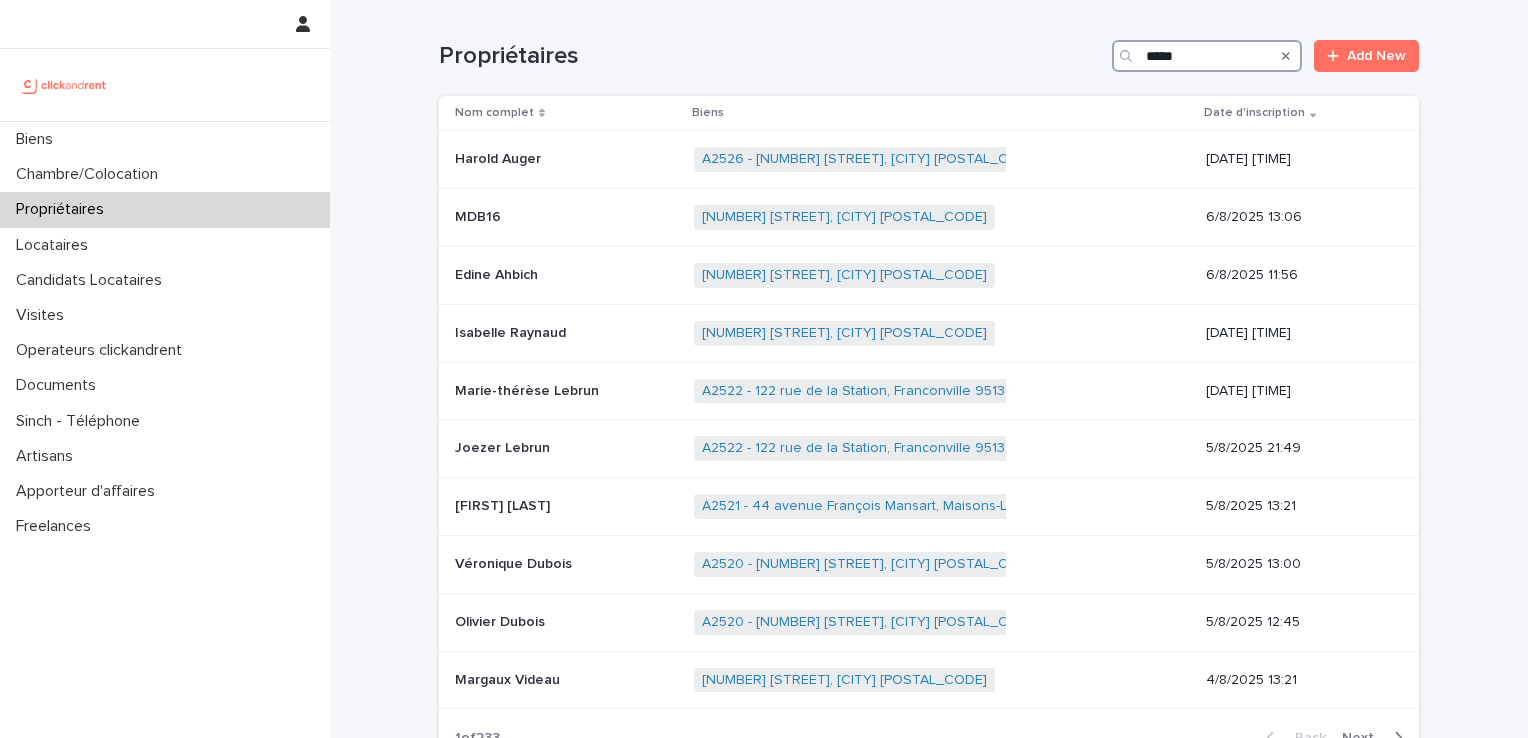 type on "*****" 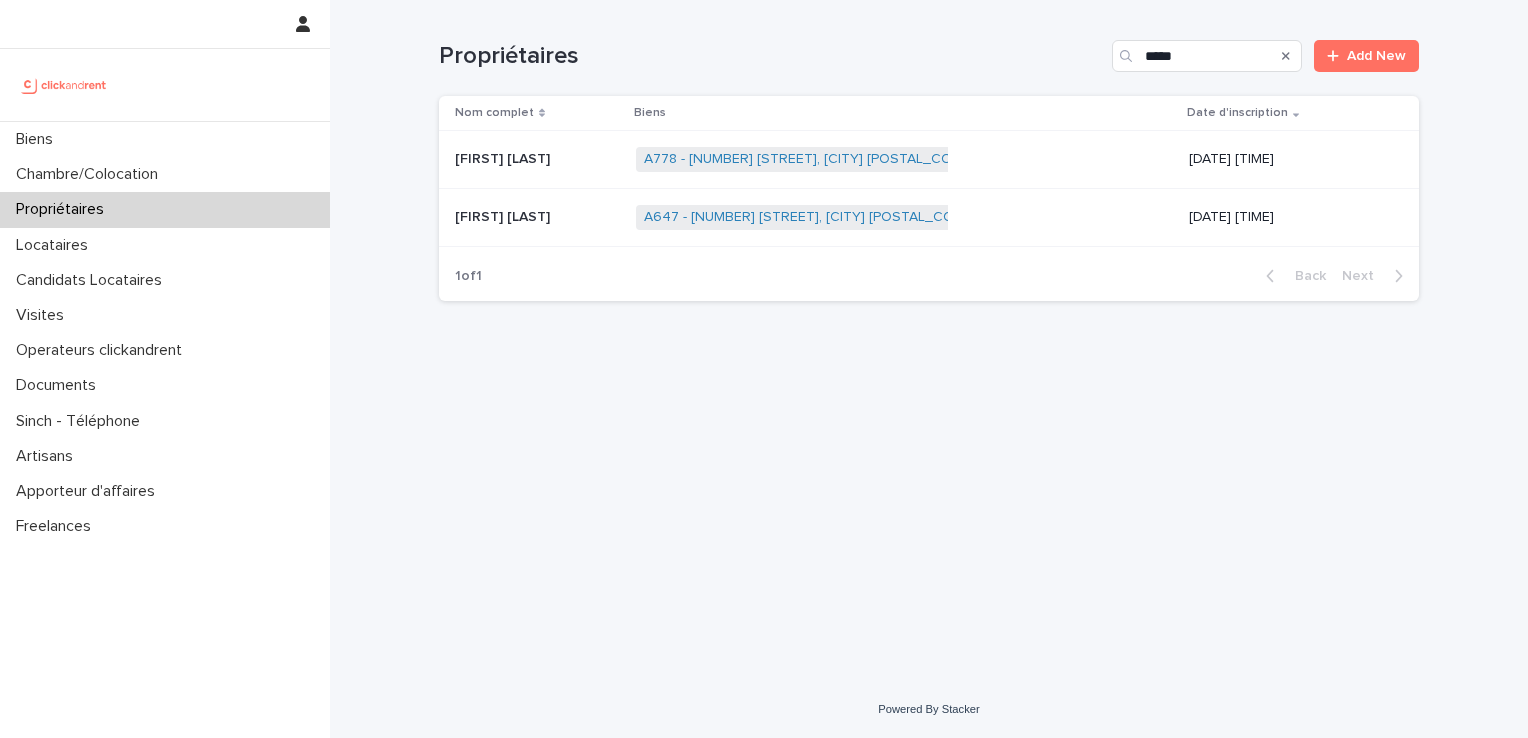 click on "[FIRST] [LAST]" at bounding box center (504, 215) 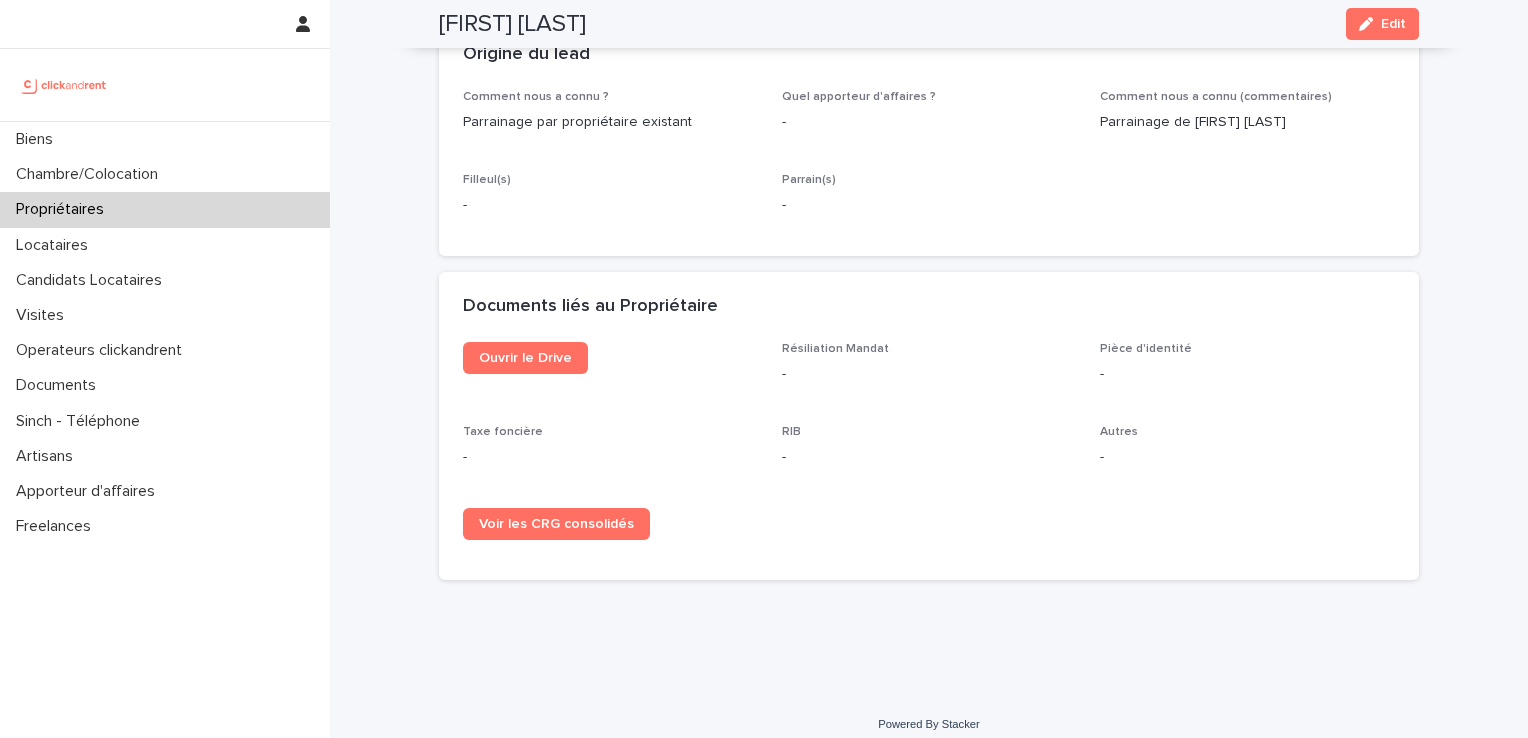 scroll, scrollTop: 1081, scrollLeft: 0, axis: vertical 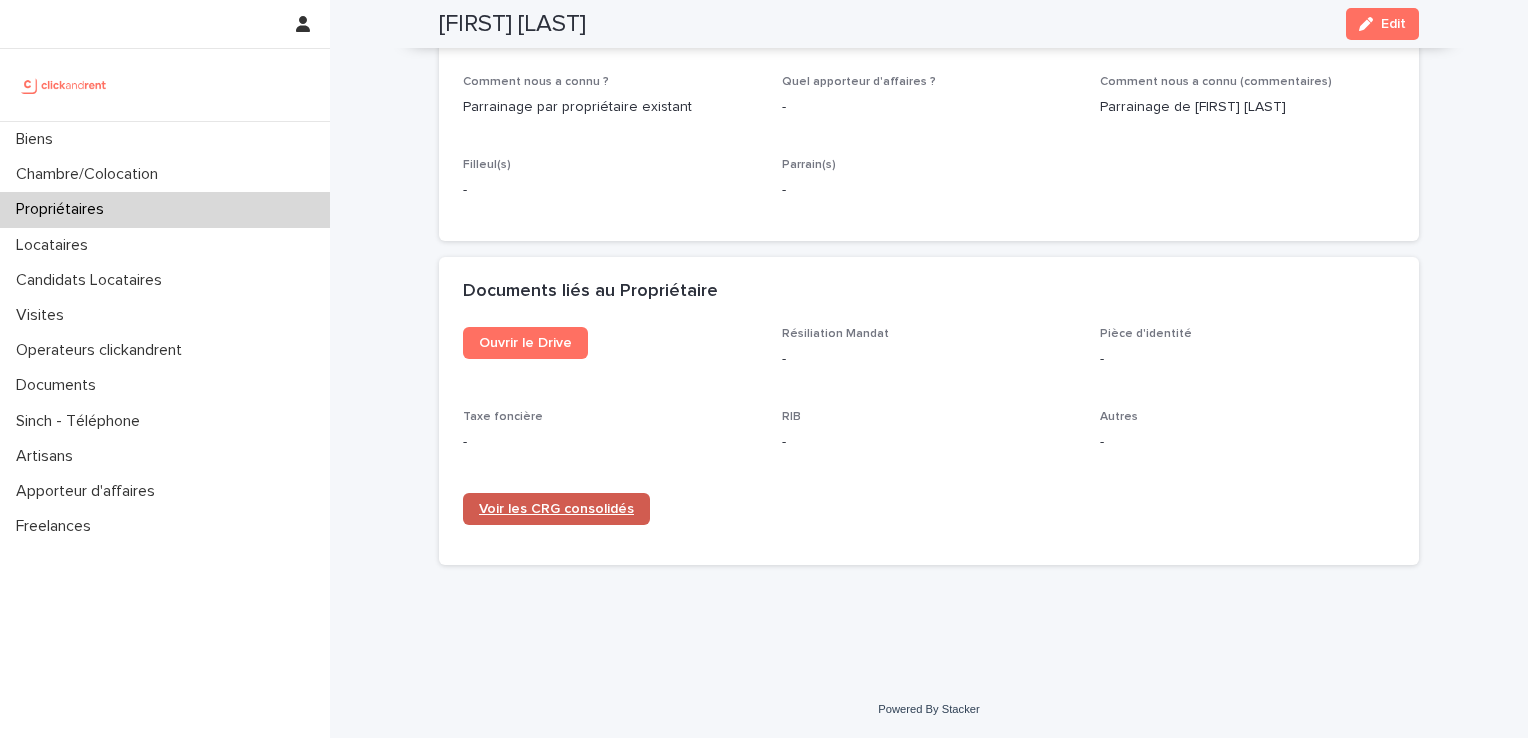 click on "Voir les CRG consolidés" at bounding box center [556, 509] 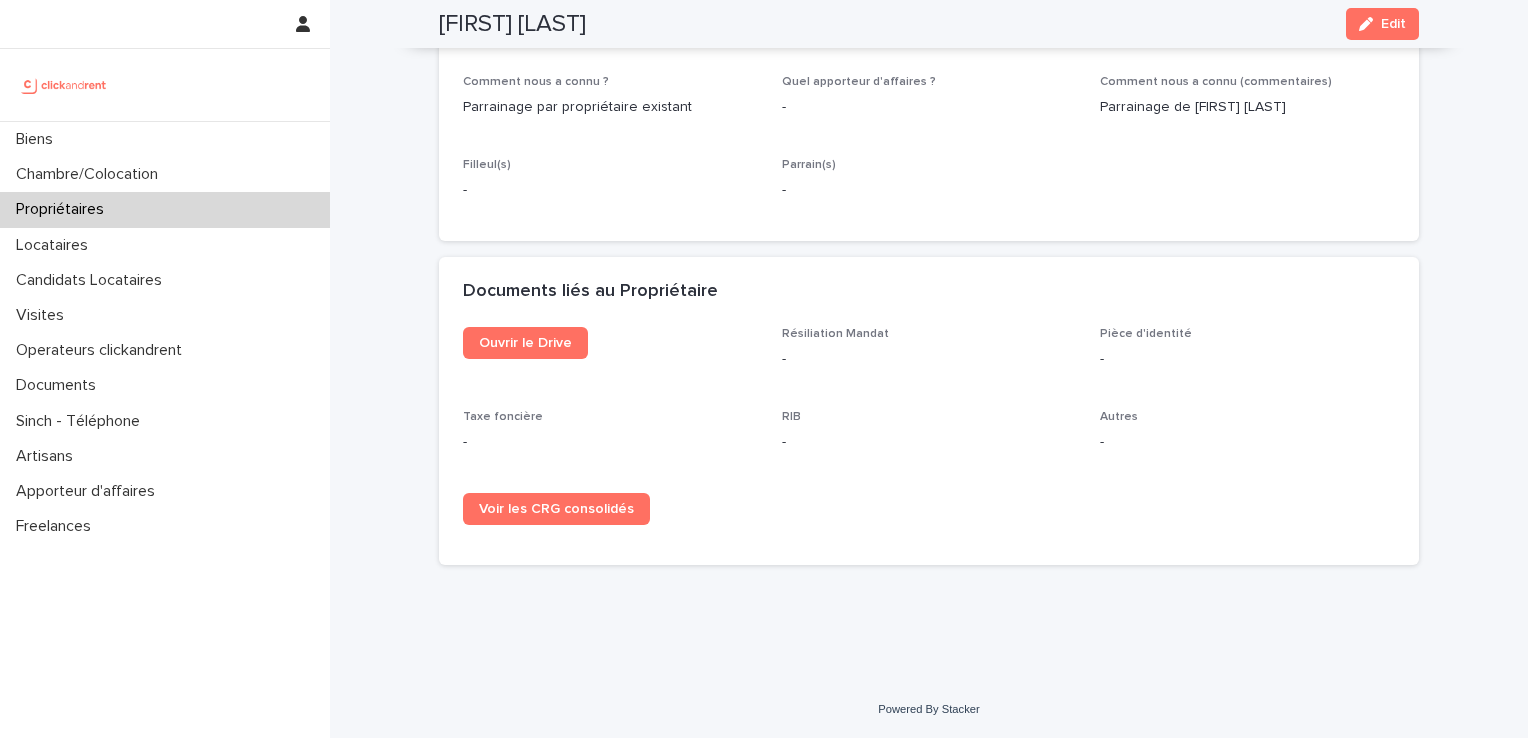 click on "Propriétaires" at bounding box center [64, 209] 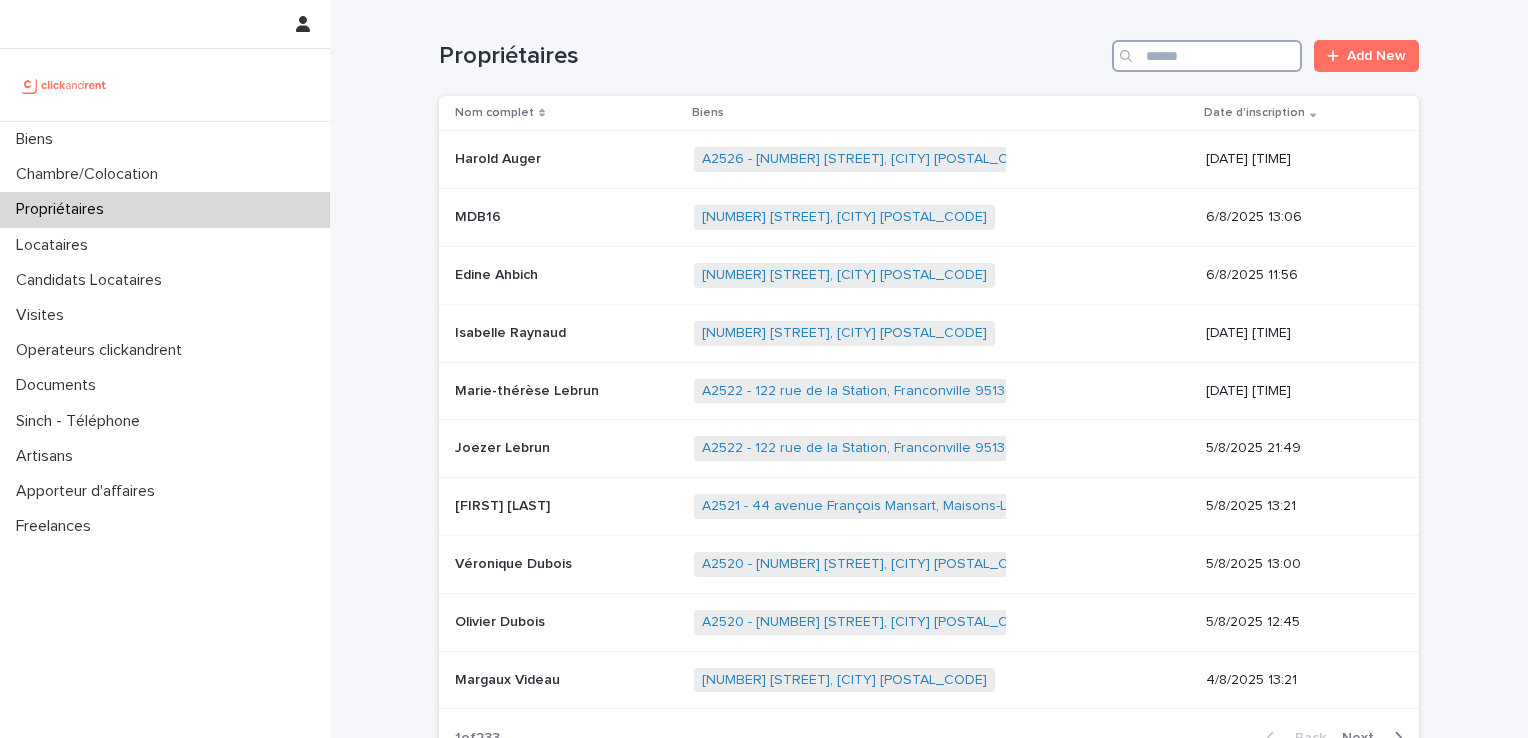 click at bounding box center (1207, 56) 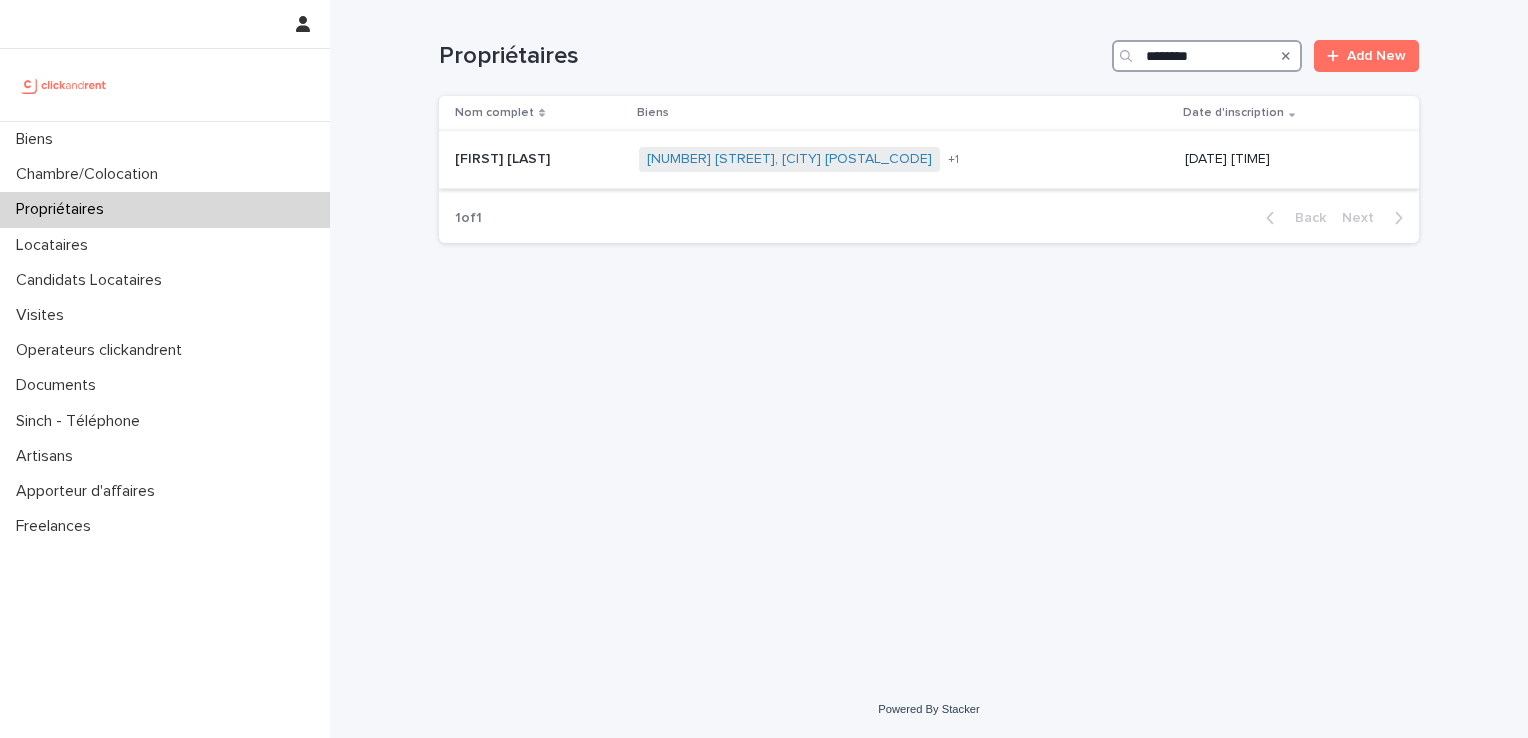 type on "********" 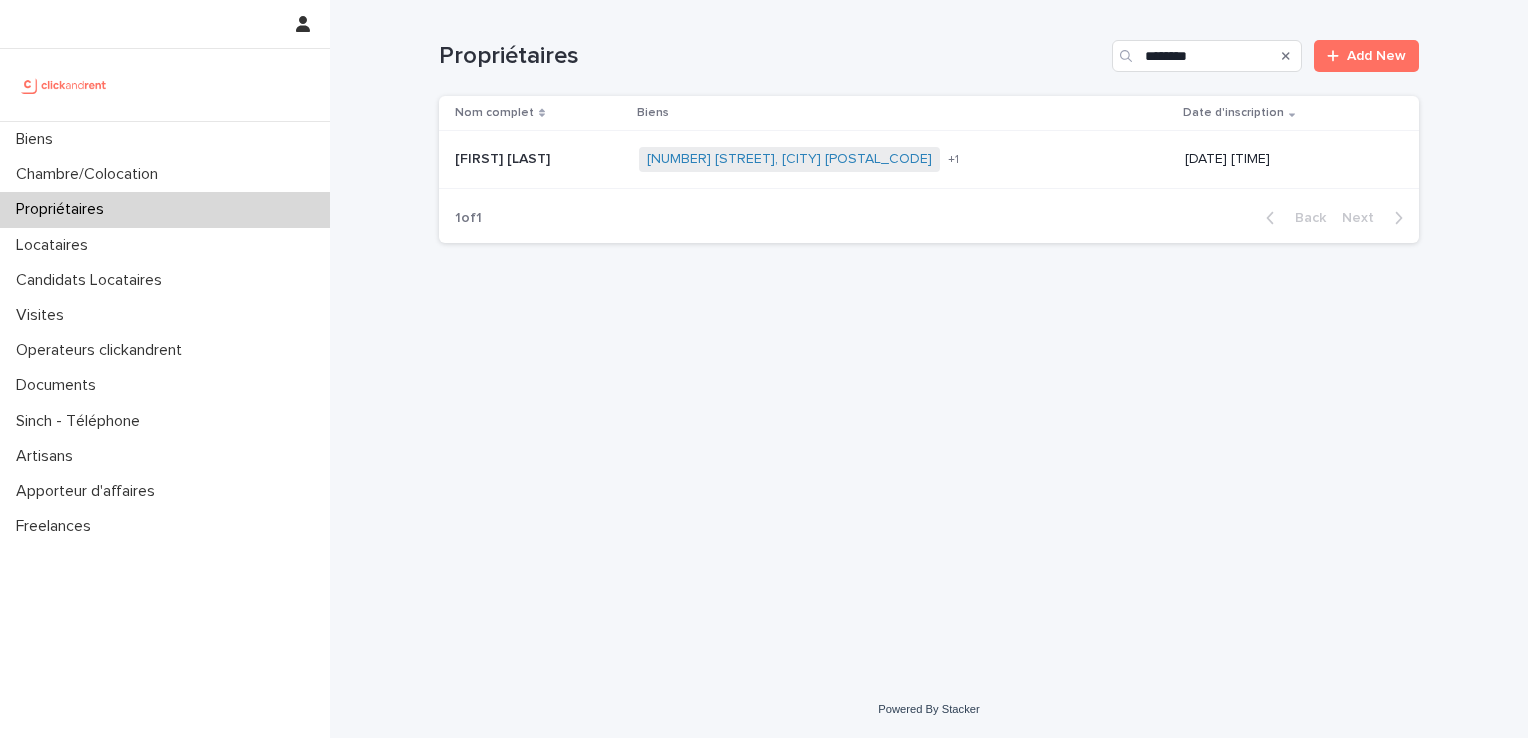 click on "[FIRST] [LAST]" at bounding box center [504, 157] 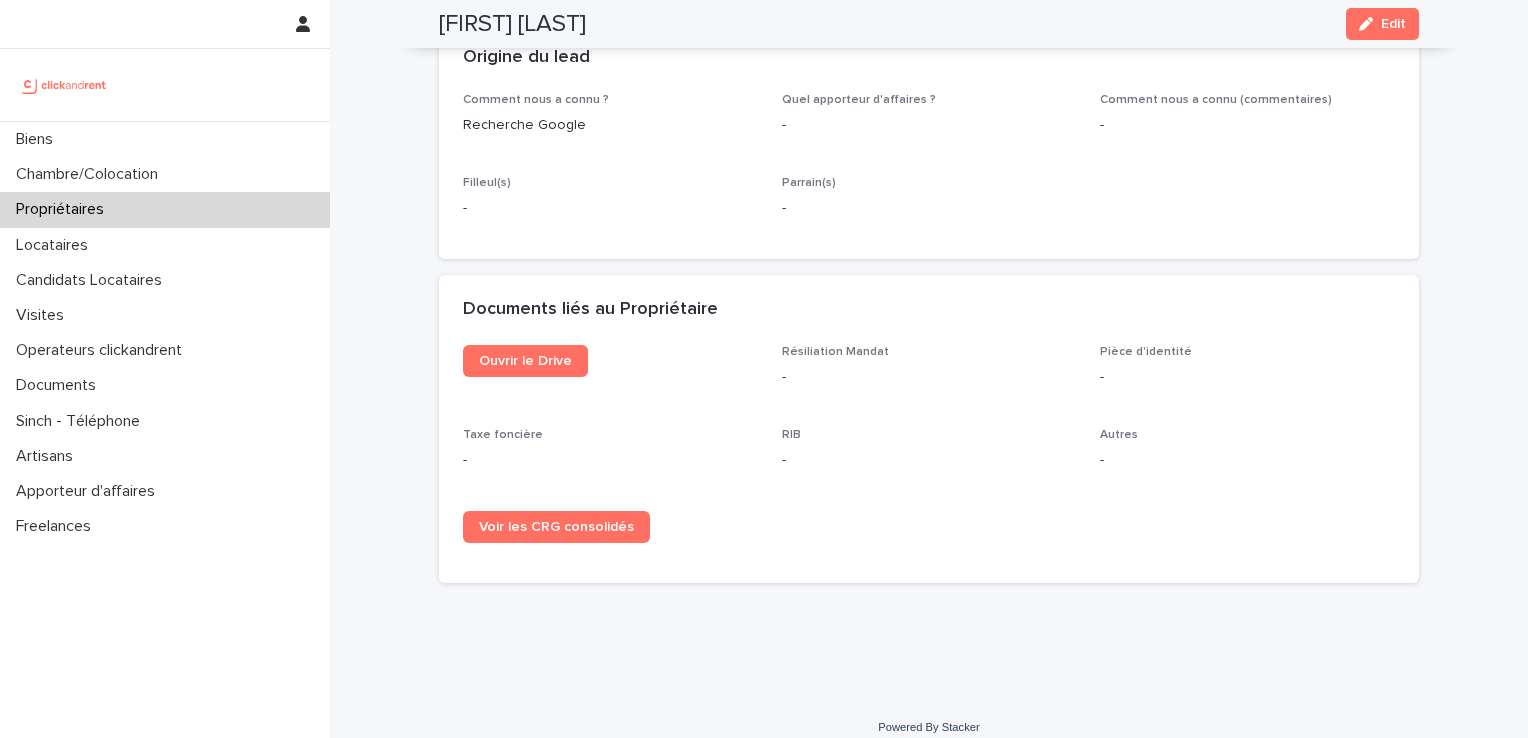 scroll, scrollTop: 1105, scrollLeft: 0, axis: vertical 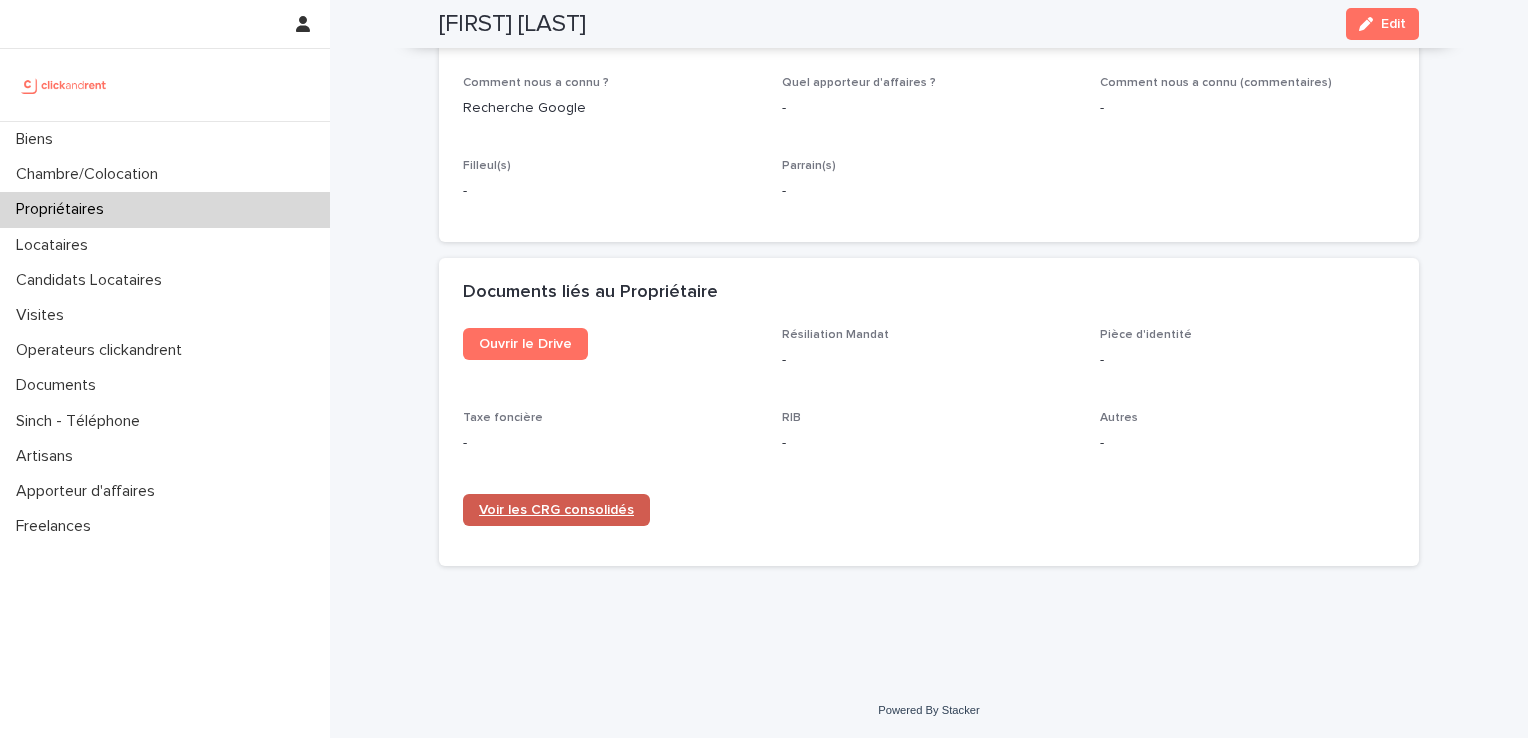 click on "Voir les CRG consolidés" at bounding box center [556, 510] 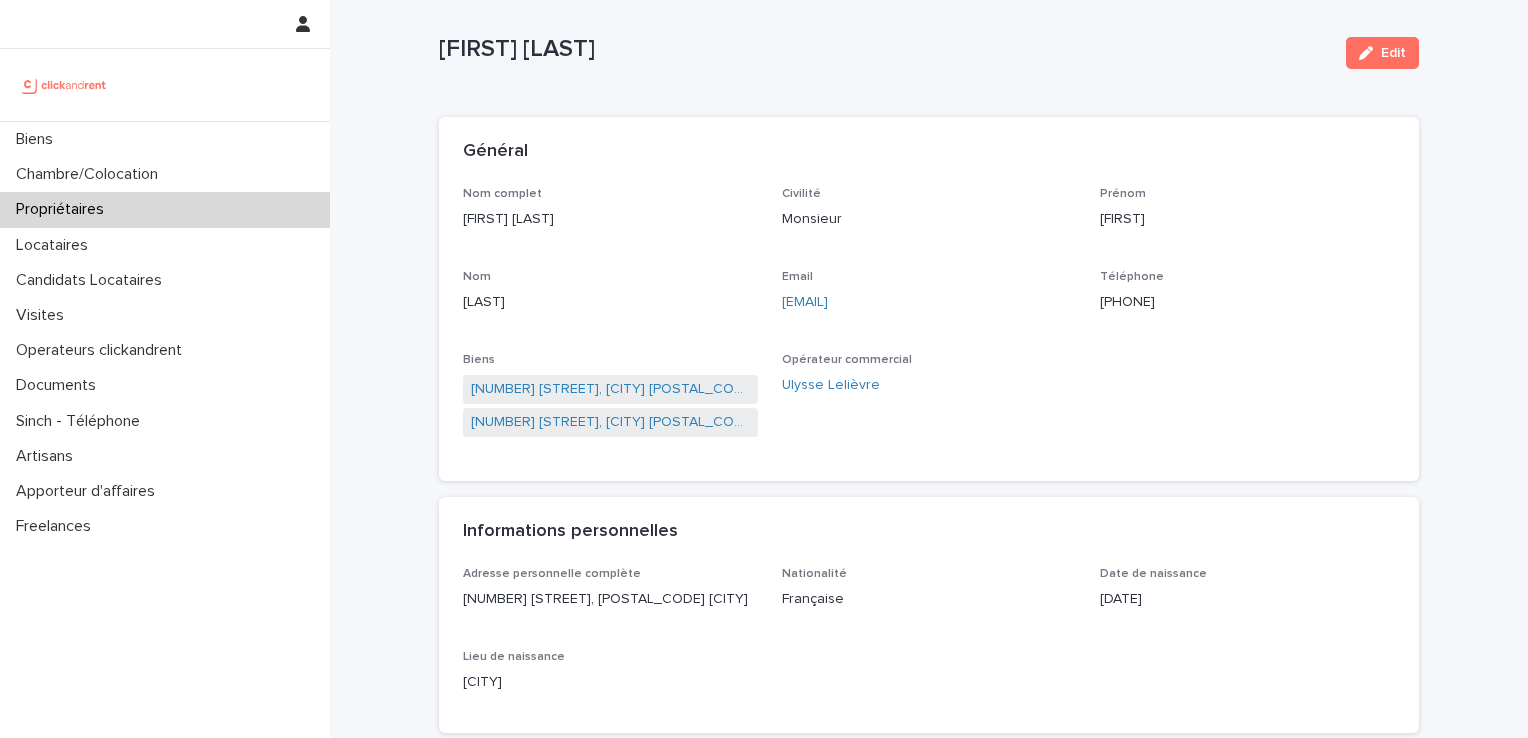 scroll, scrollTop: 0, scrollLeft: 0, axis: both 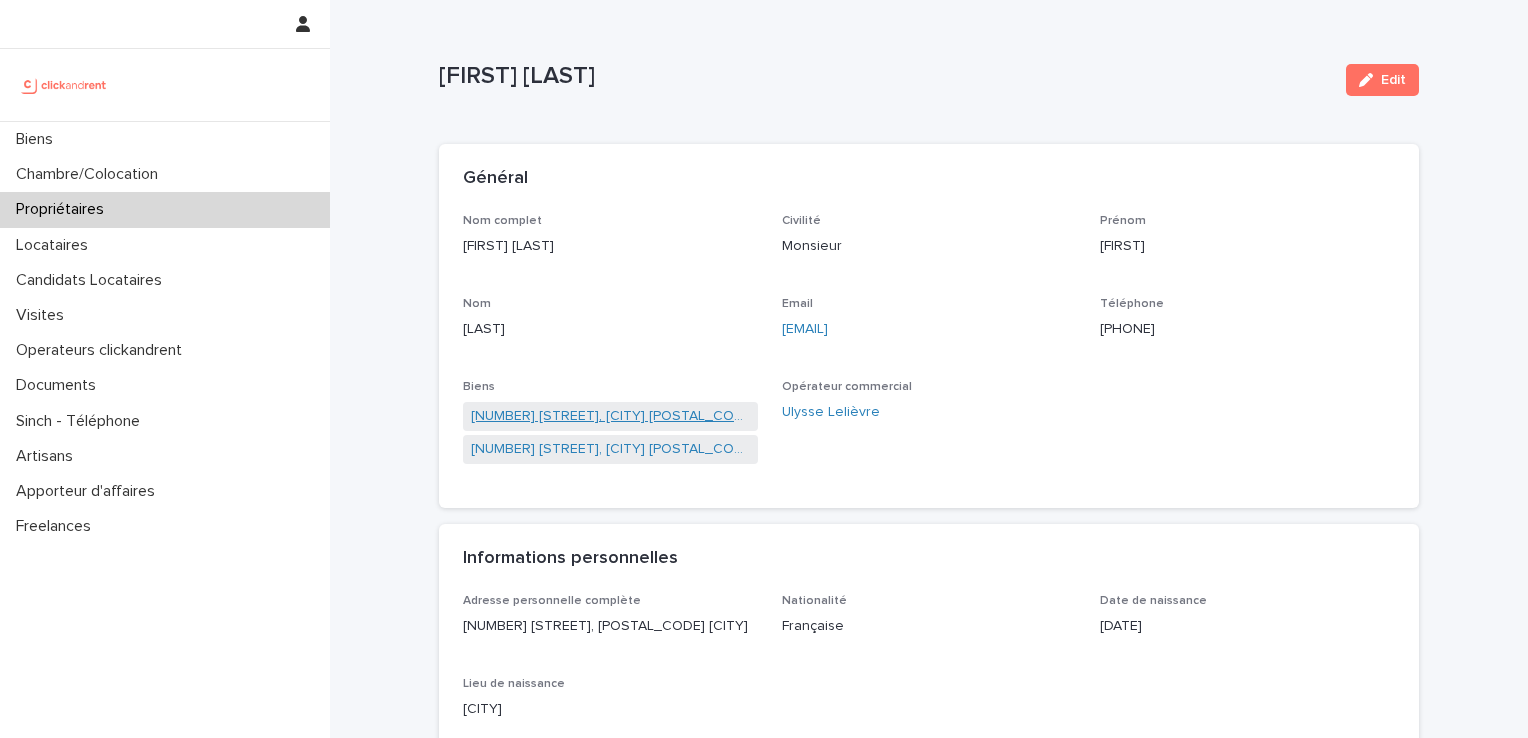 click on "[NUMBER] [STREET], [CITY] [POSTAL_CODE]" at bounding box center (610, 416) 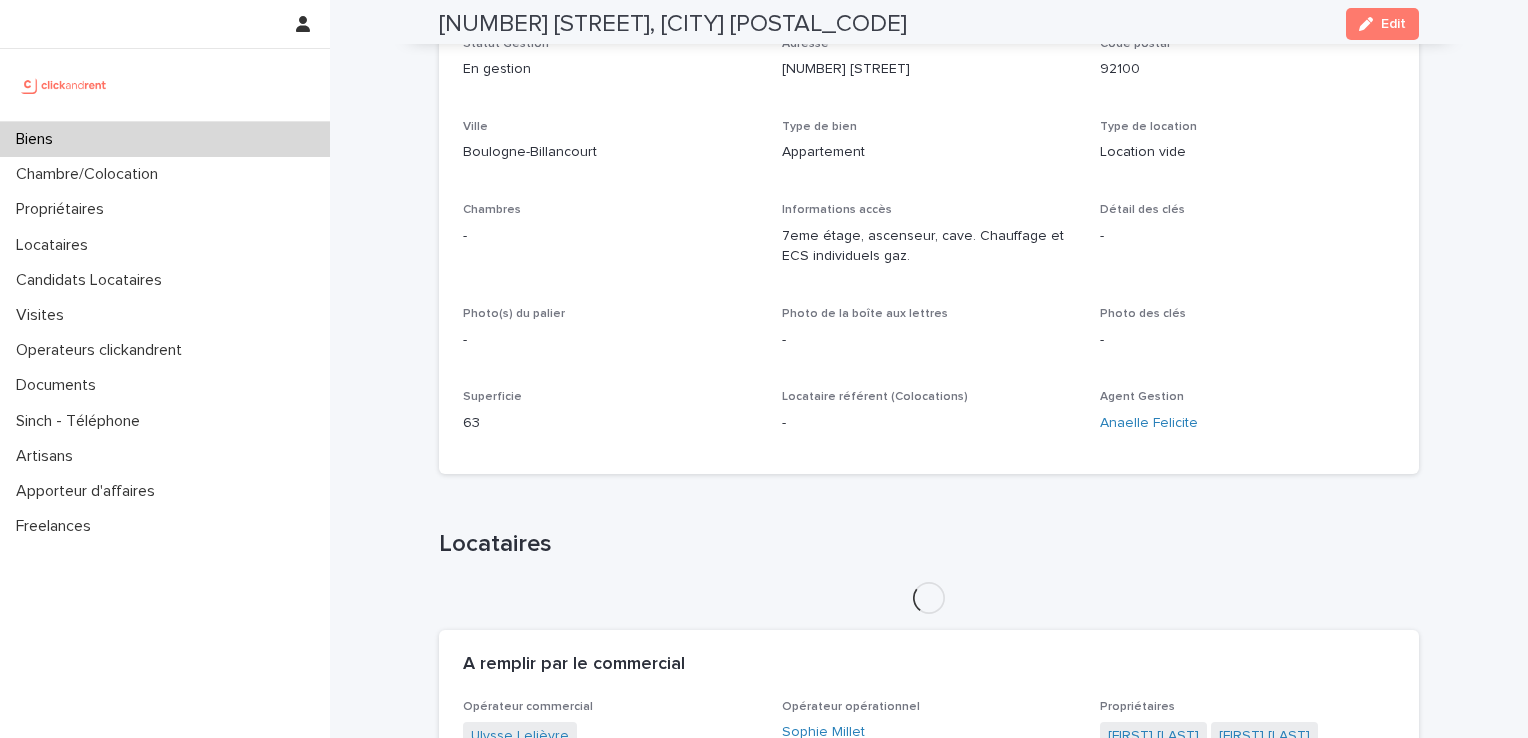 scroll, scrollTop: 466, scrollLeft: 0, axis: vertical 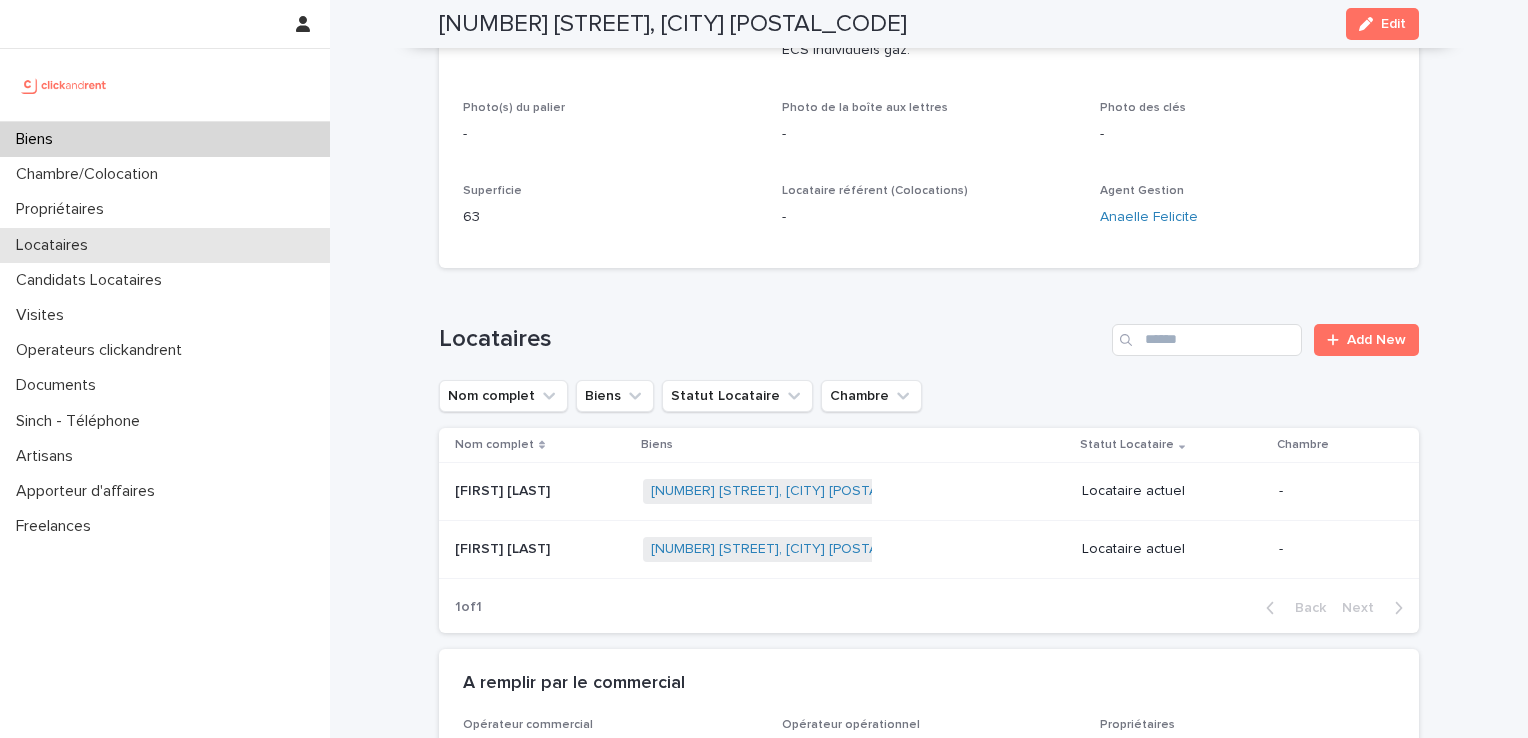 click on "Locataires" at bounding box center [56, 245] 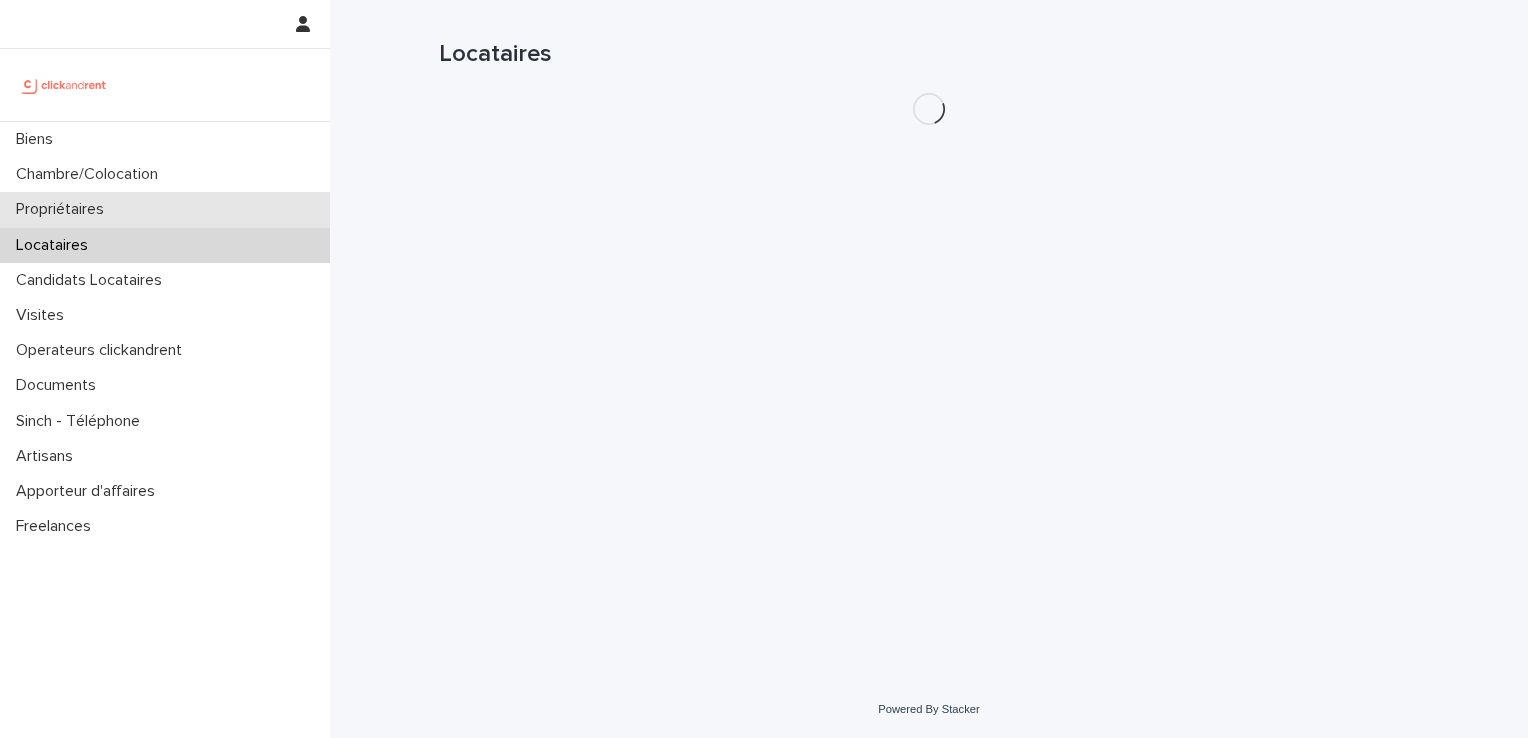 click on "Propriétaires" at bounding box center [165, 209] 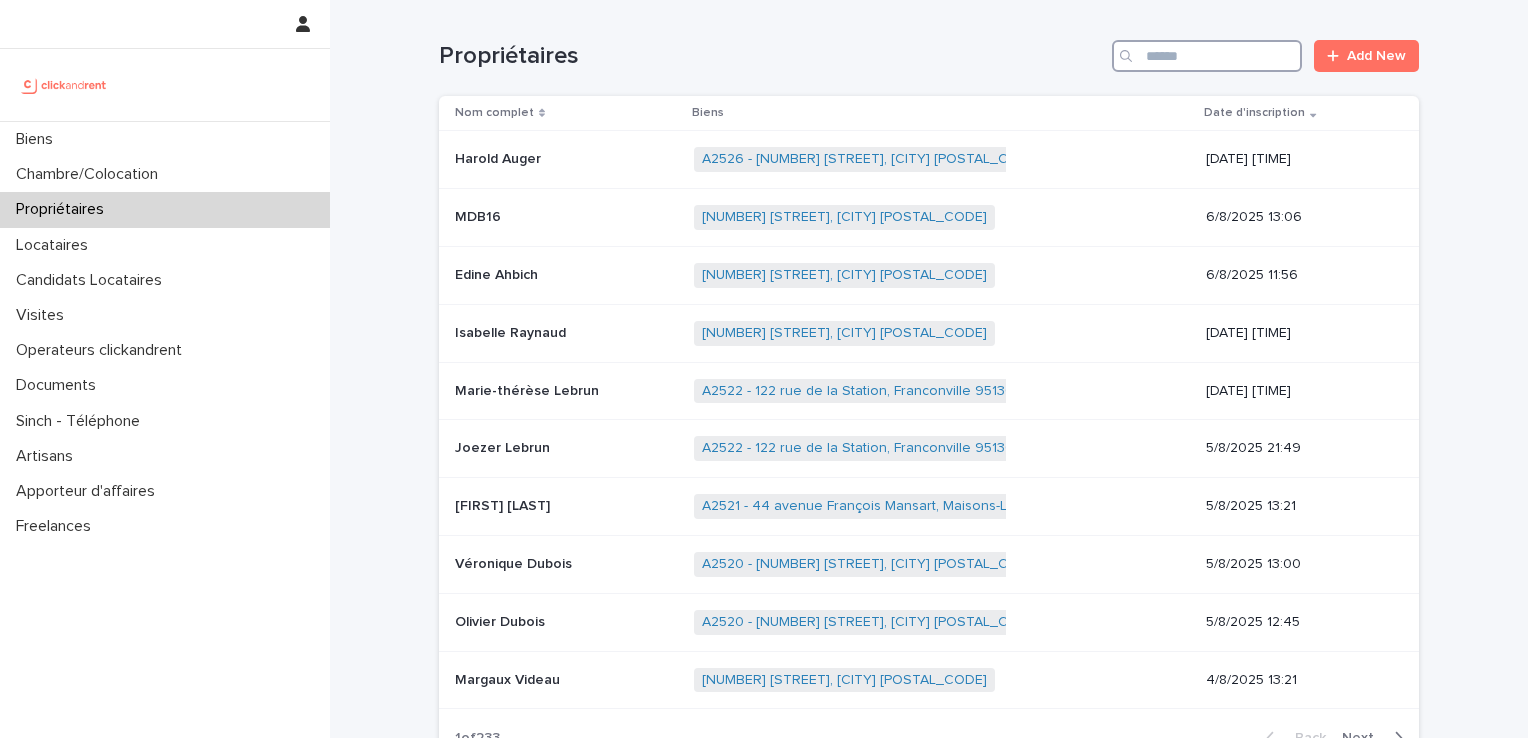click at bounding box center (1207, 56) 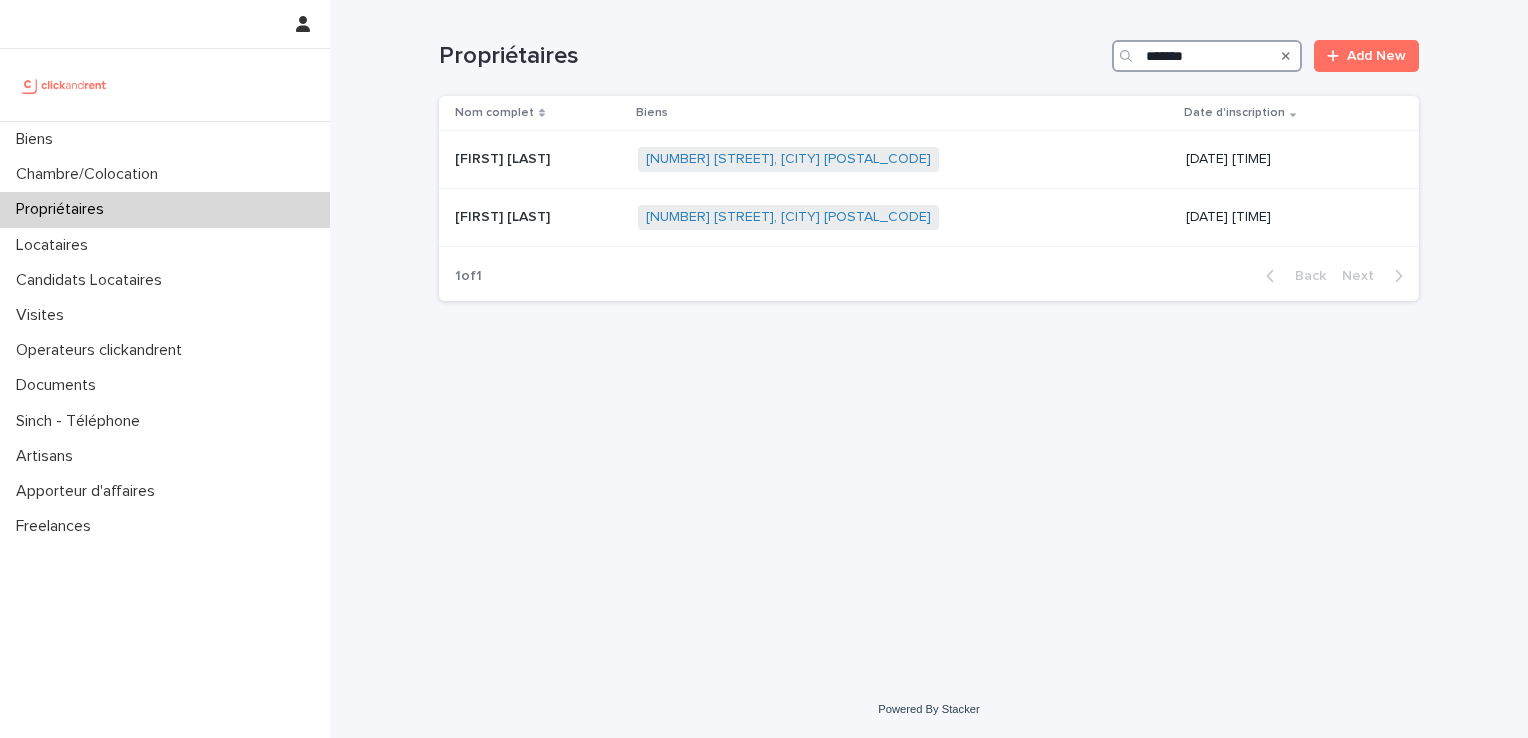 drag, startPoint x: 1250, startPoint y: 52, endPoint x: 1008, endPoint y: 42, distance: 242.20653 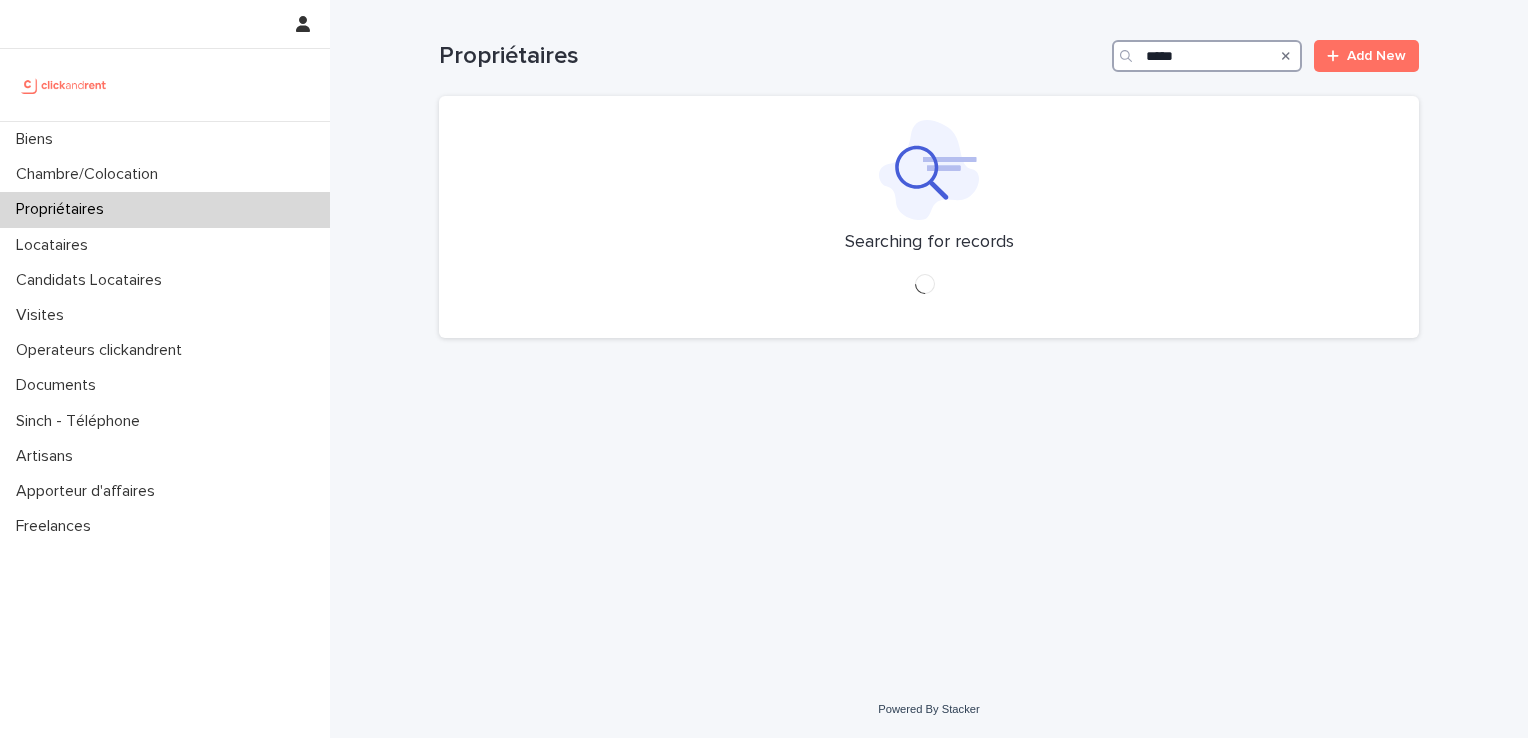 type on "*****" 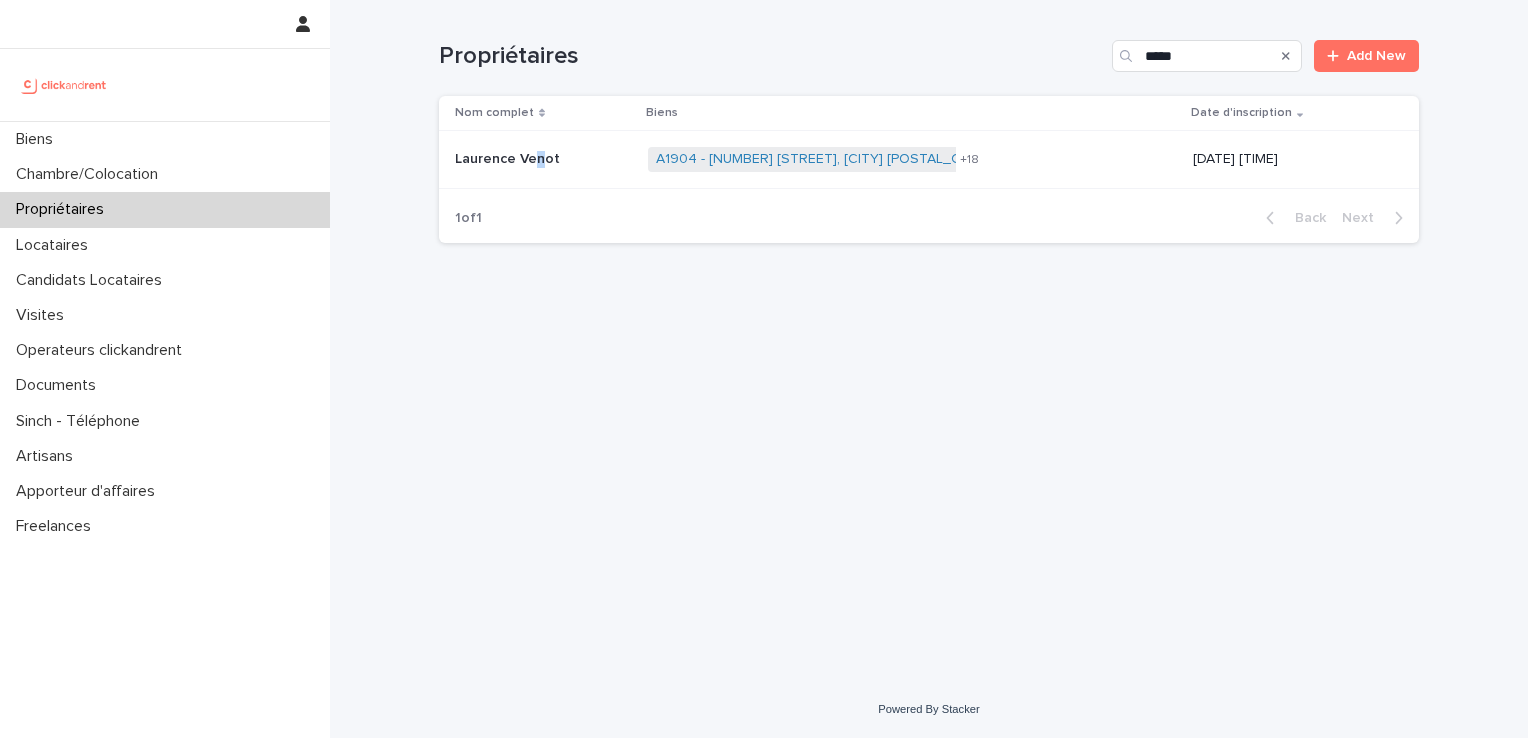 click on "Laurence Venot" at bounding box center [509, 157] 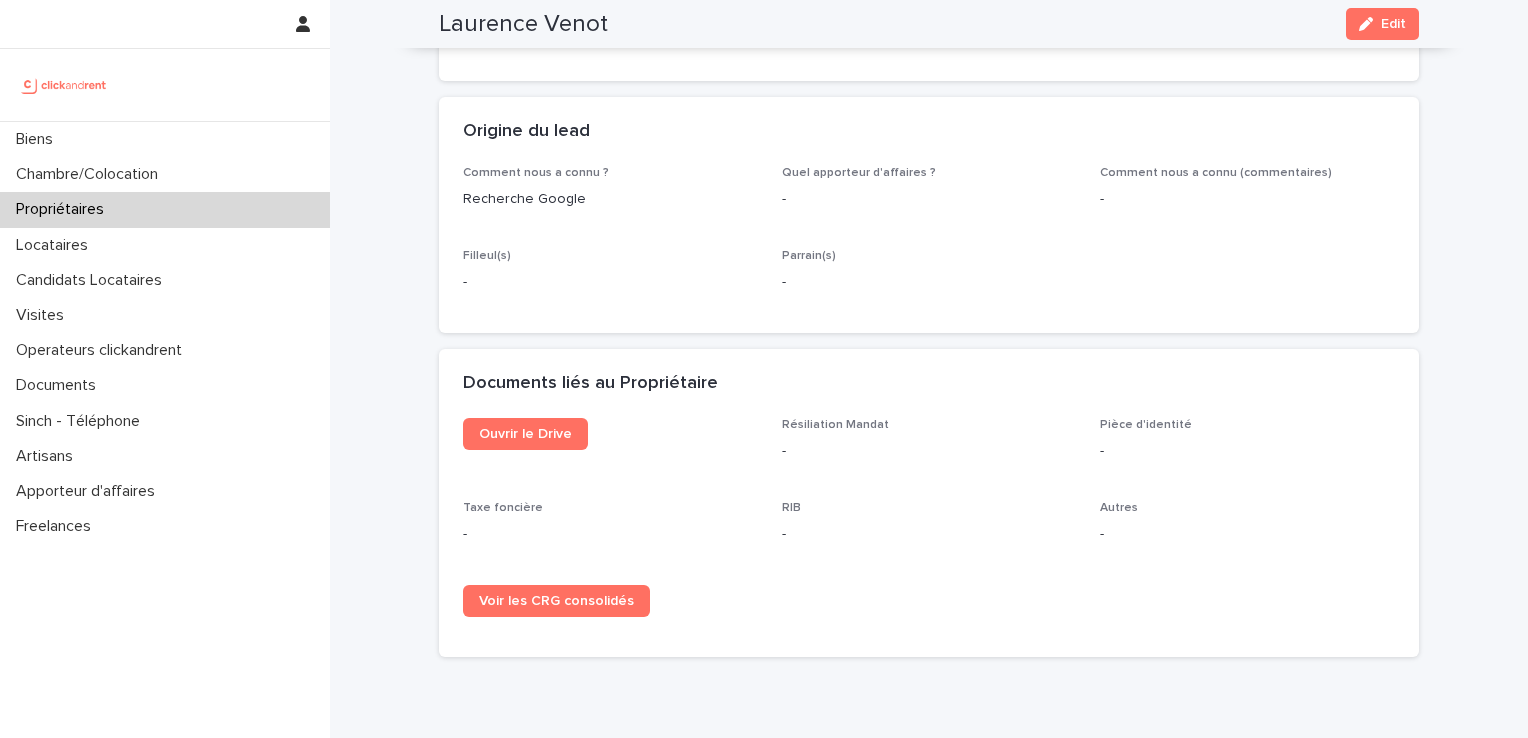 scroll, scrollTop: 1645, scrollLeft: 0, axis: vertical 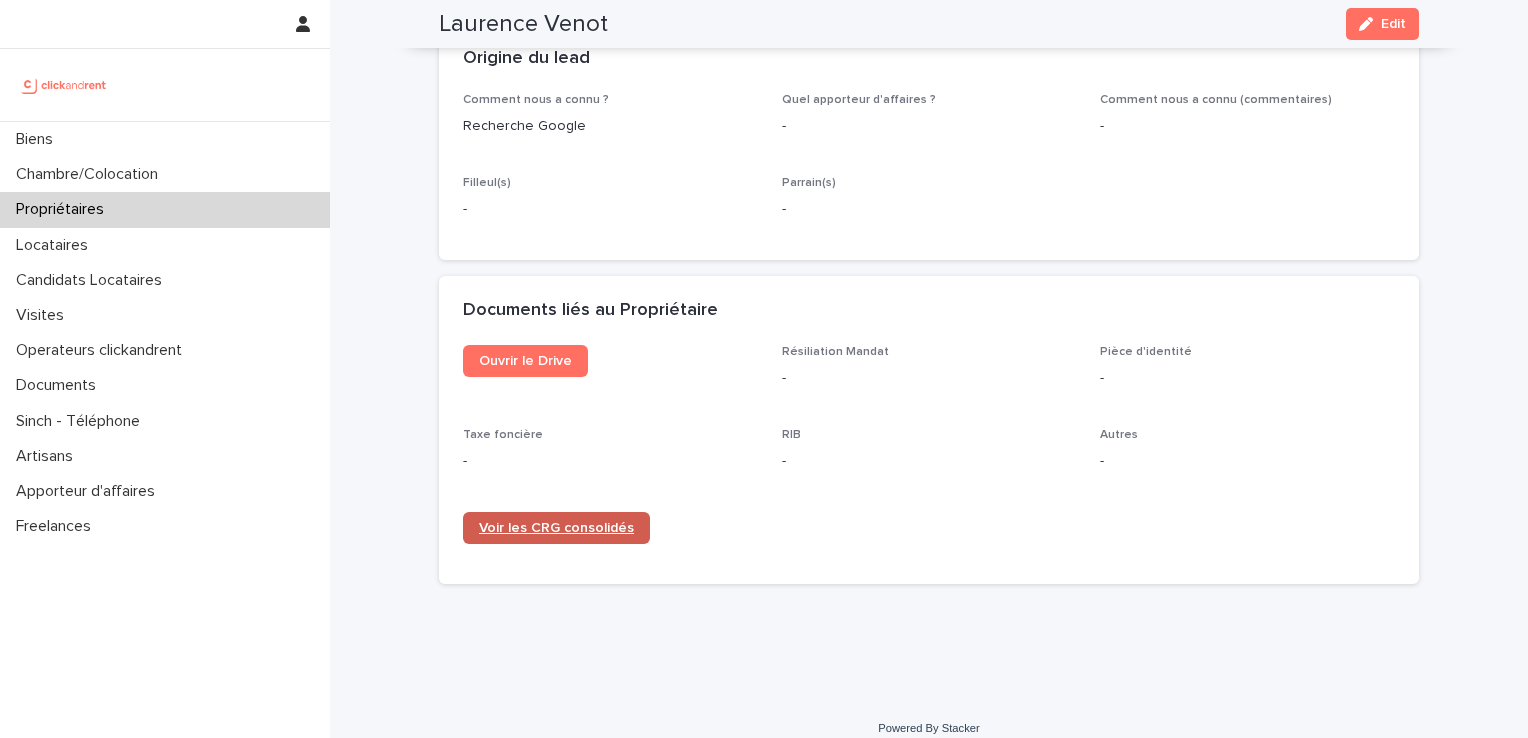 click on "Voir les CRG consolidés" at bounding box center [556, 528] 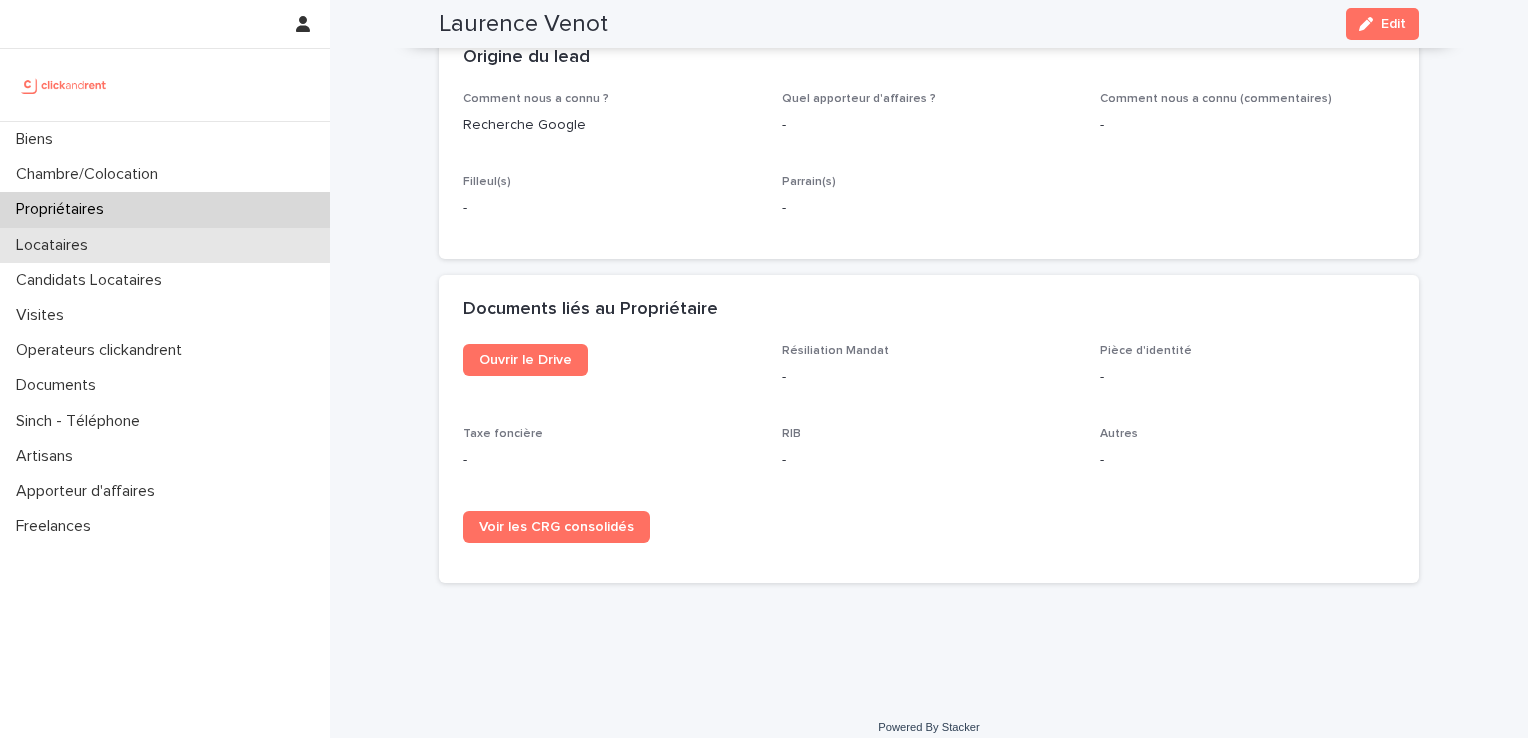 click on "Locataires" at bounding box center (56, 245) 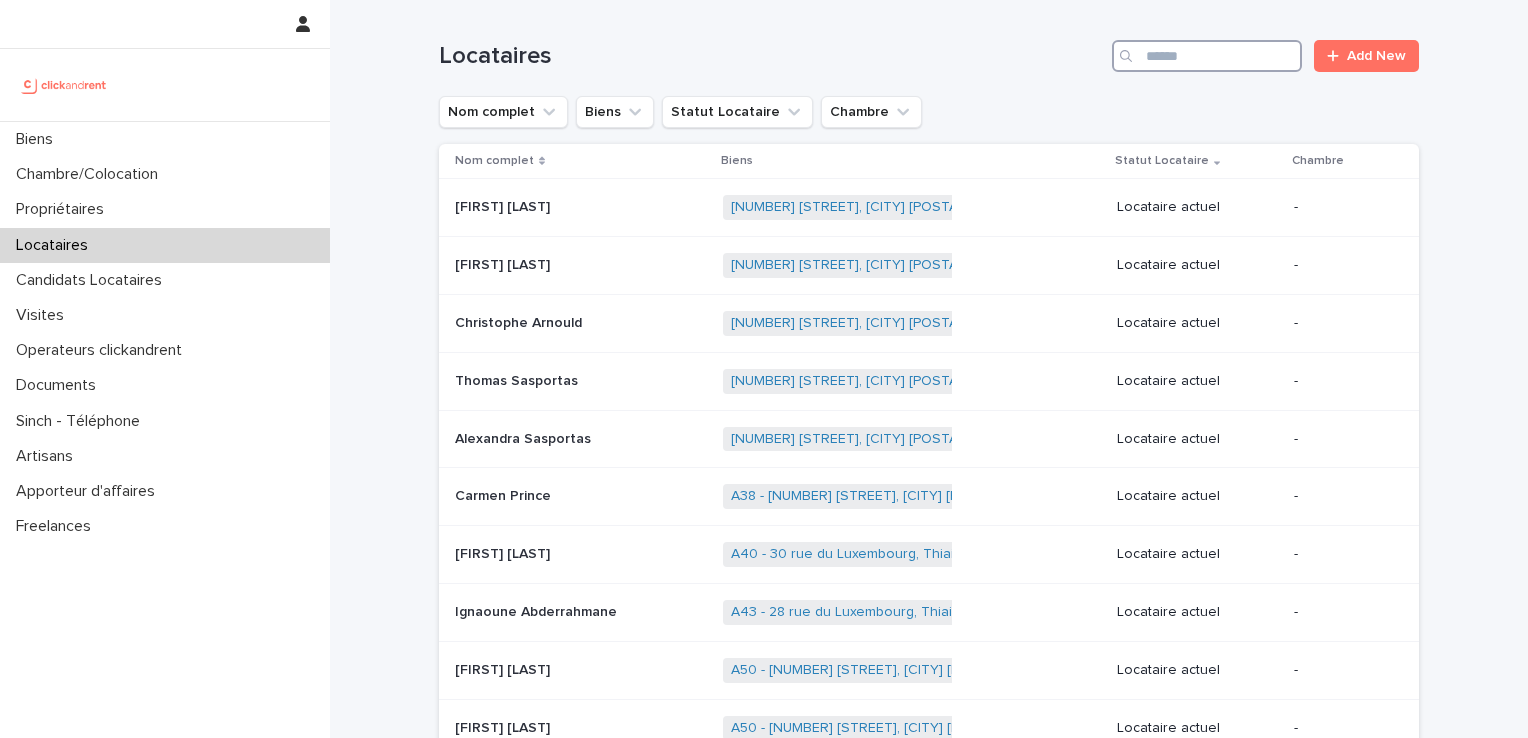 click at bounding box center [1207, 56] 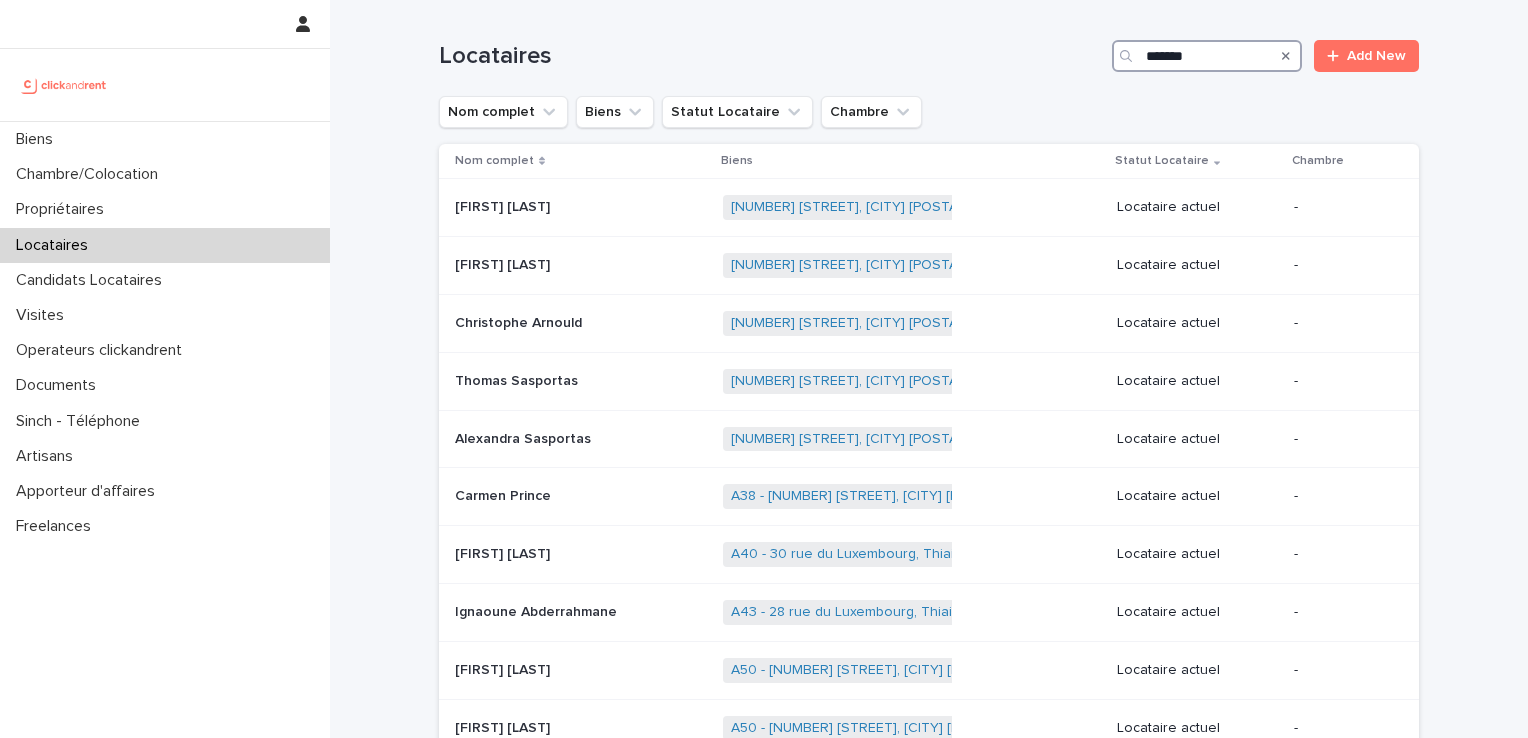 type on "*******" 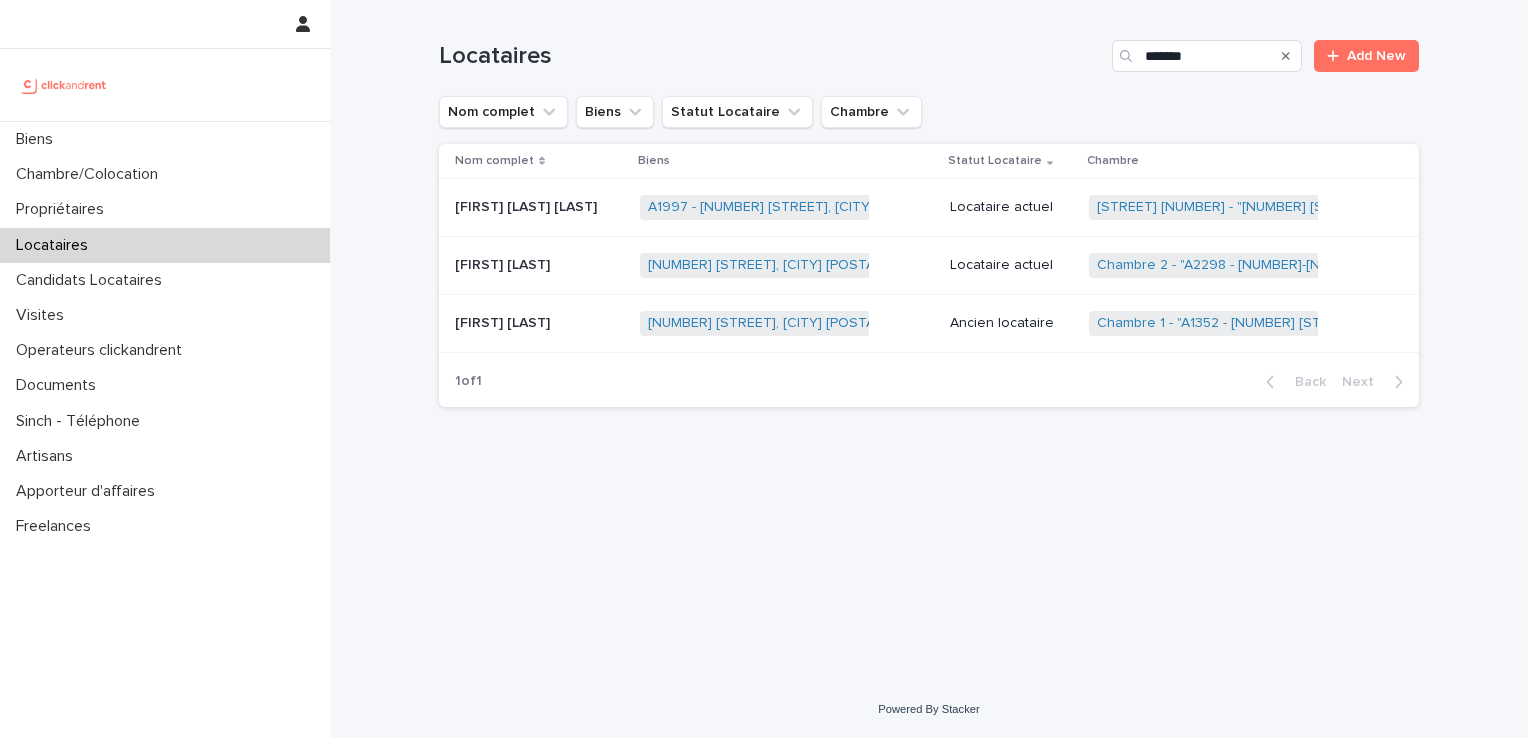 click on "[FIRST] [LAST] [LAST]" at bounding box center [528, 205] 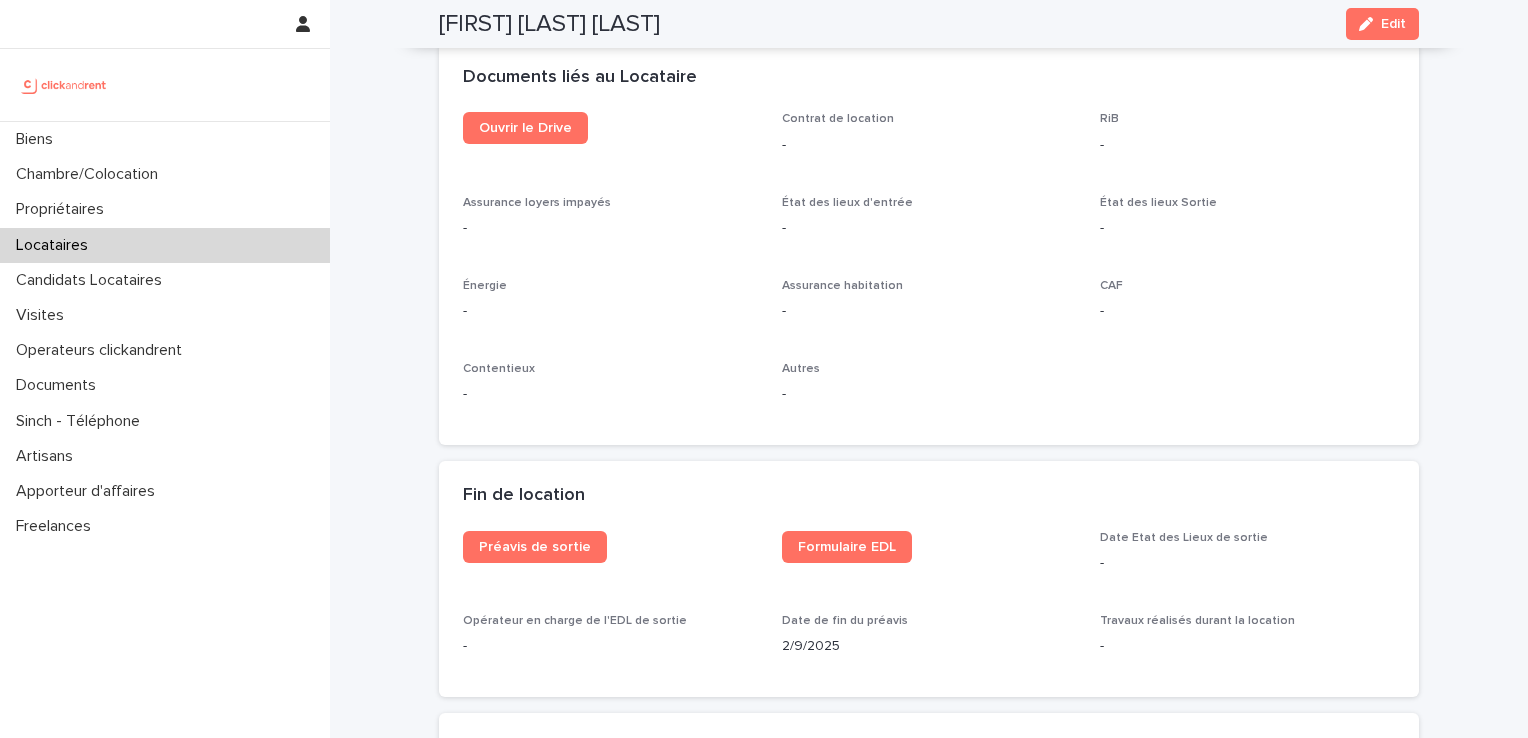scroll, scrollTop: 2172, scrollLeft: 0, axis: vertical 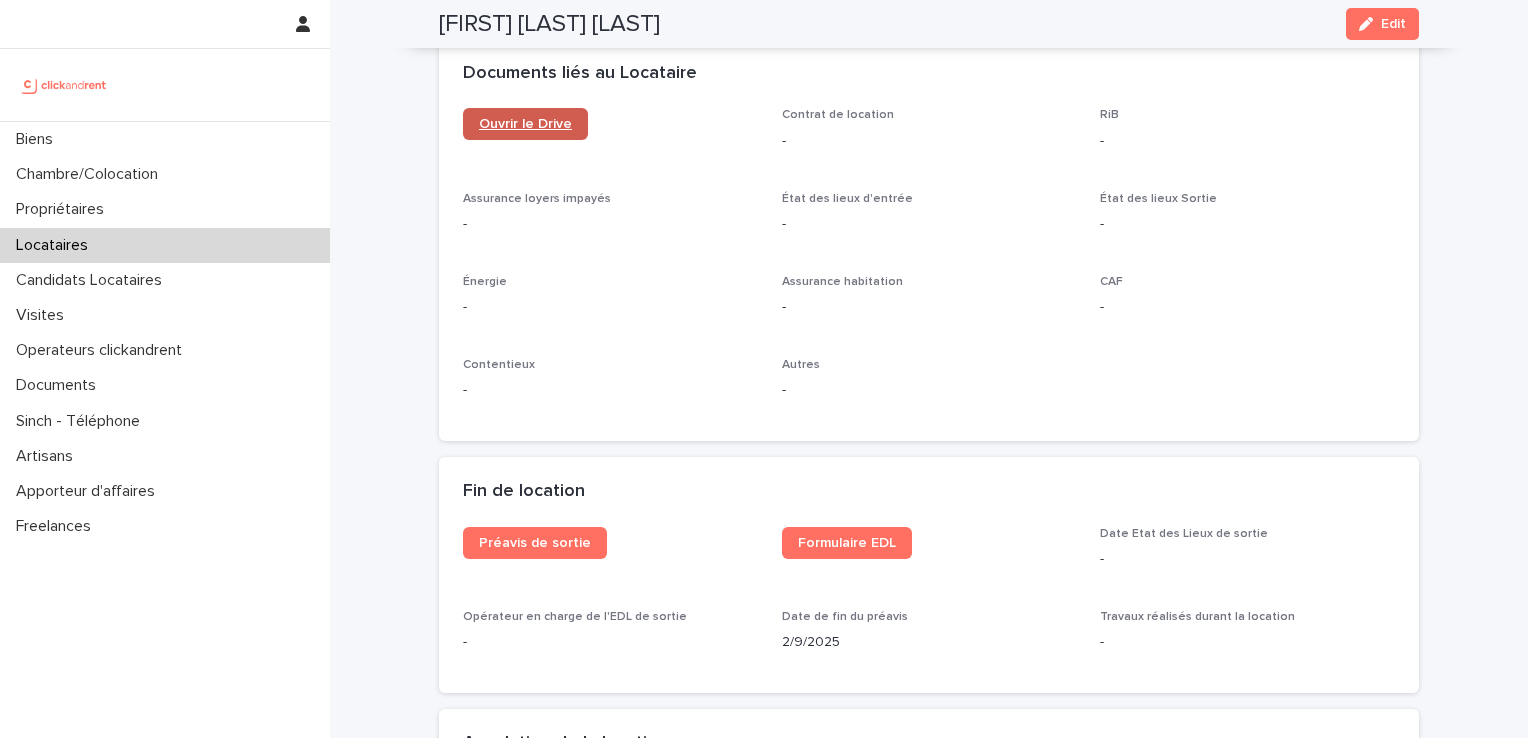 click on "Ouvrir le Drive" at bounding box center [525, 124] 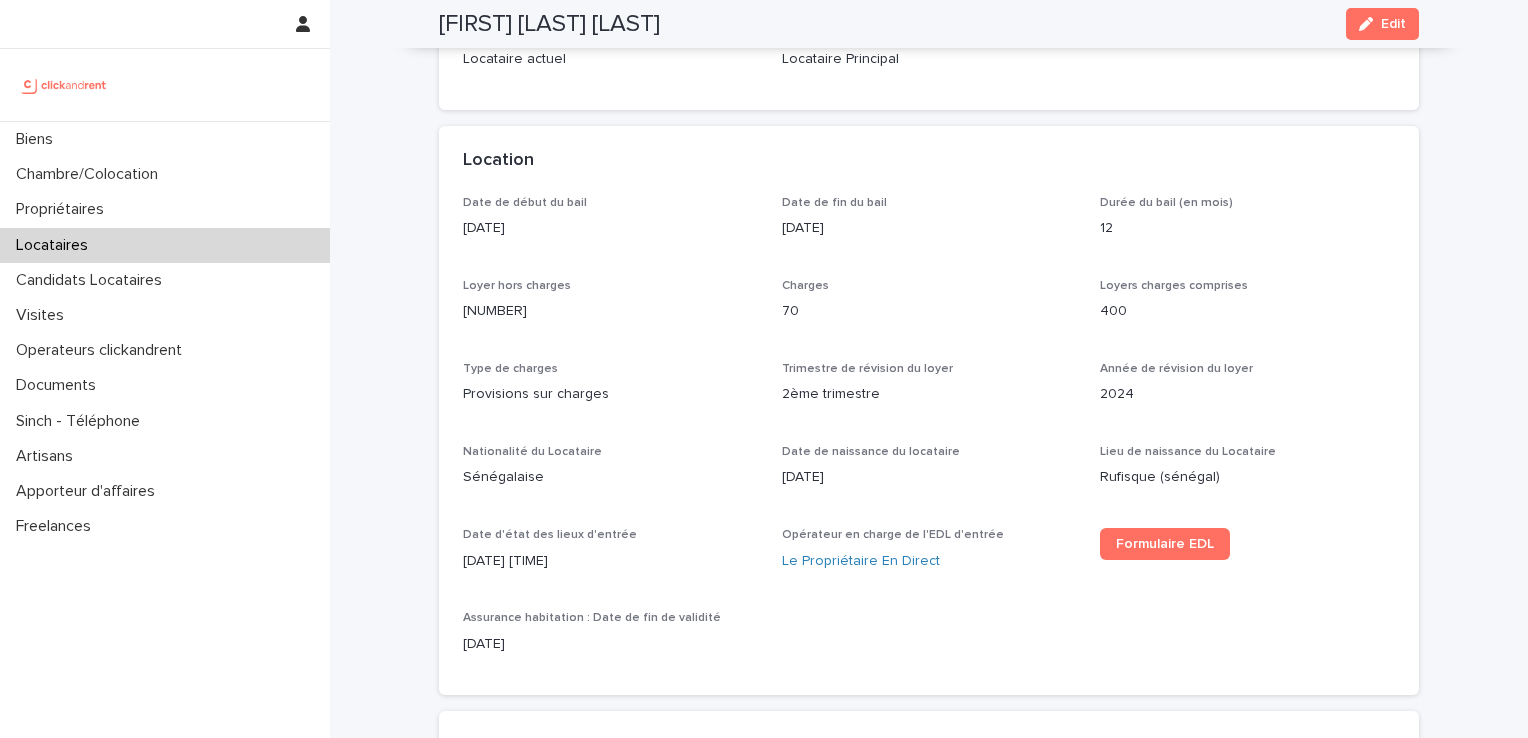 scroll, scrollTop: 506, scrollLeft: 0, axis: vertical 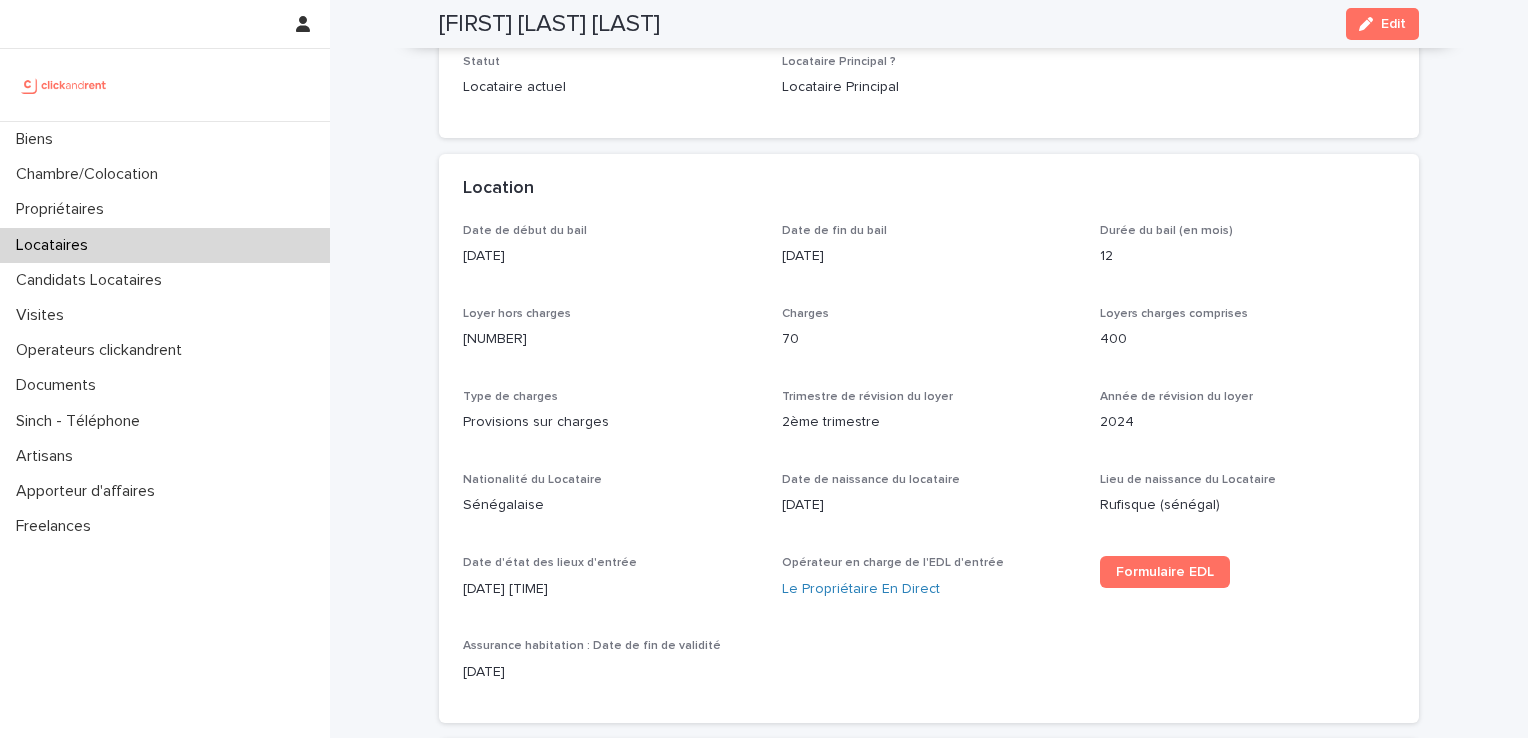 click on "Locataires" at bounding box center (56, 245) 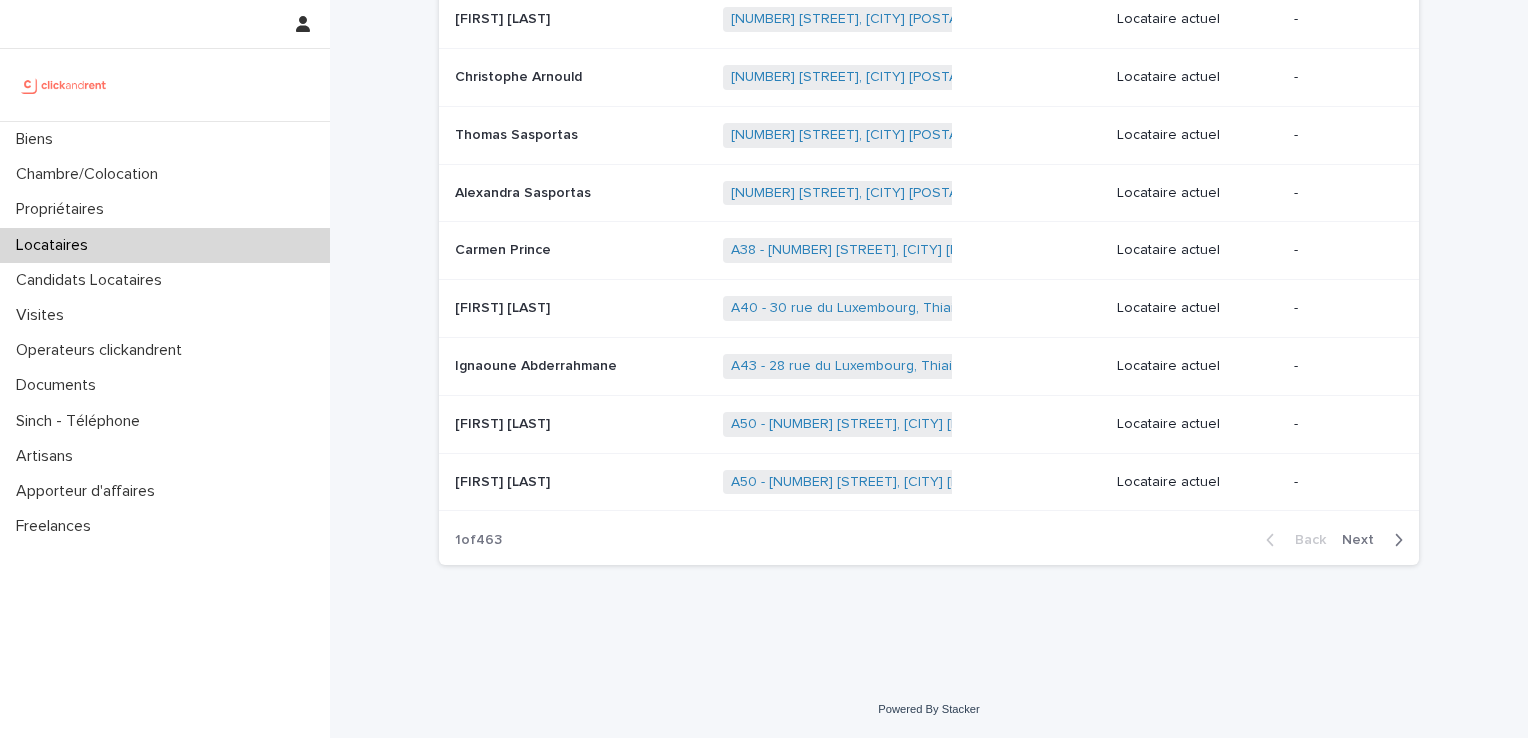 scroll, scrollTop: 0, scrollLeft: 0, axis: both 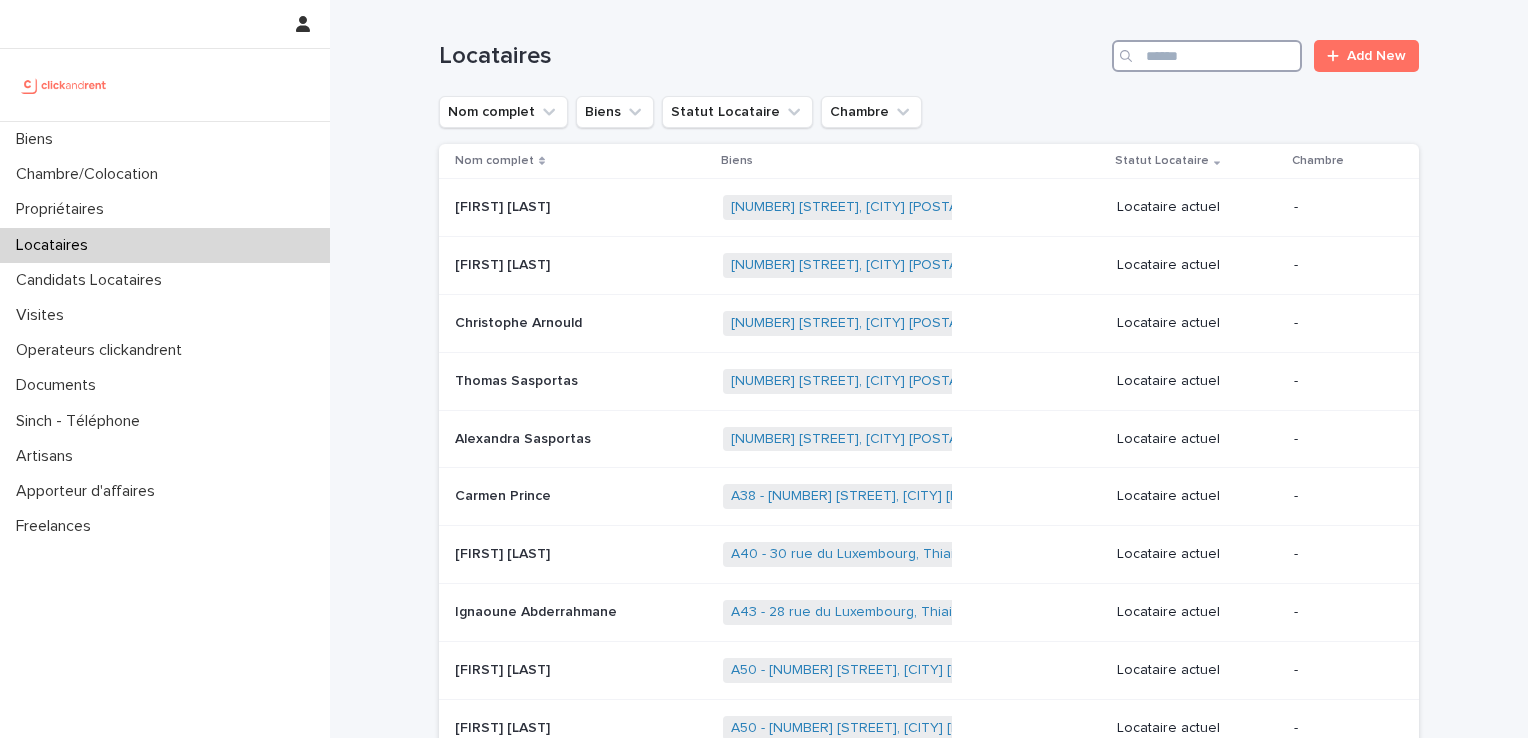 click at bounding box center (1207, 56) 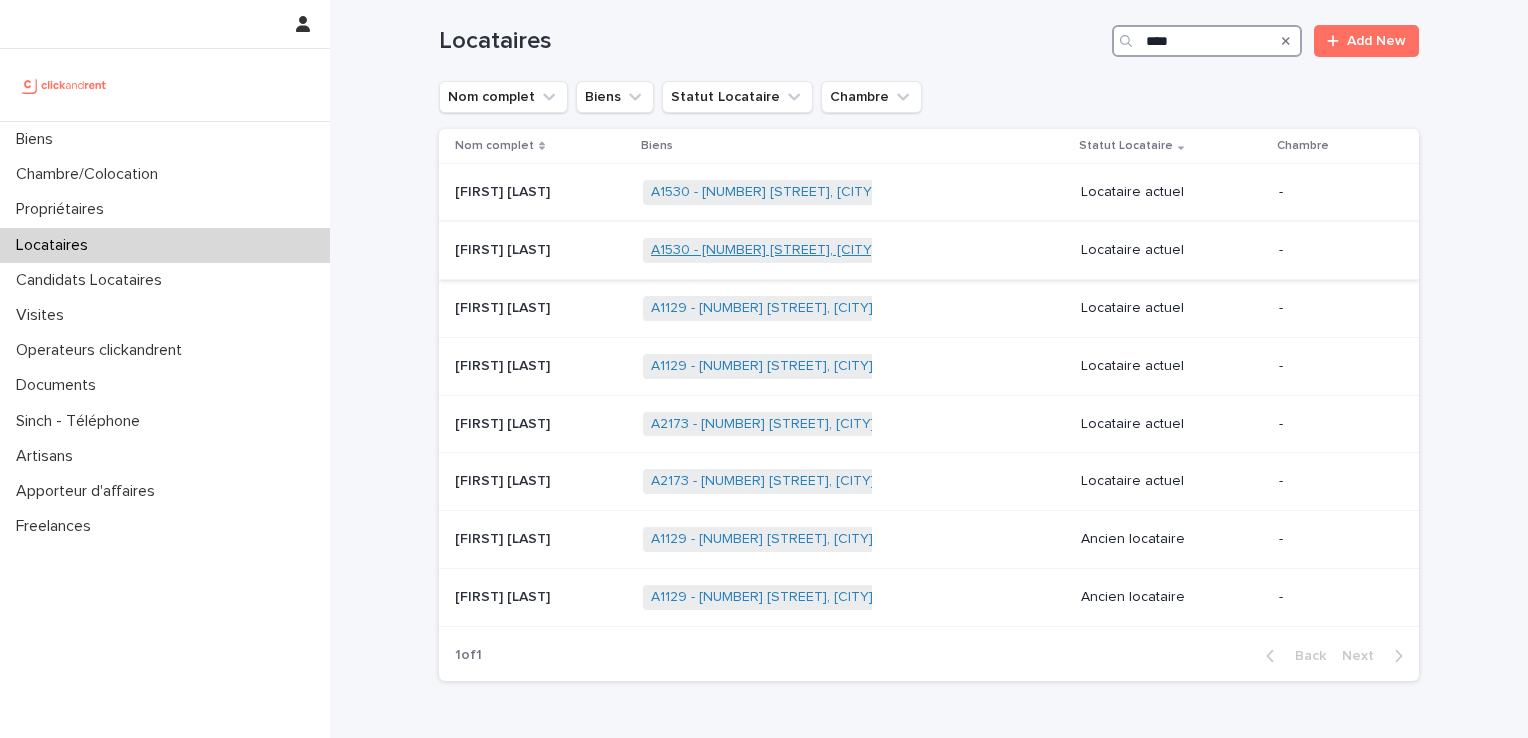 scroll, scrollTop: 0, scrollLeft: 0, axis: both 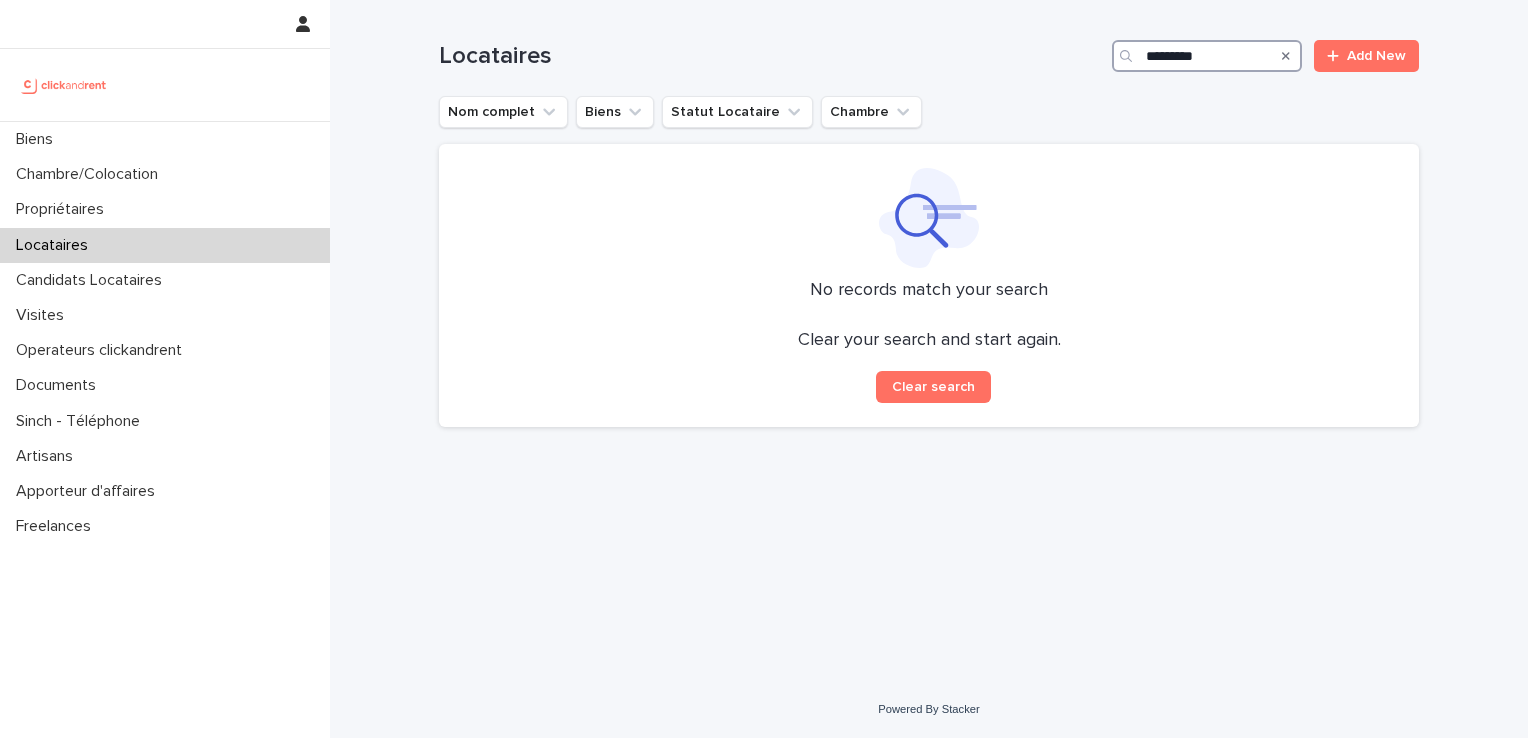drag, startPoint x: 1190, startPoint y: 56, endPoint x: 950, endPoint y: 68, distance: 240.29982 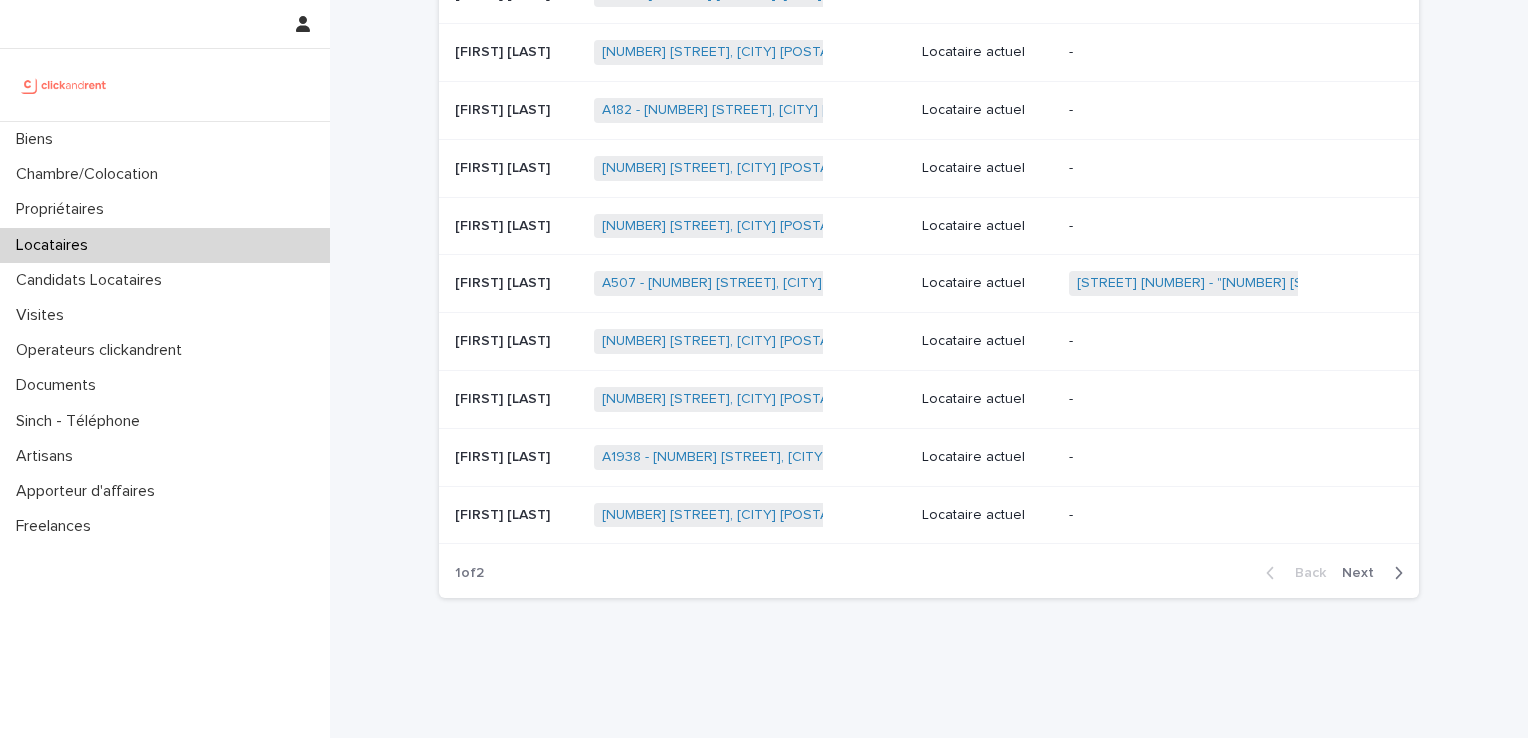 scroll, scrollTop: 233, scrollLeft: 0, axis: vertical 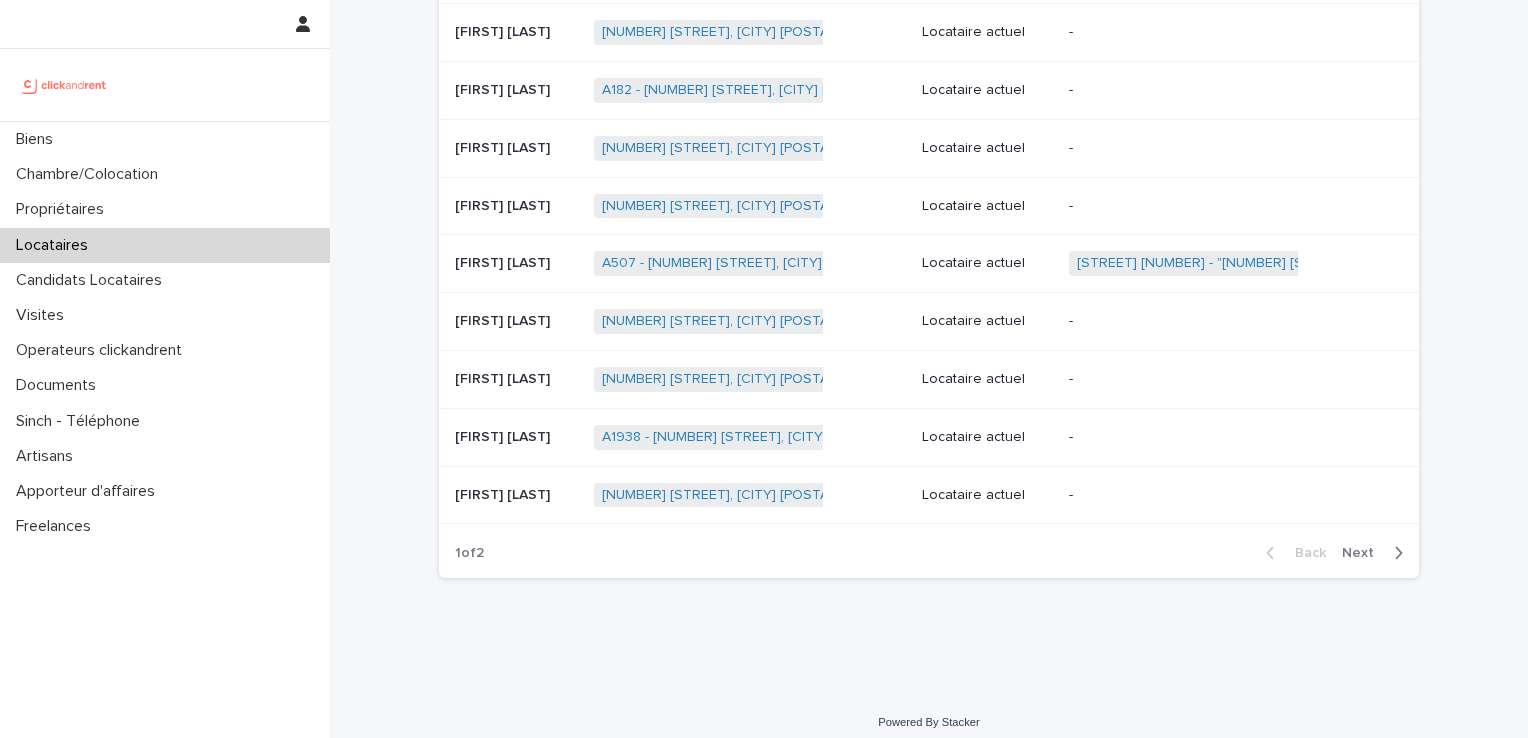 type on "*******" 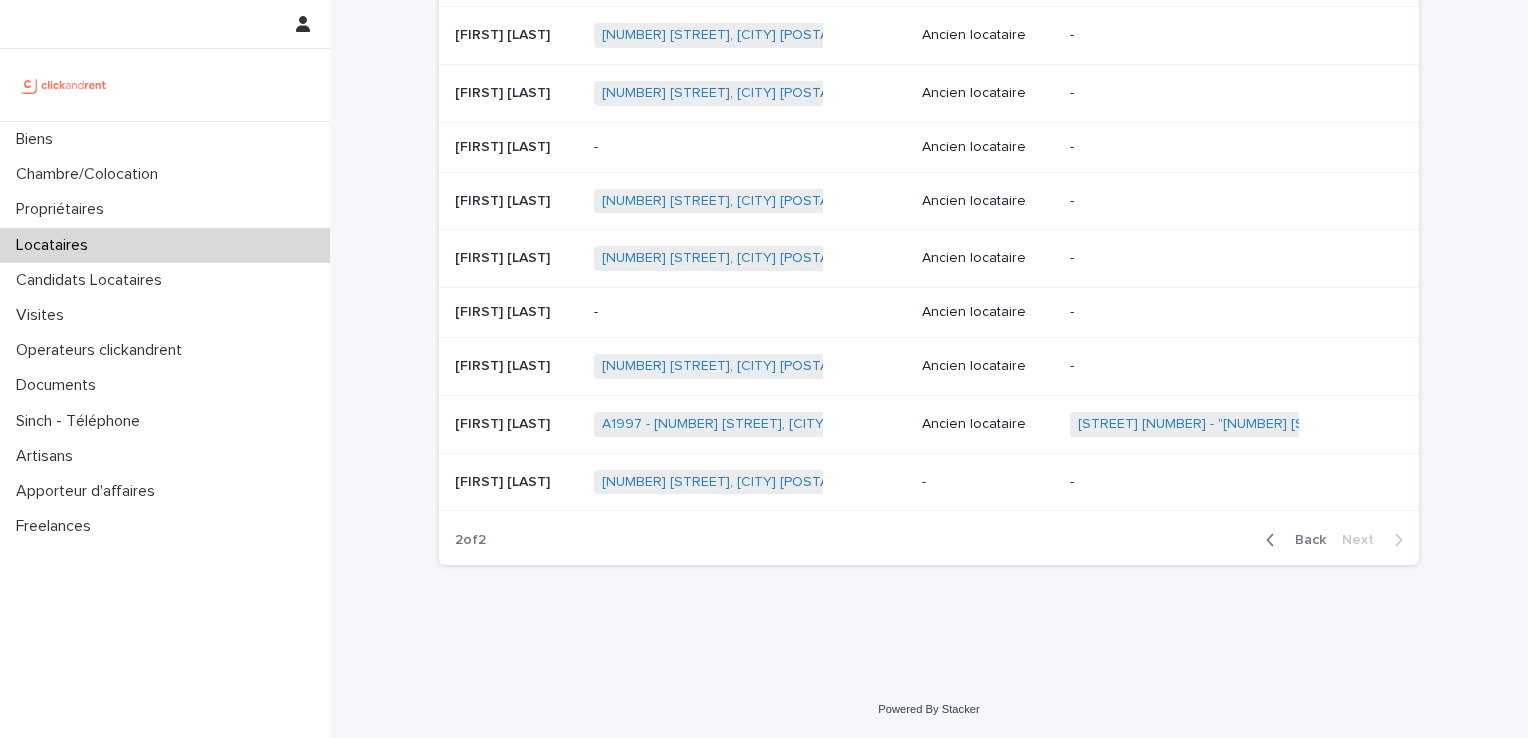 scroll, scrollTop: 225, scrollLeft: 0, axis: vertical 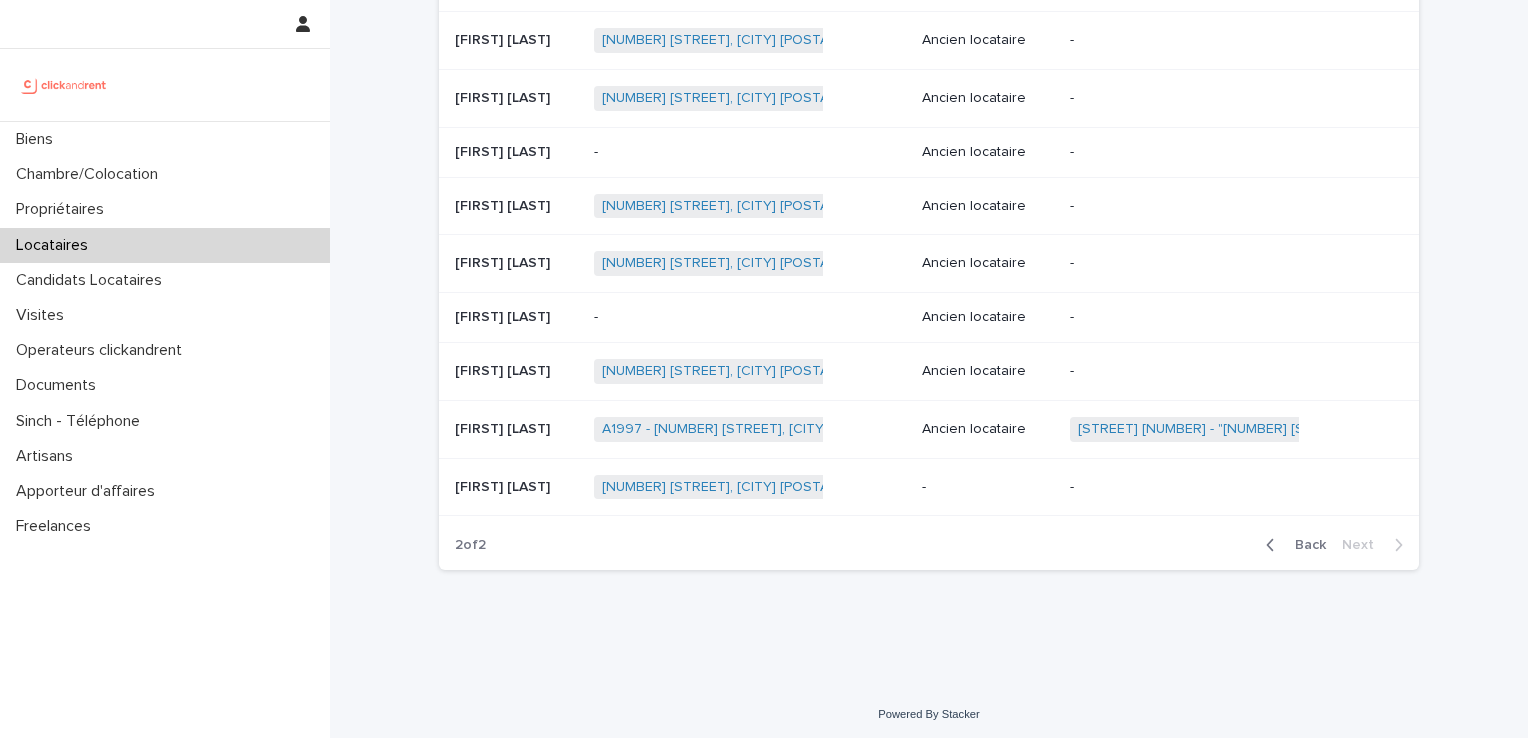 click on "[FIRST] [LAST]" at bounding box center [504, 427] 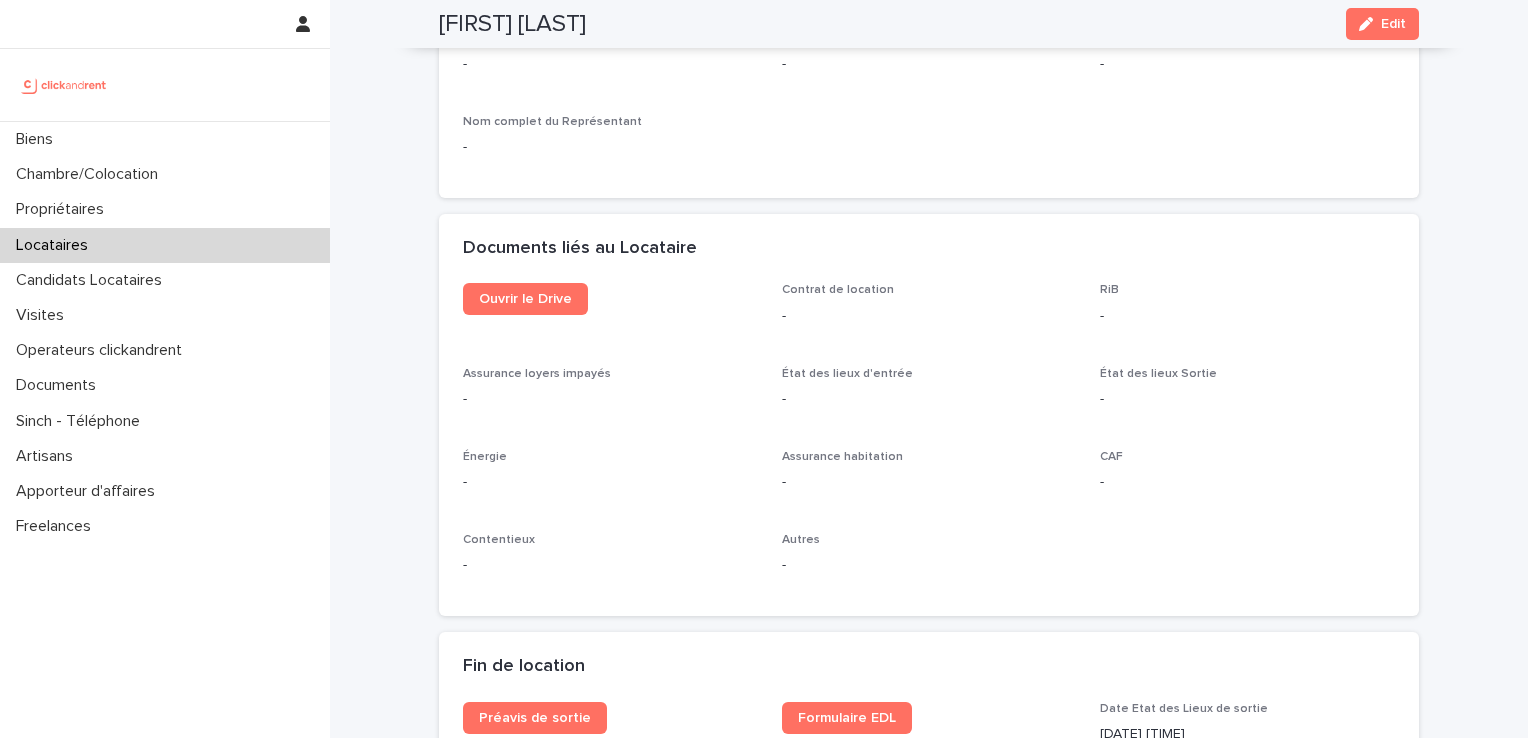 scroll, scrollTop: 2000, scrollLeft: 0, axis: vertical 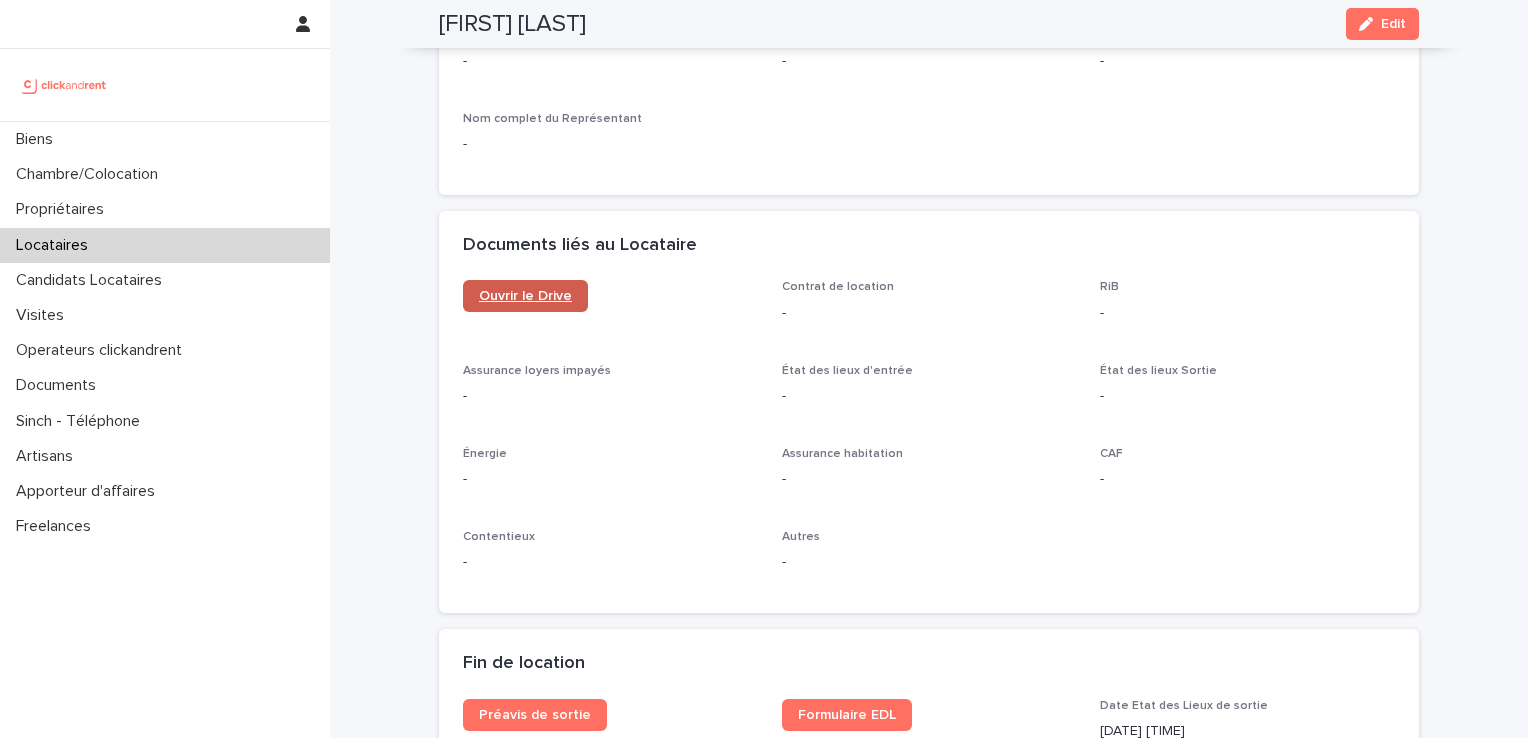 click on "Ouvrir le Drive" at bounding box center (525, 296) 